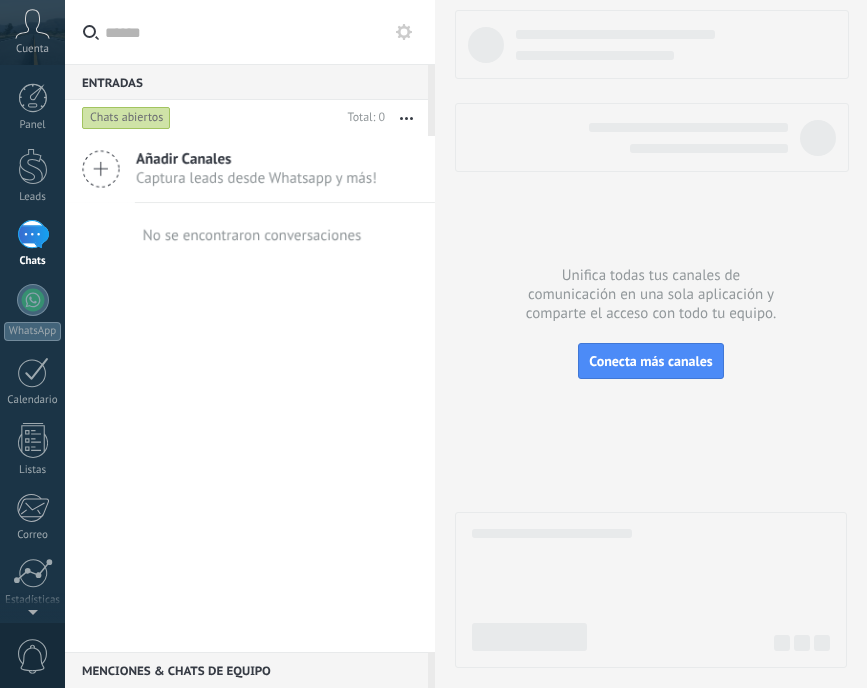 scroll, scrollTop: 0, scrollLeft: 0, axis: both 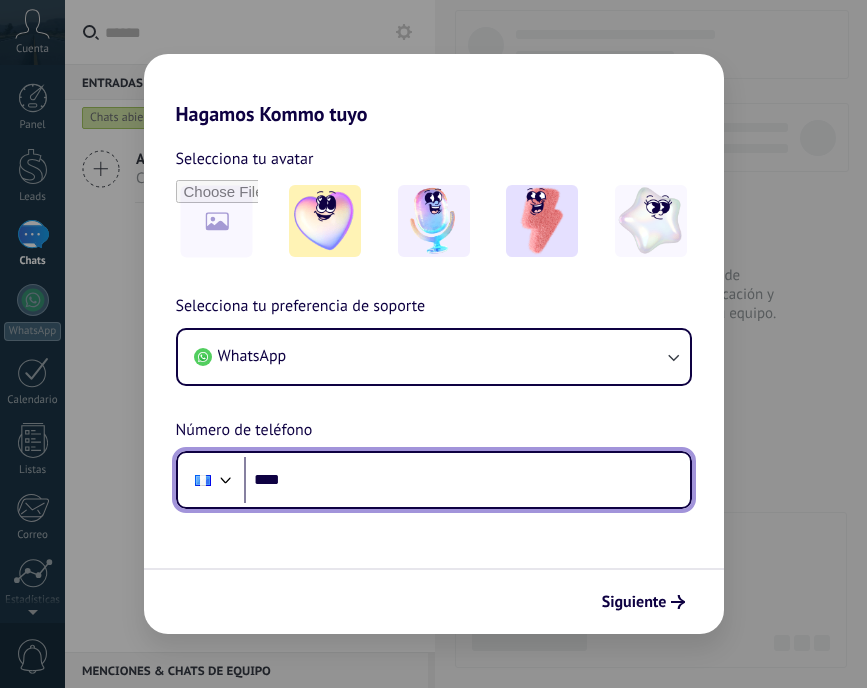 click on "****" at bounding box center (467, 480) 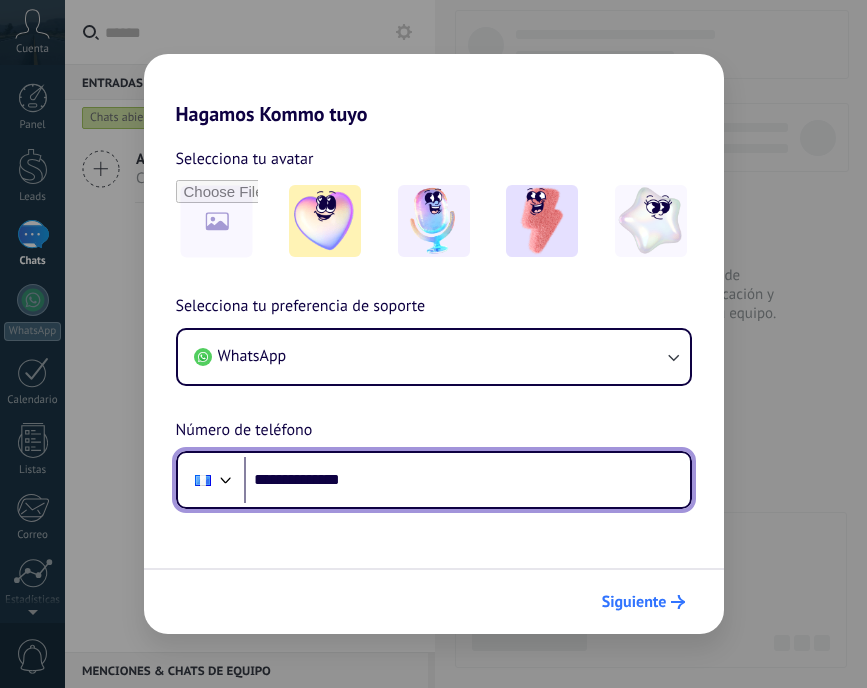 type on "**********" 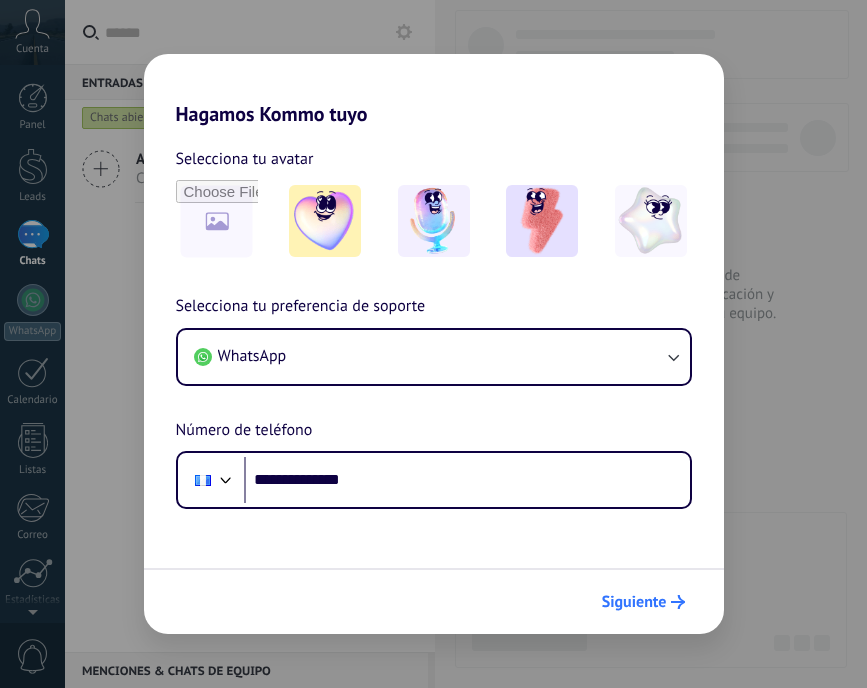 click 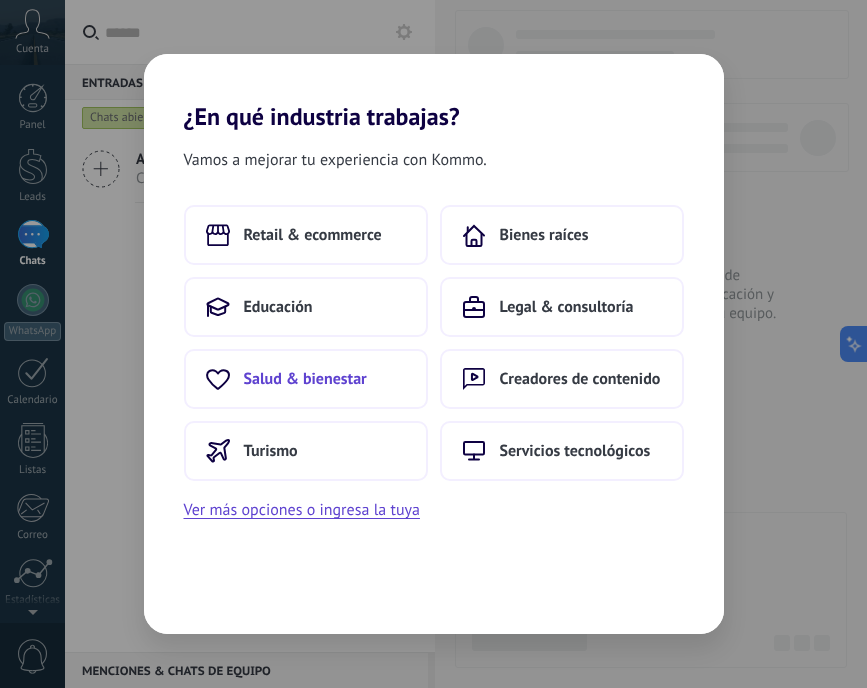 click on "Salud & bienestar" at bounding box center (305, 379) 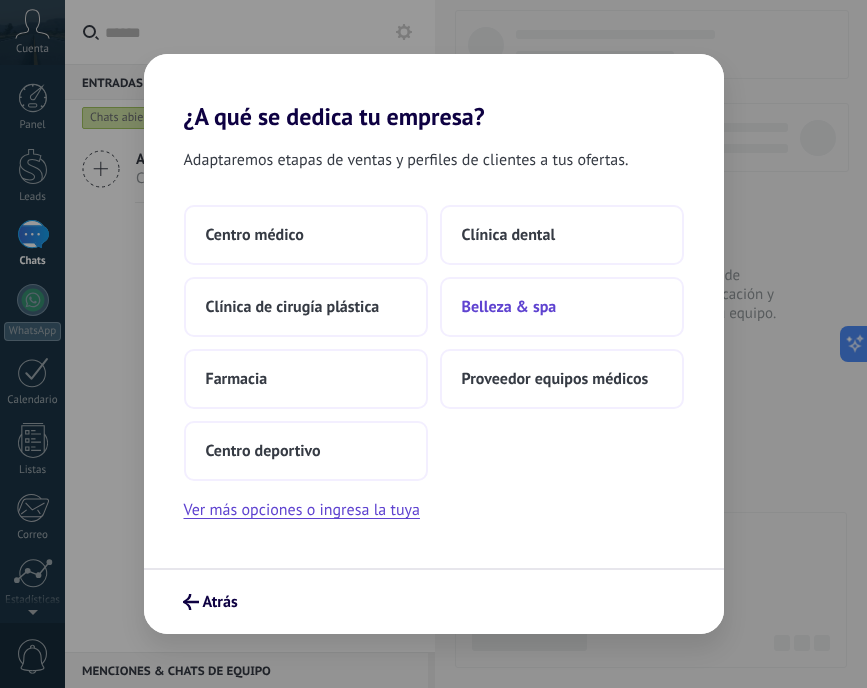 click on "Belleza & spa" at bounding box center (562, 307) 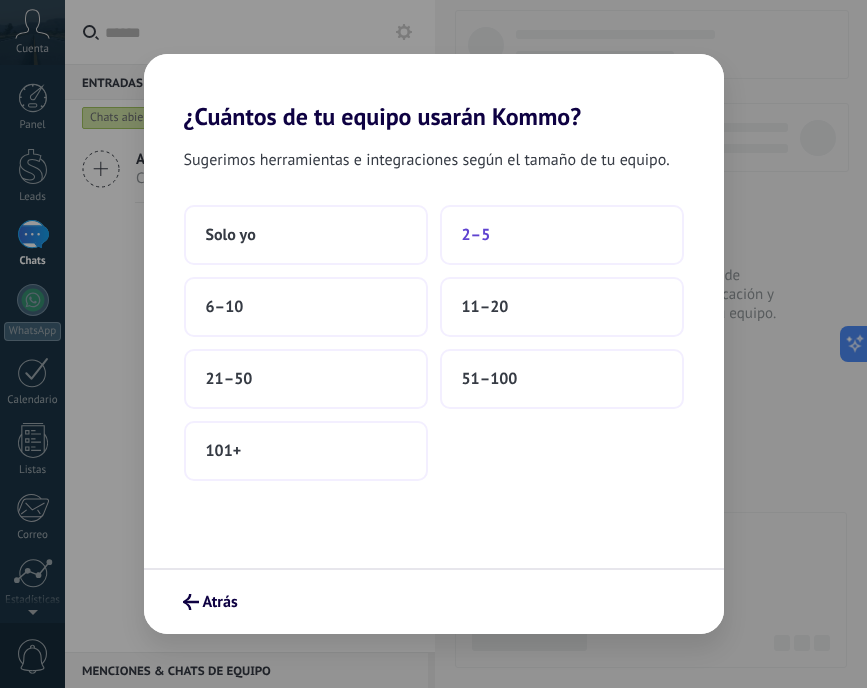 click on "2–5" at bounding box center [562, 235] 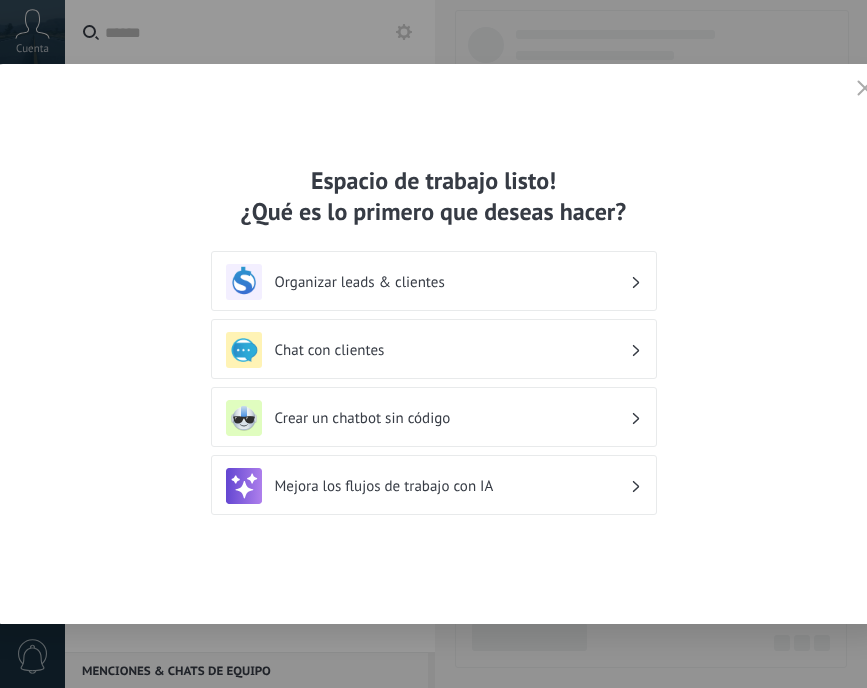 click 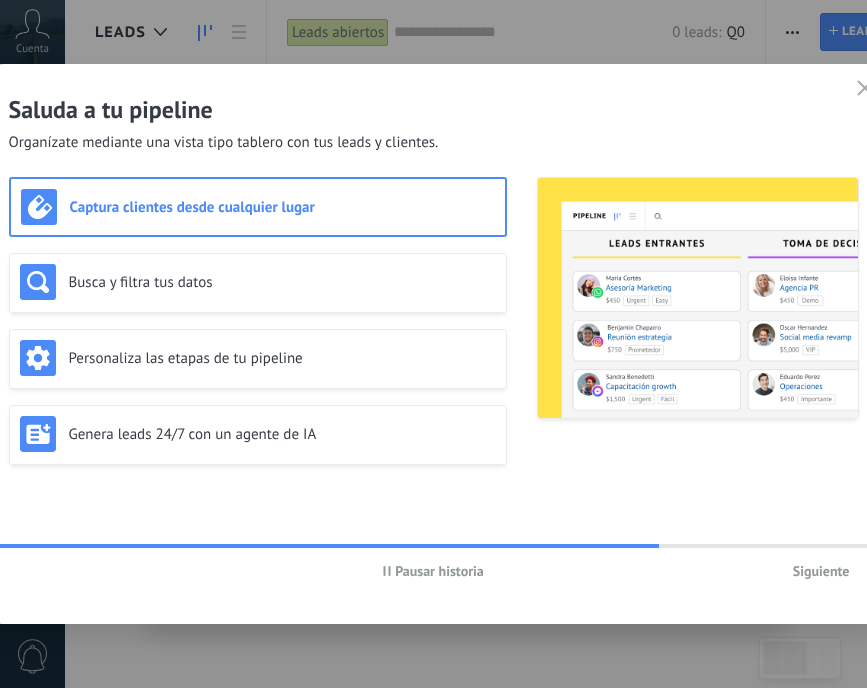 click on "Siguiente" at bounding box center (821, 571) 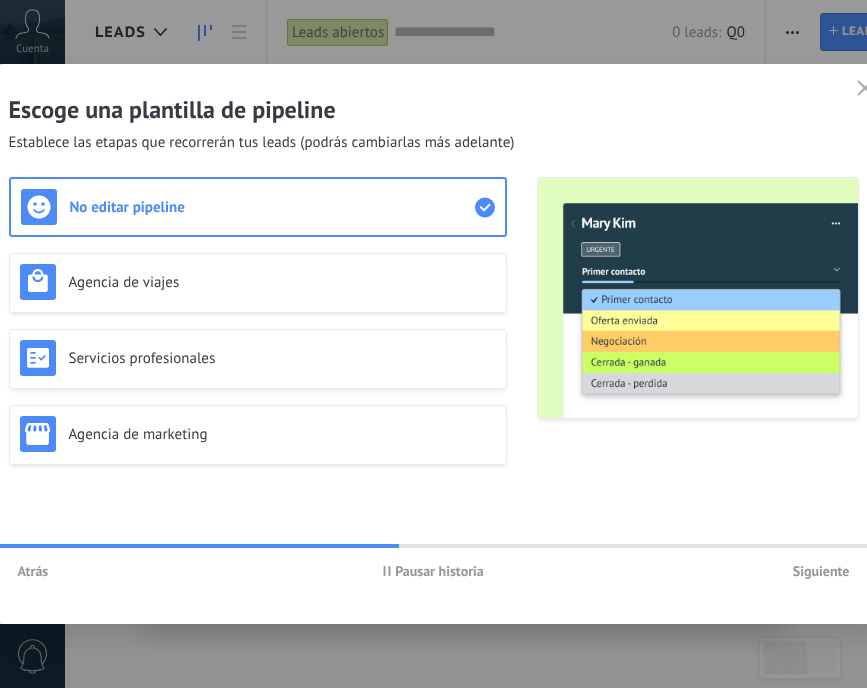 click on "Siguiente" at bounding box center (821, 571) 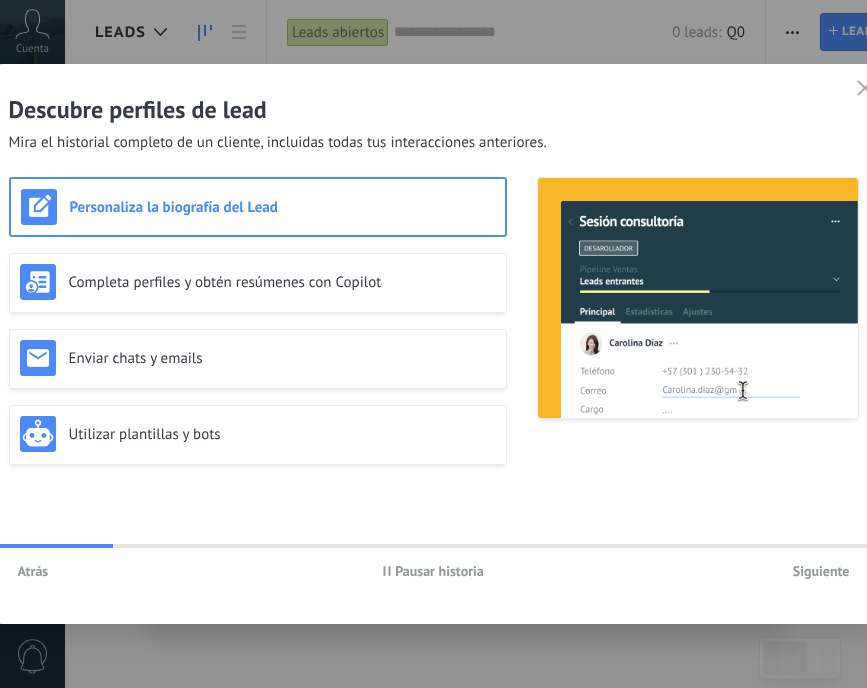 click on "Siguiente" at bounding box center (821, 571) 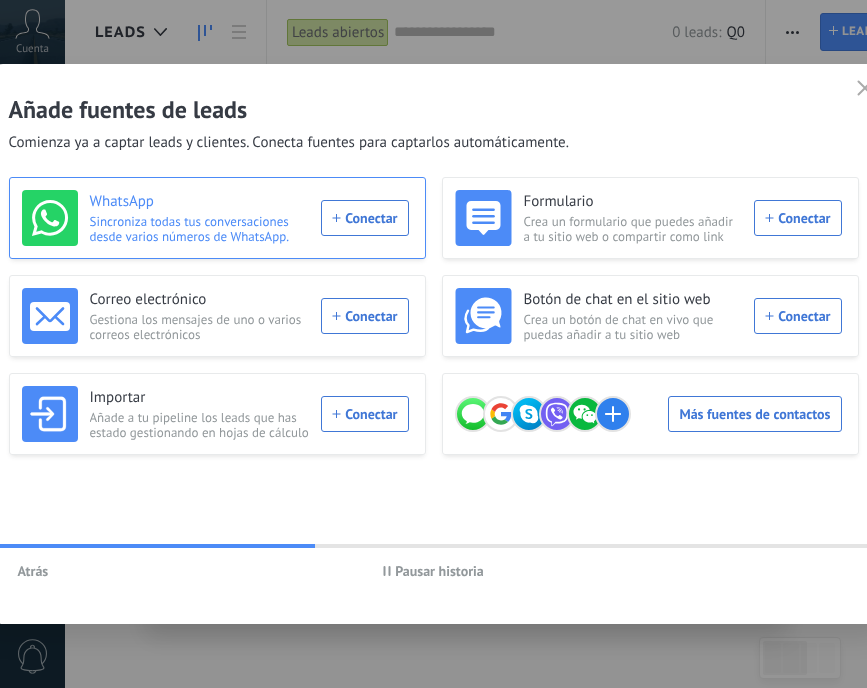 click on "WhatsApp Sincroniza todas tus conversaciones desde varios números de WhatsApp. Conectar" at bounding box center (215, 218) 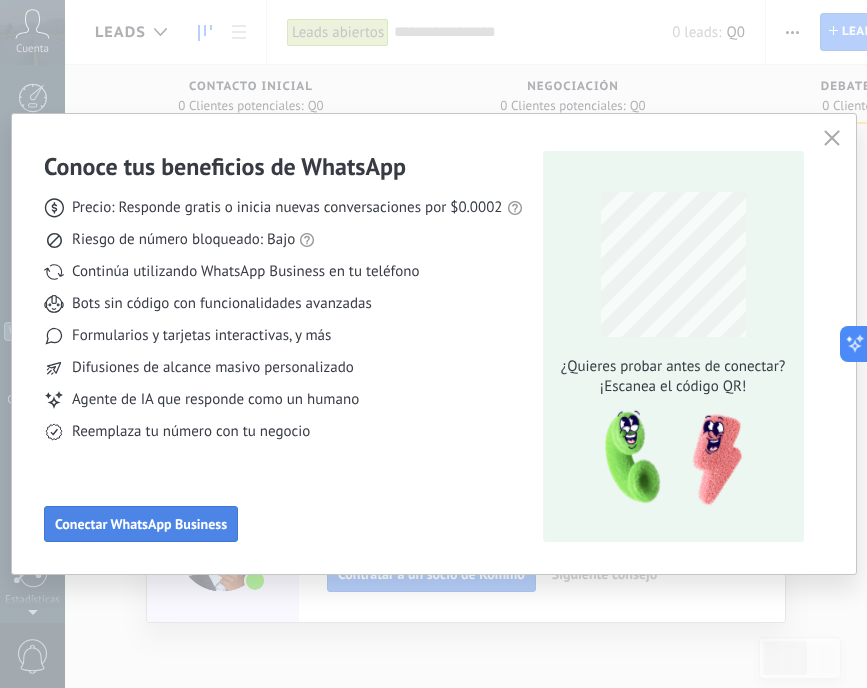 click on "Conectar WhatsApp Business" at bounding box center (141, 524) 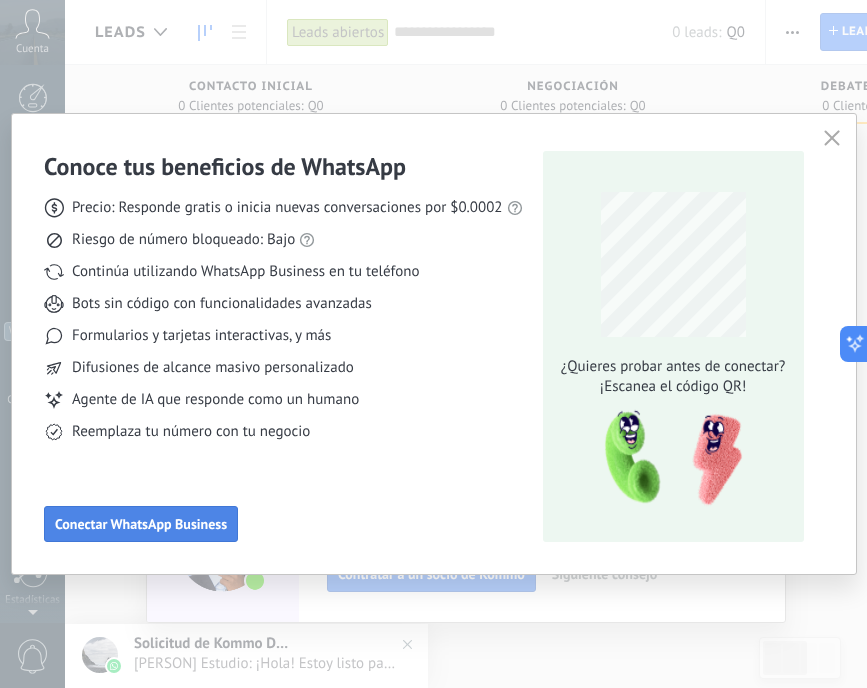 click at bounding box center (466, 344) 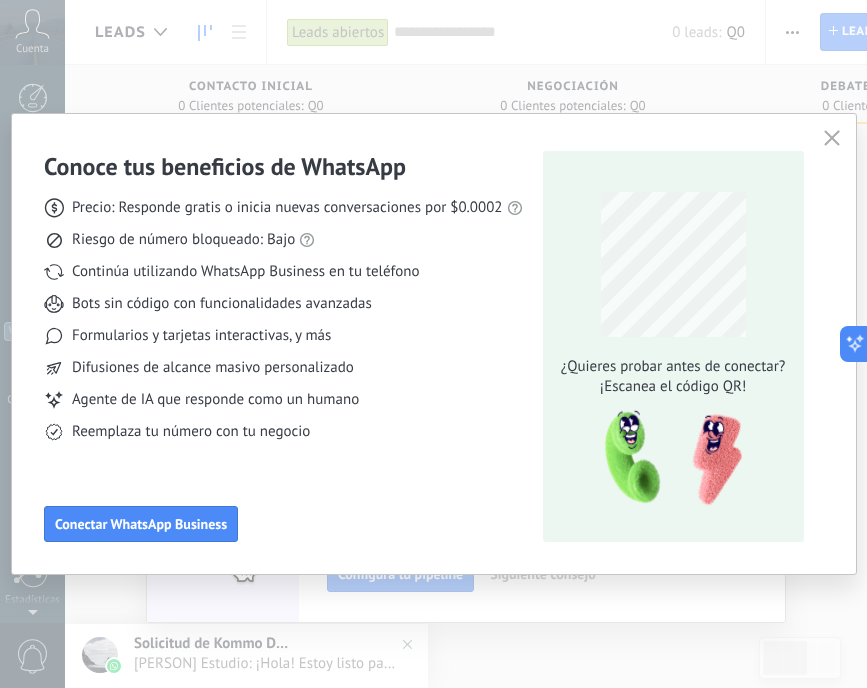 click on "Conoce tus beneficios de WhatsApp Precio: Responde gratis o inicia nuevas conversaciones por $0.0002 Riesgo de número bloqueado: Bajo Continúa utilizando WhatsApp Business en tu teléfono Bots sin código con funcionalidades avanzadas Formularios y tarjetas interactivas, y más Difusiones de alcance masivo personalizado Agente de IA que responde como un humano Reemplaza tu número con tu negocio Conectar WhatsApp Business ¿Quieres probar antes de conectar? ¡Escanea el código QR!" at bounding box center (433, 344) 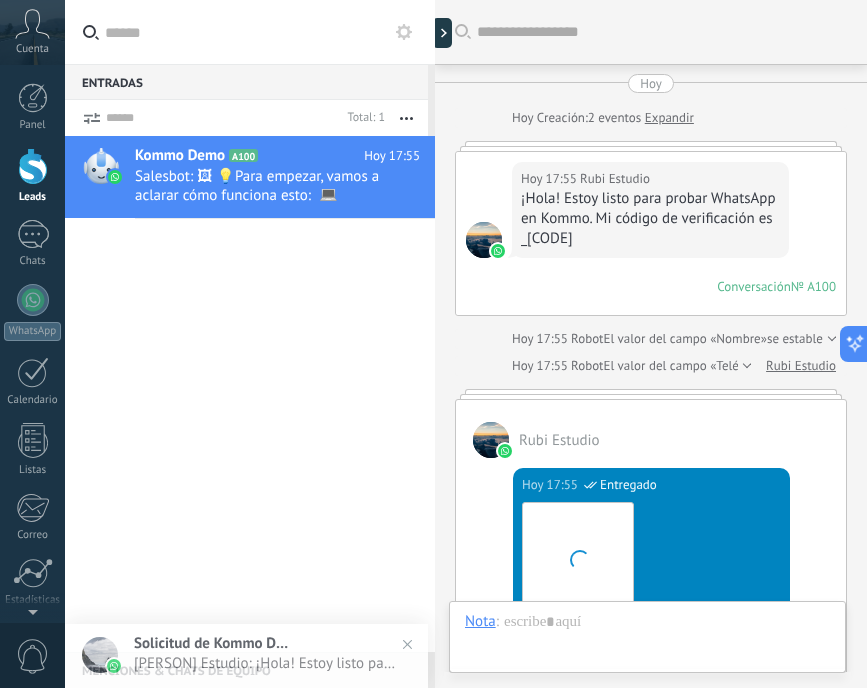 scroll, scrollTop: 30, scrollLeft: 0, axis: vertical 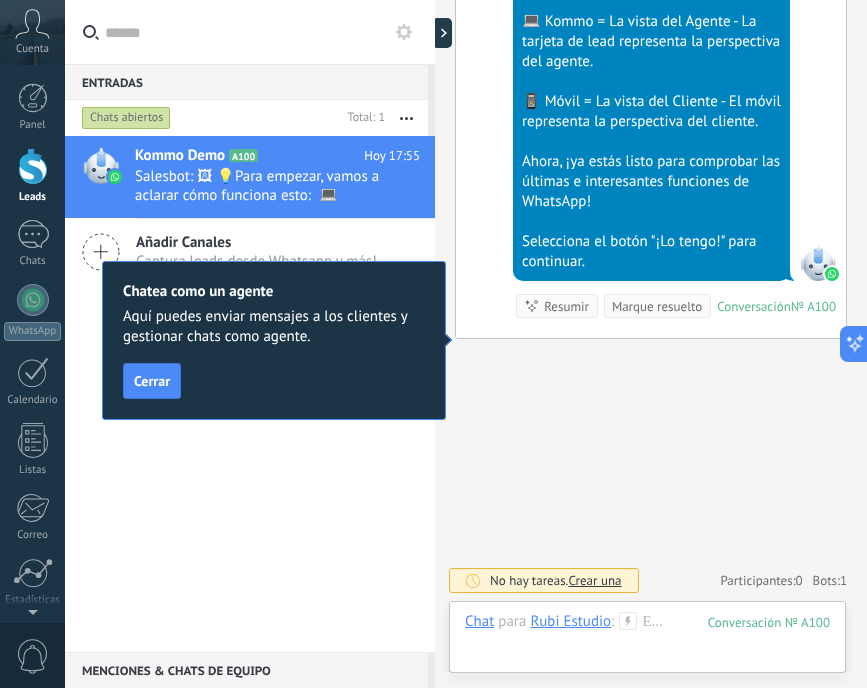 click on "Cuenta" at bounding box center (32, 49) 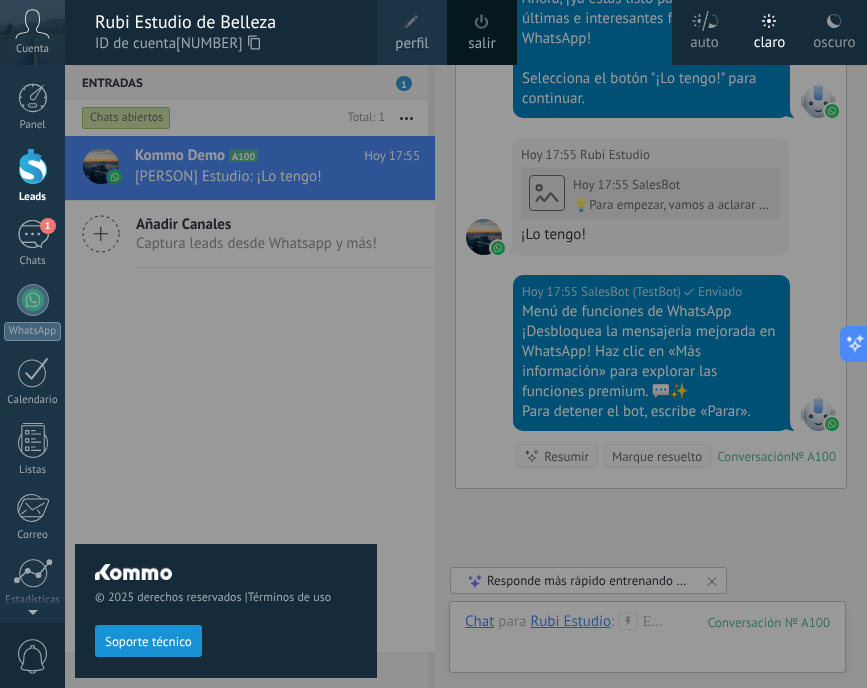scroll, scrollTop: 1226, scrollLeft: 0, axis: vertical 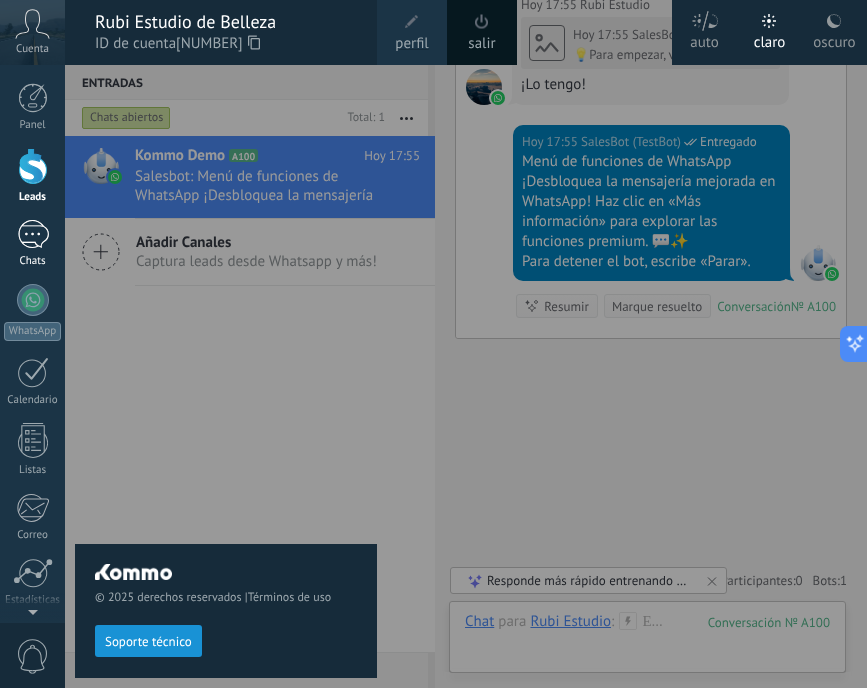click on "1" at bounding box center [33, 234] 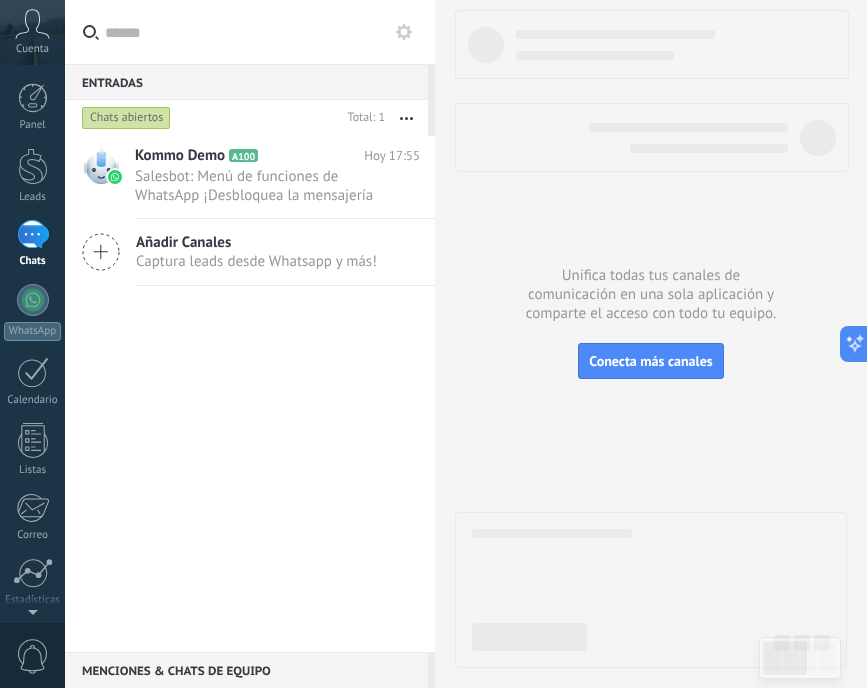 click on "Panel
Leads
1
Chats
WhatsApp
Clientes" at bounding box center (32, 425) 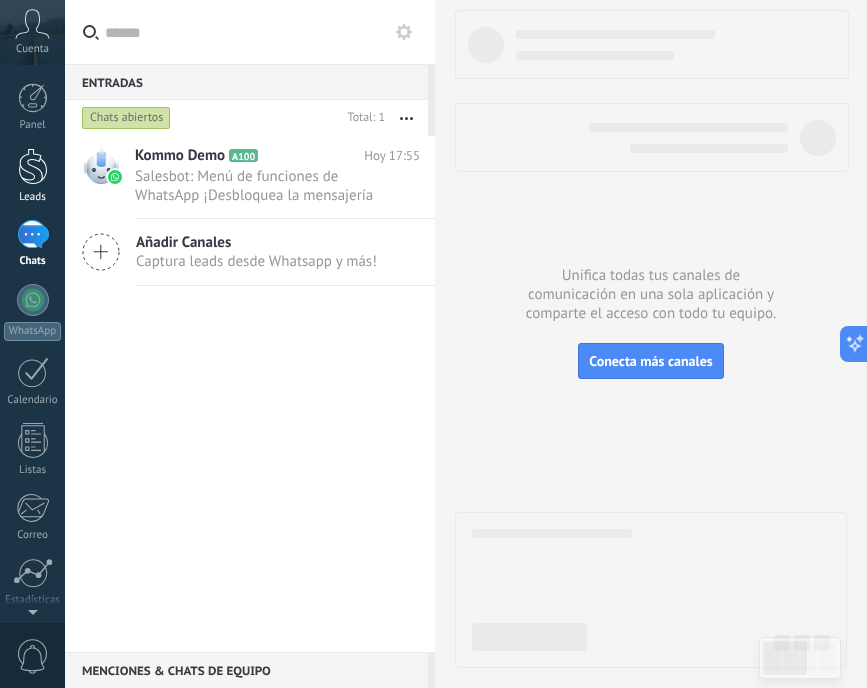 click at bounding box center [33, 166] 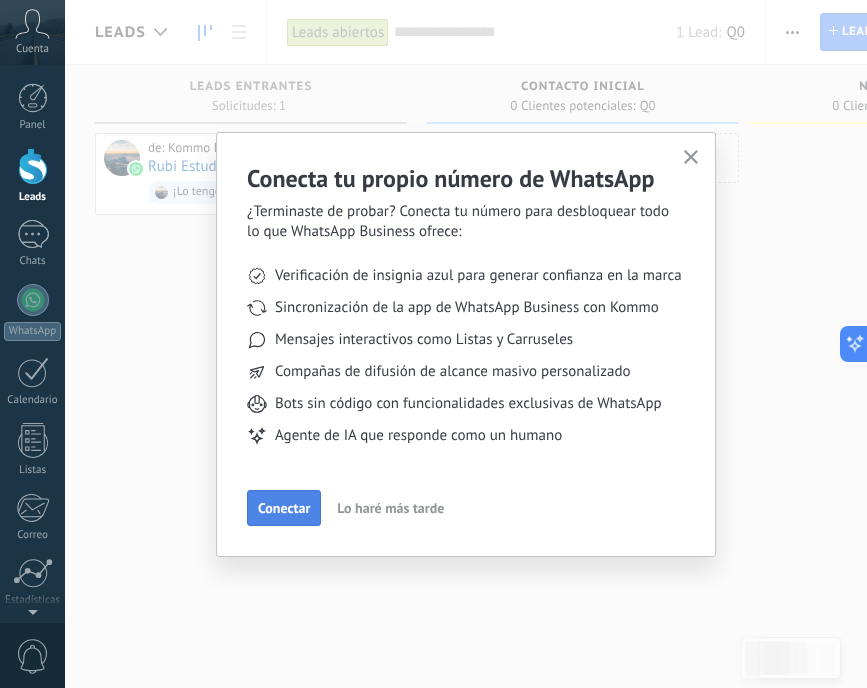 click on "Conectar" at bounding box center (284, 508) 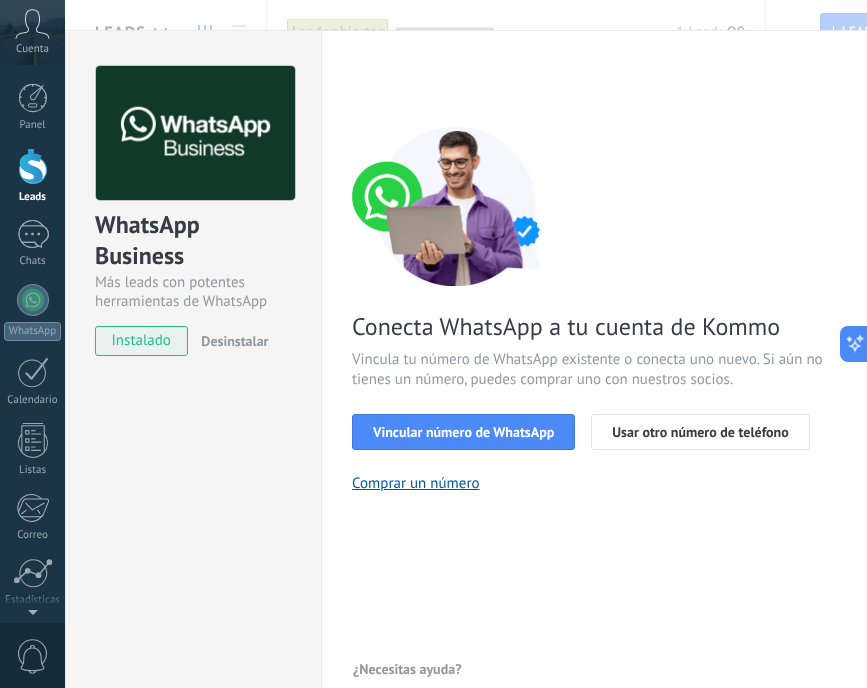 click on "instalado" at bounding box center [141, 341] 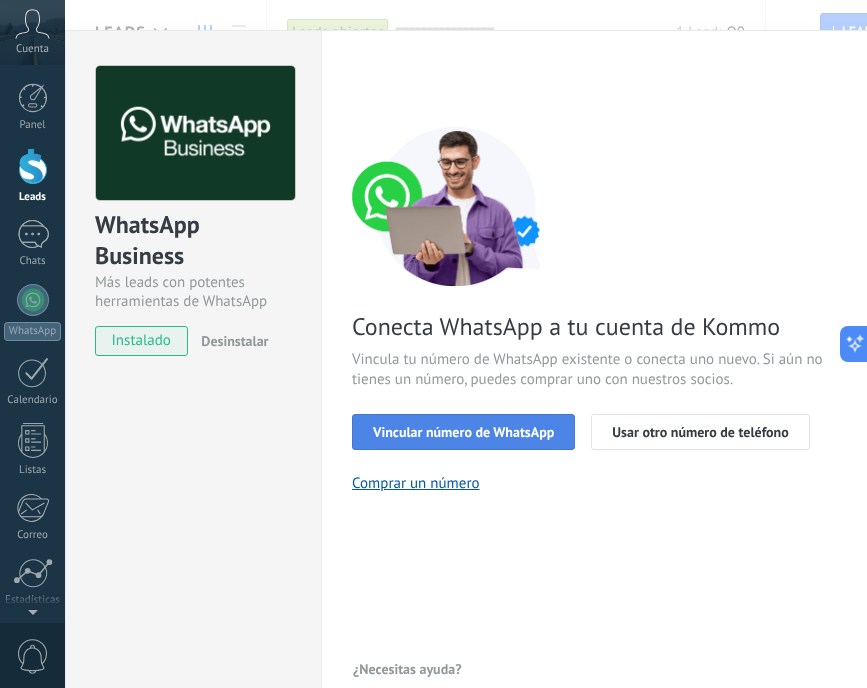 click on "Vincular número de WhatsApp" at bounding box center [463, 432] 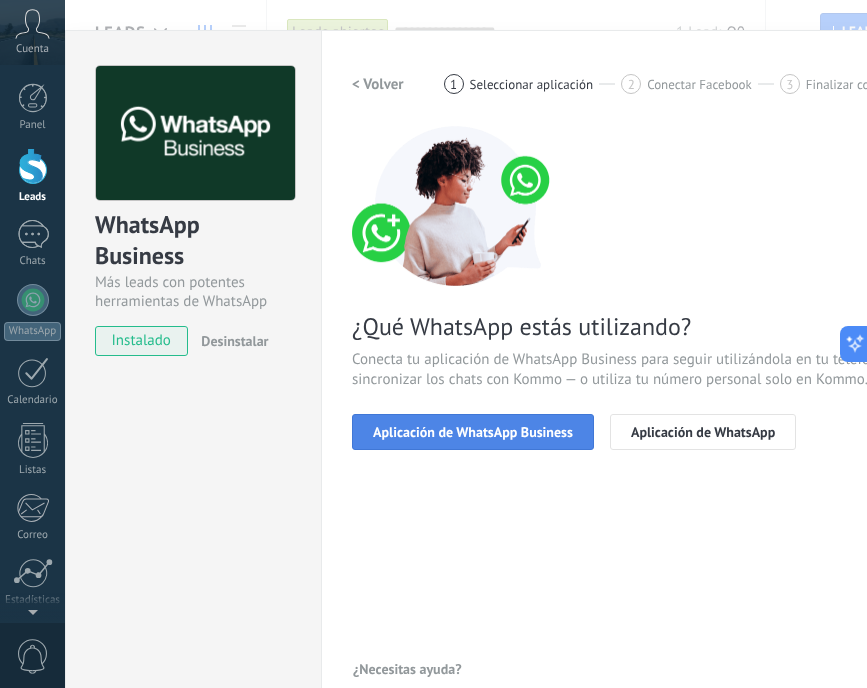 click on "Aplicación de WhatsApp Business" at bounding box center (473, 432) 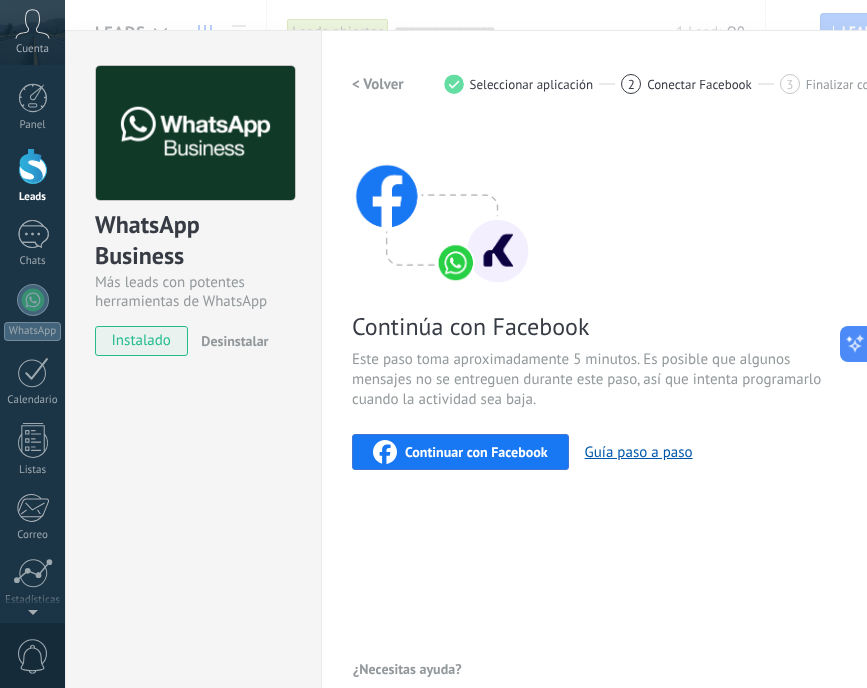click on "Continuar con Facebook" at bounding box center (476, 452) 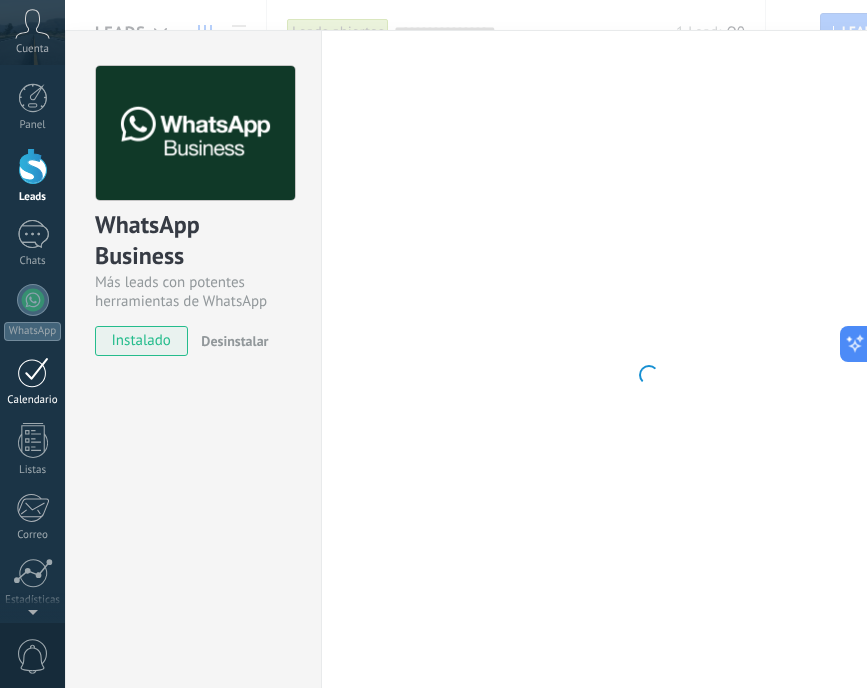 click on "Calendario" at bounding box center [32, 382] 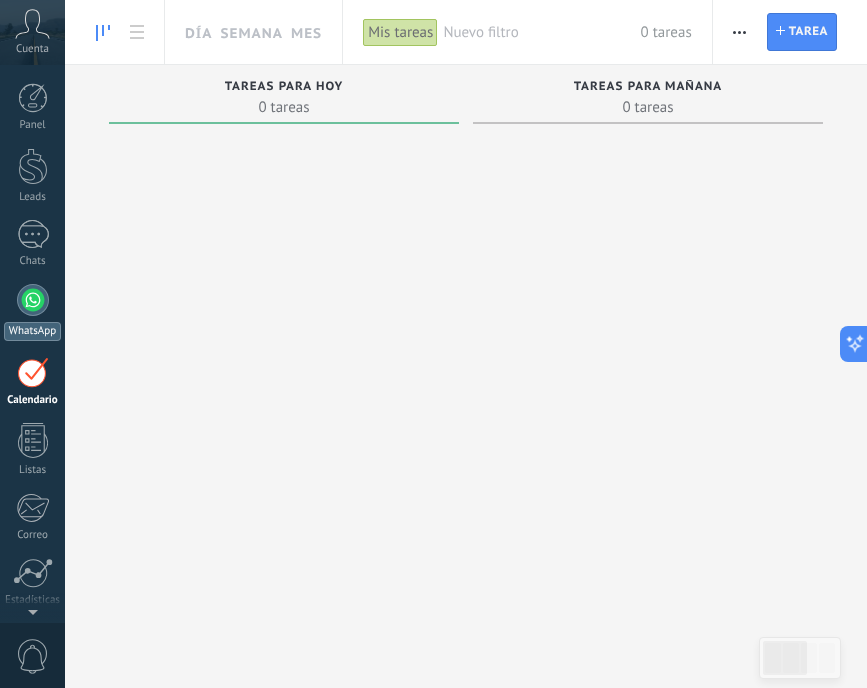 click at bounding box center (33, 300) 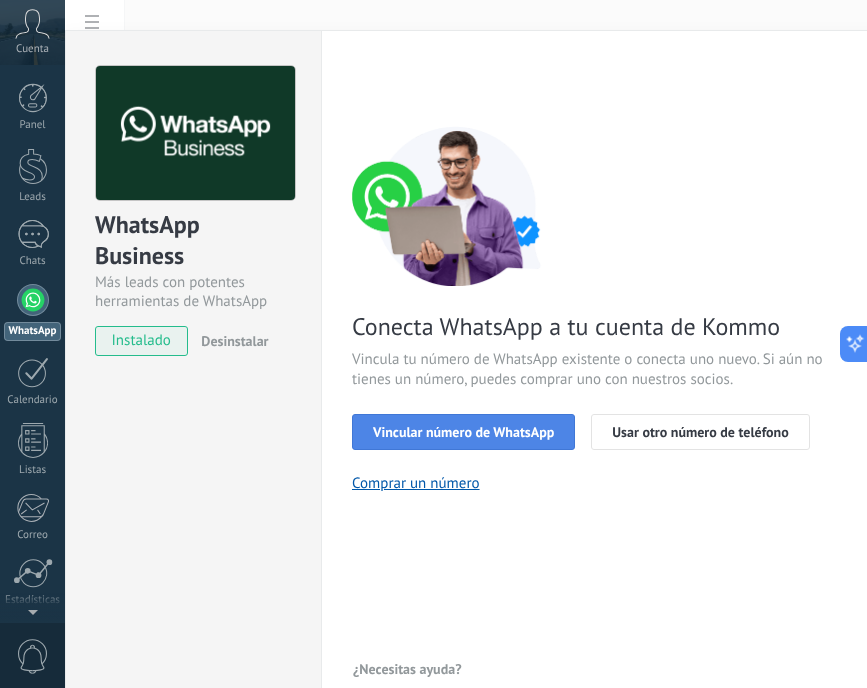 click on "Vincular número de WhatsApp" at bounding box center (463, 432) 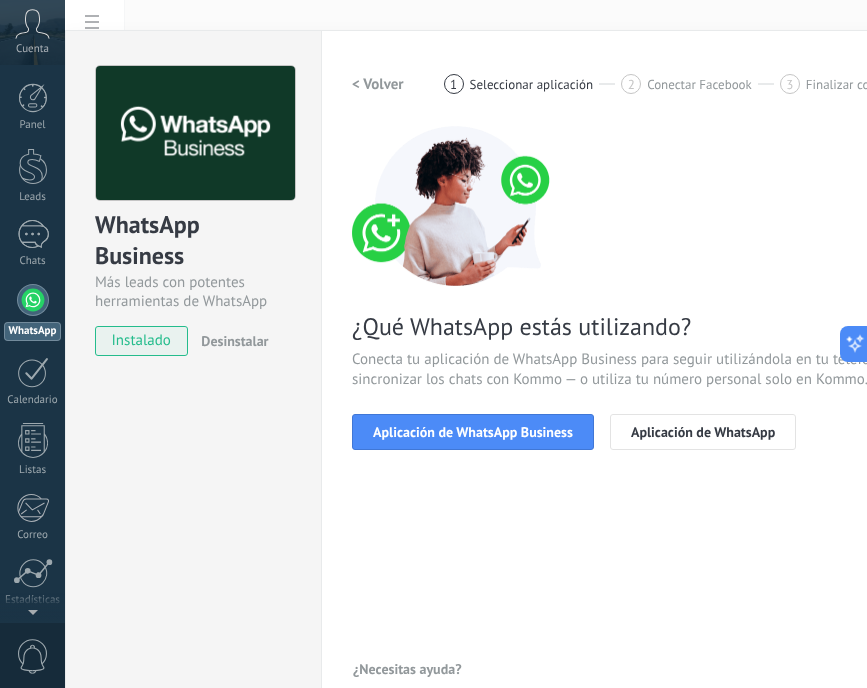 click on "Aplicación de WhatsApp Business" at bounding box center (473, 432) 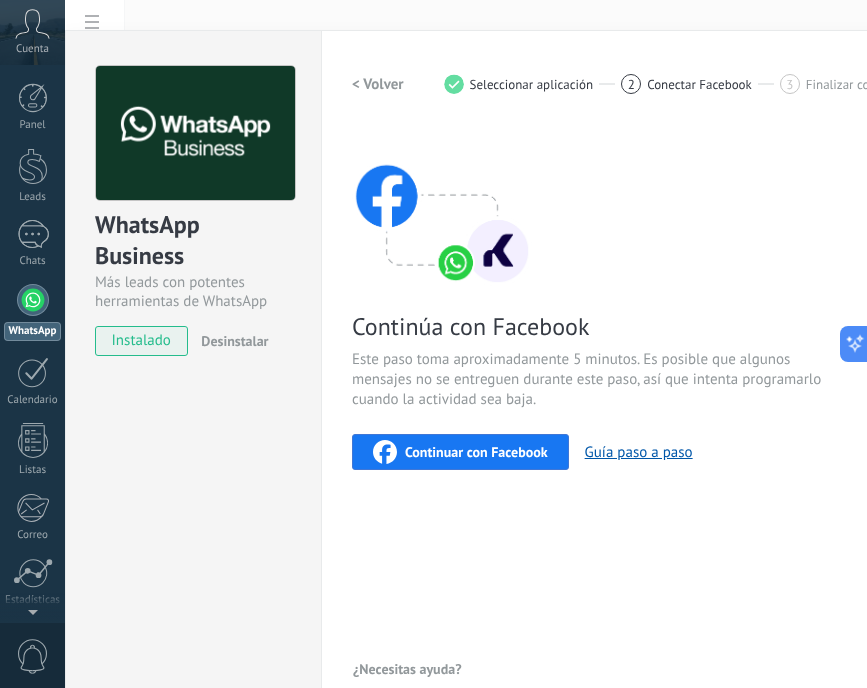 click on "Continuar con Facebook" at bounding box center [476, 452] 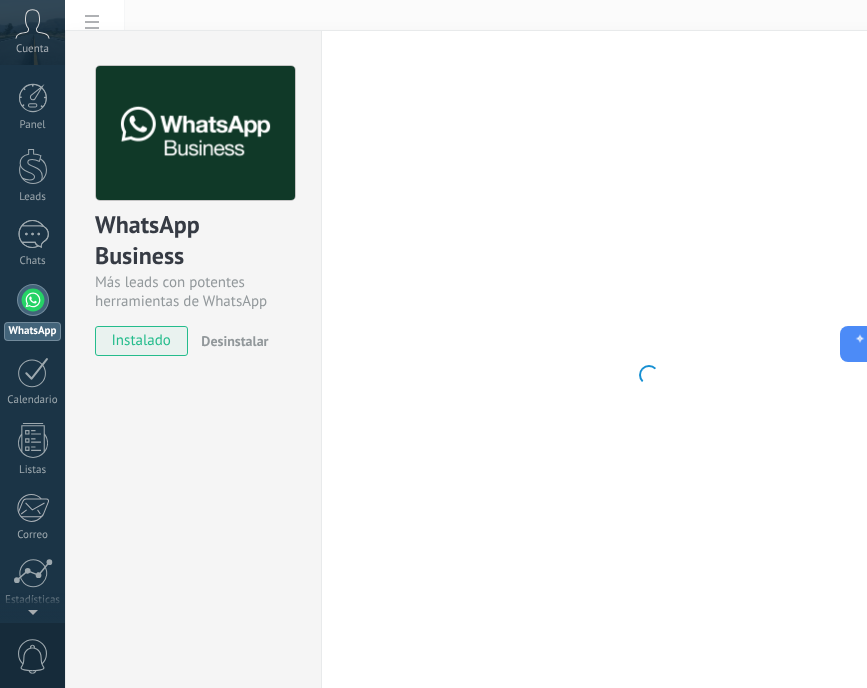 click on "WhatsApp" at bounding box center (32, 312) 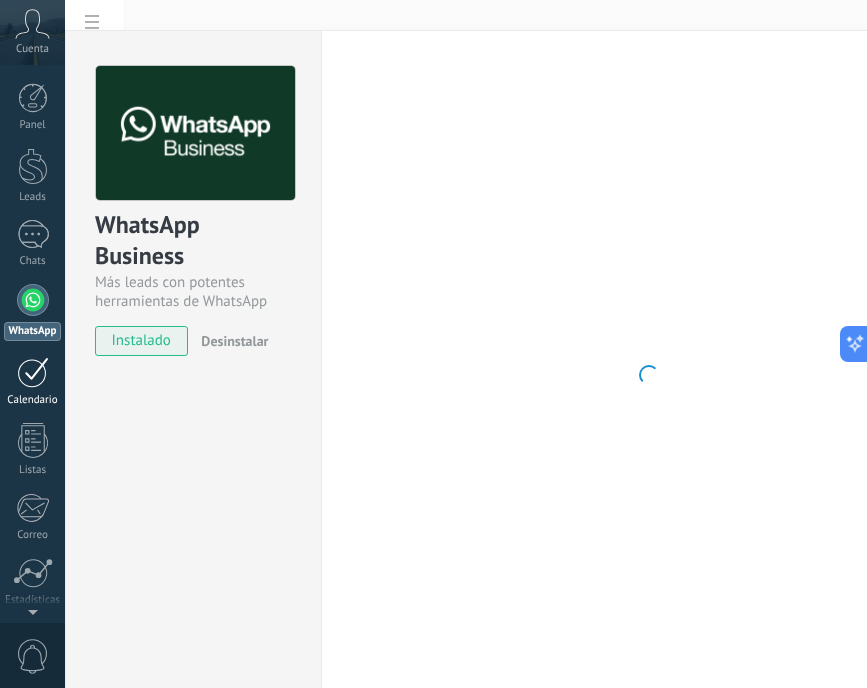click at bounding box center [33, 372] 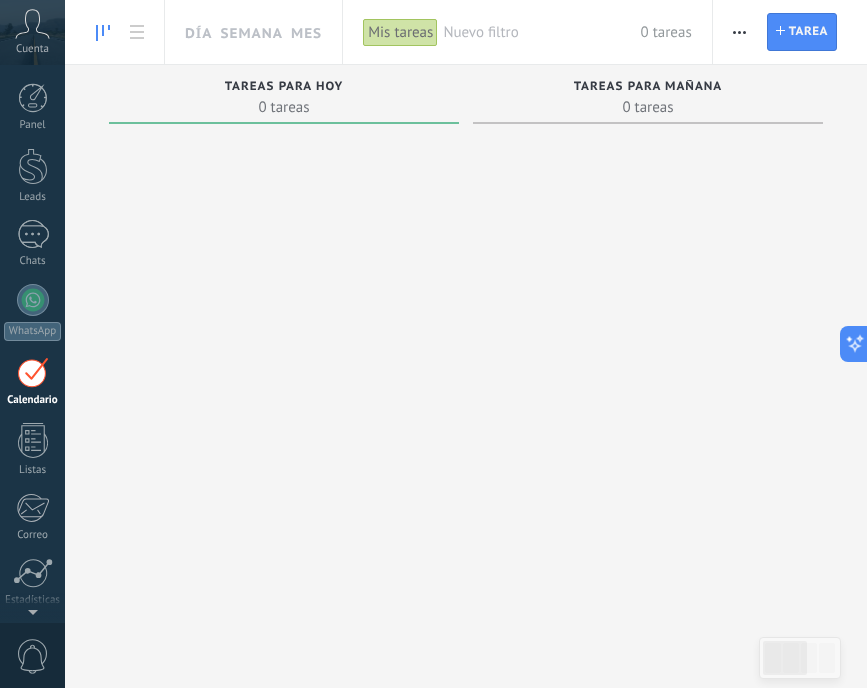 click 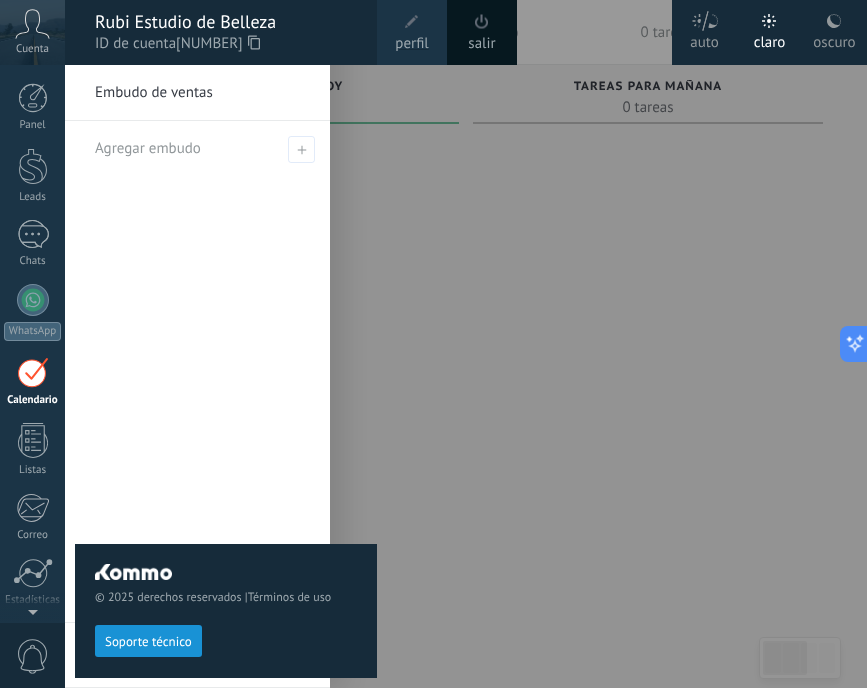 click at bounding box center (498, 344) 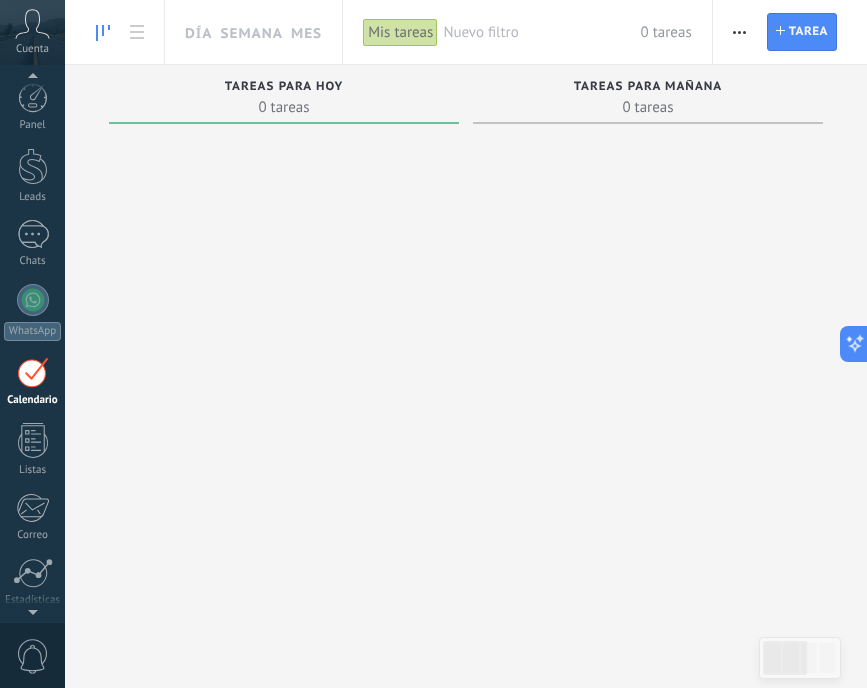 scroll, scrollTop: 58, scrollLeft: 0, axis: vertical 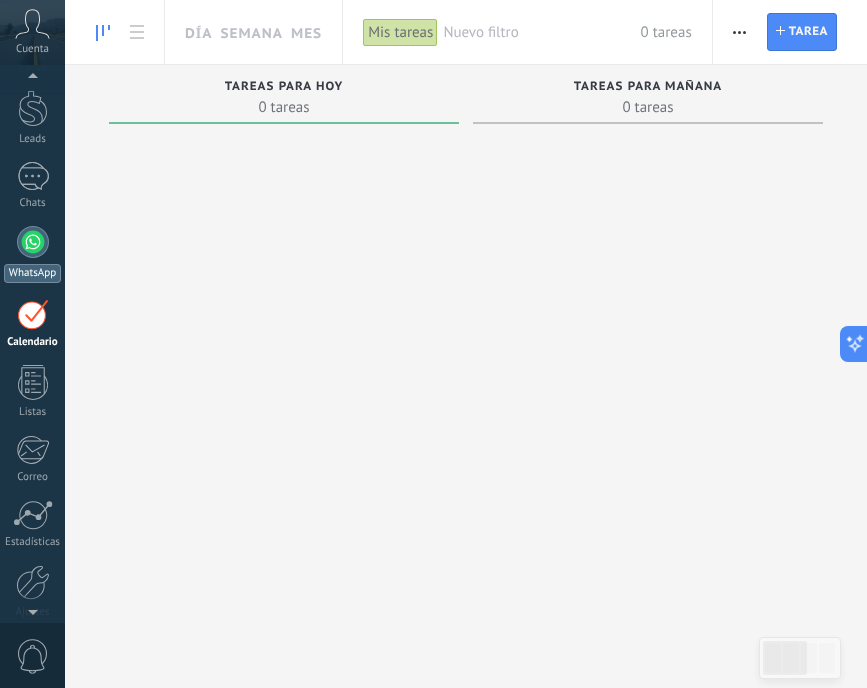 click on "WhatsApp" at bounding box center [32, 254] 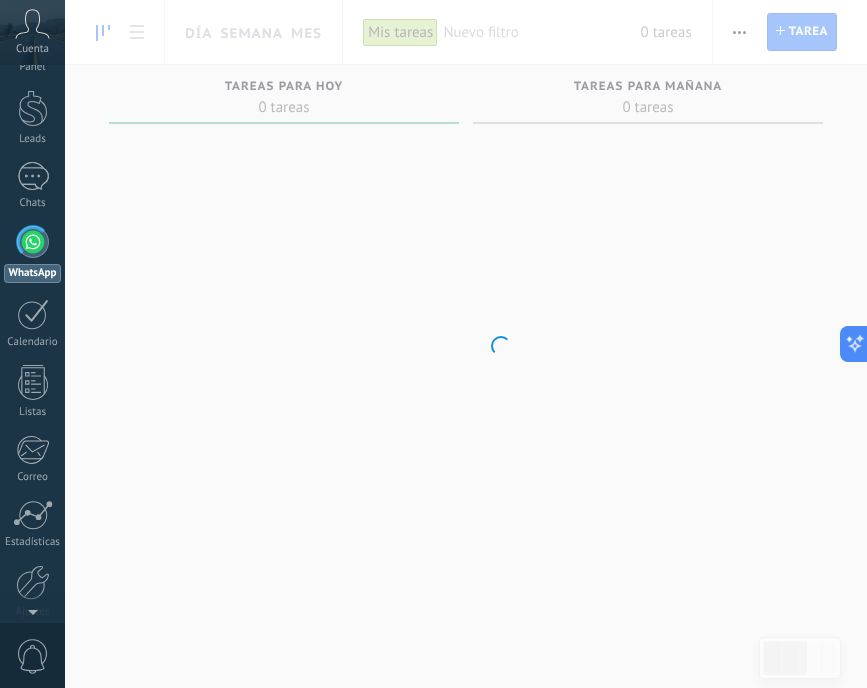 scroll, scrollTop: 0, scrollLeft: 0, axis: both 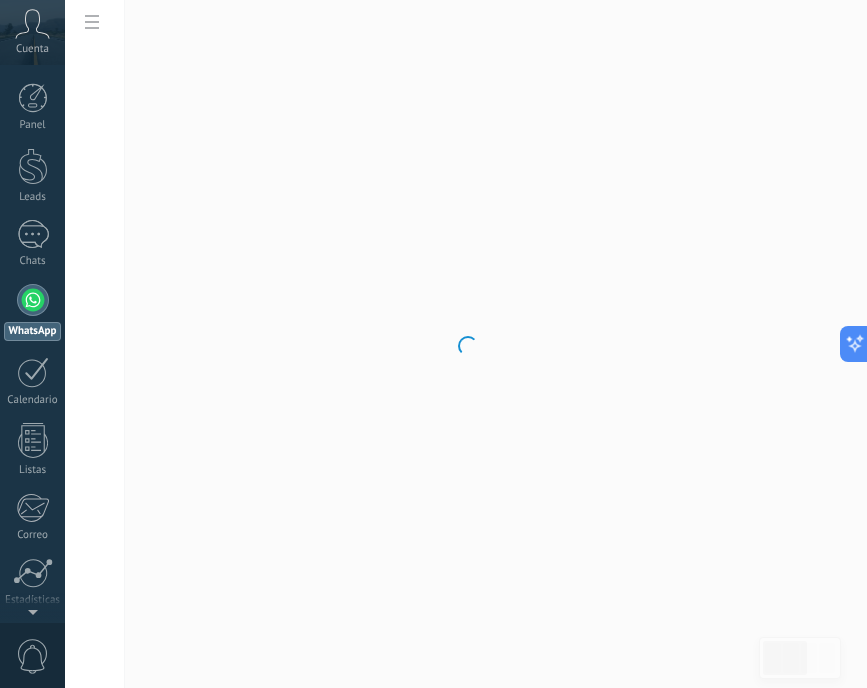 click at bounding box center [466, 344] 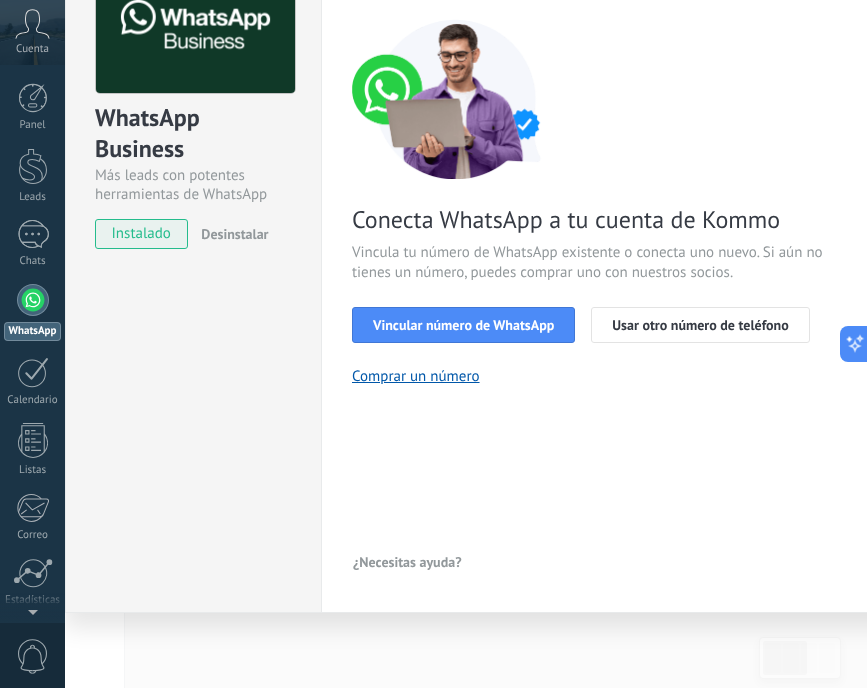 scroll, scrollTop: 0, scrollLeft: 0, axis: both 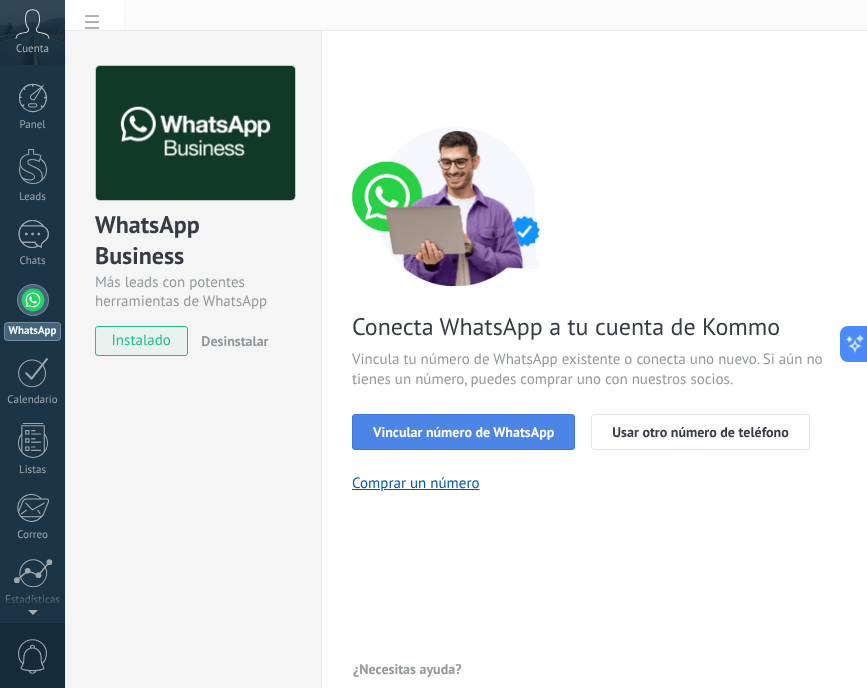 click on "Vincular número de WhatsApp" at bounding box center [463, 432] 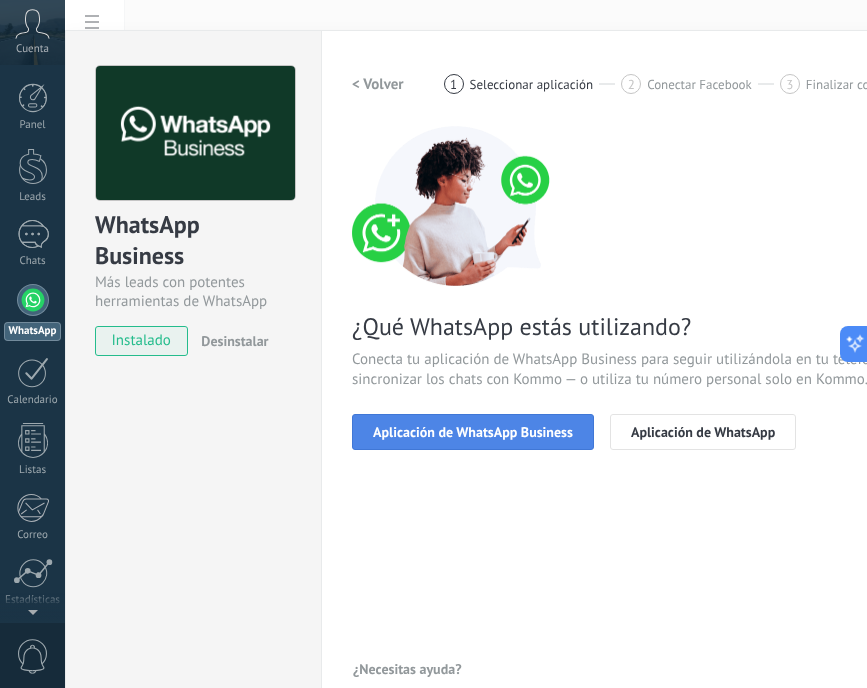 click on "Aplicación de WhatsApp Business" at bounding box center [473, 432] 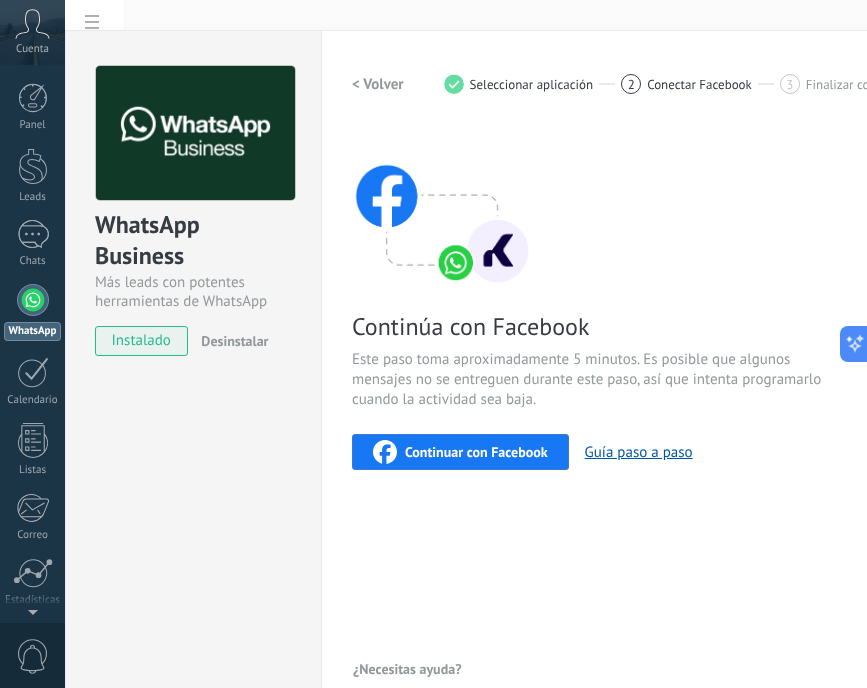 click on "Continuar con Facebook" at bounding box center [476, 452] 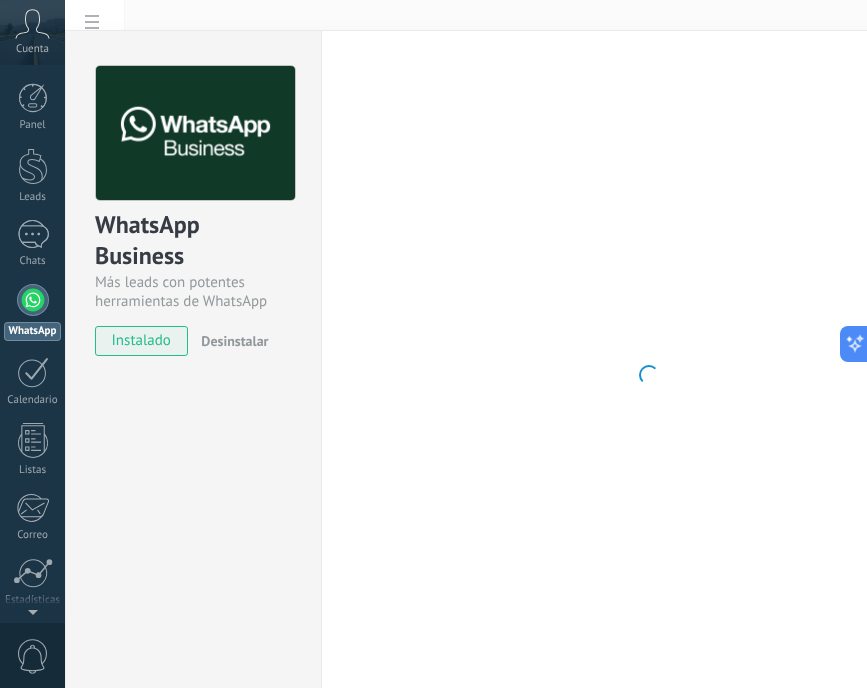 click at bounding box center [33, 300] 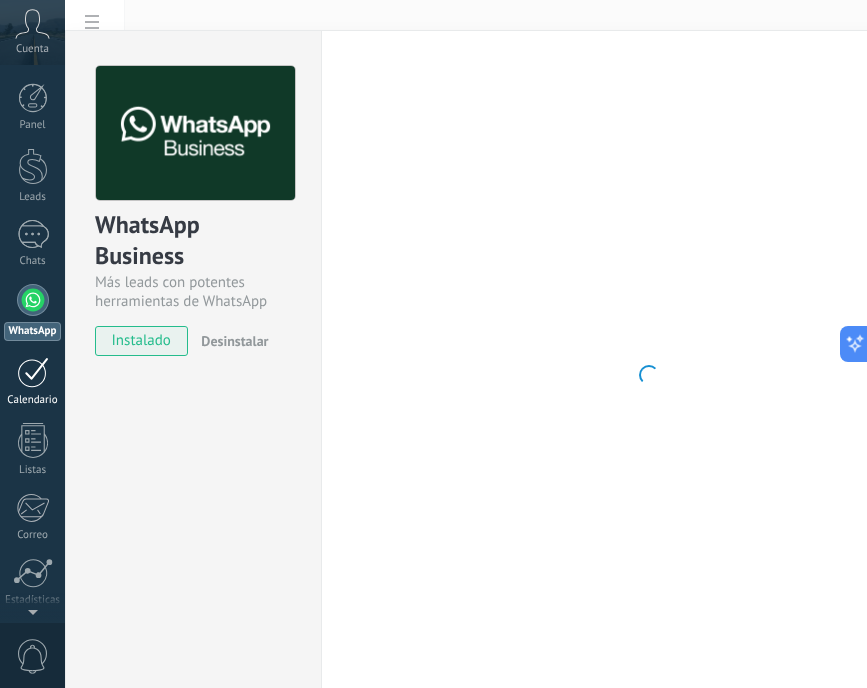 click at bounding box center (33, 372) 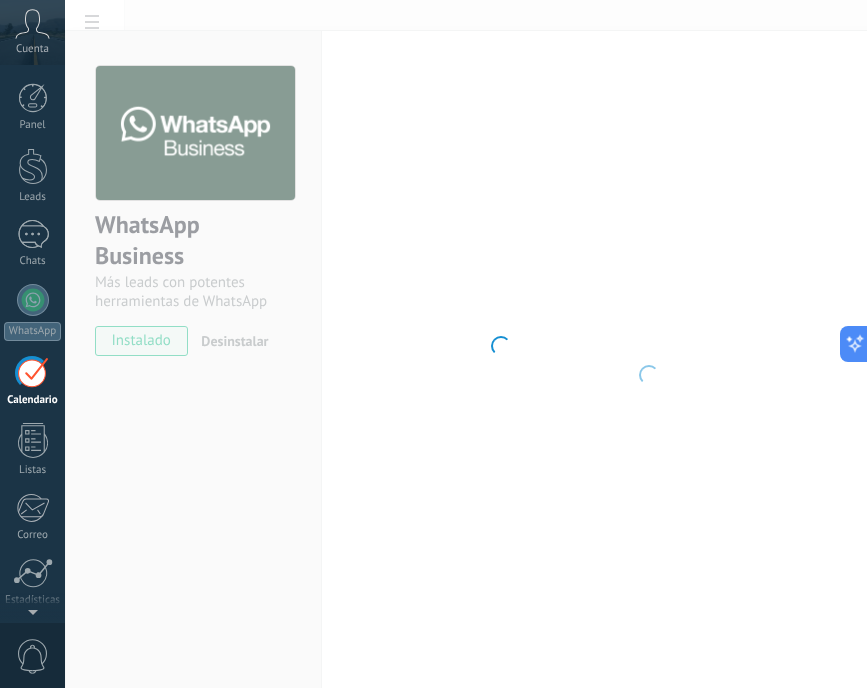 click at bounding box center [33, 372] 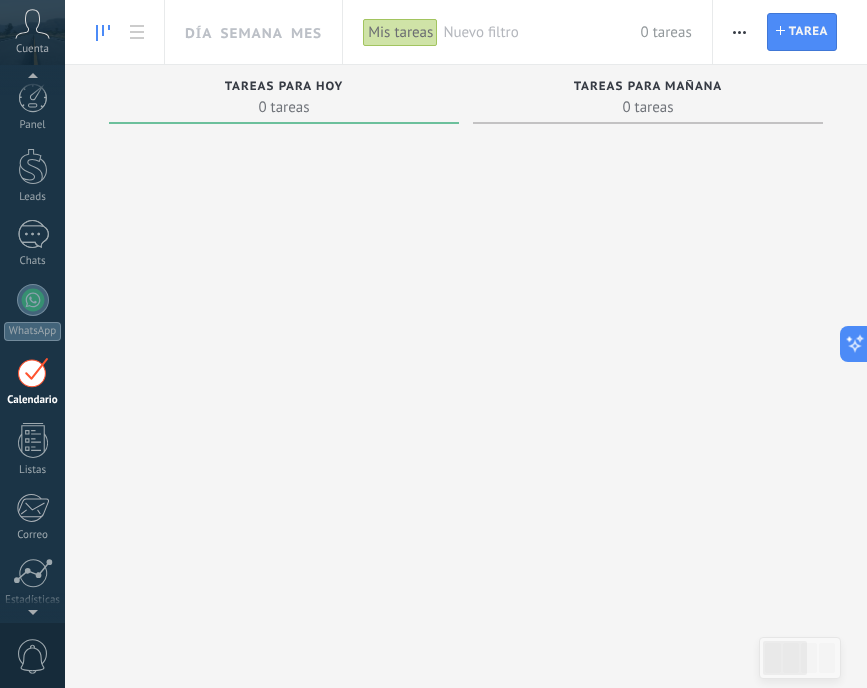 scroll, scrollTop: 58, scrollLeft: 0, axis: vertical 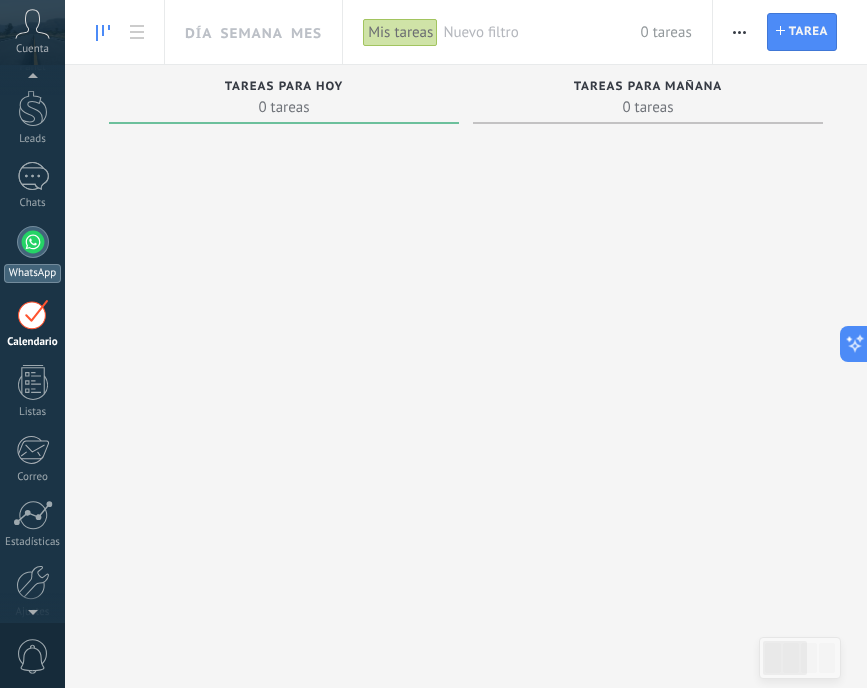 click at bounding box center (33, 242) 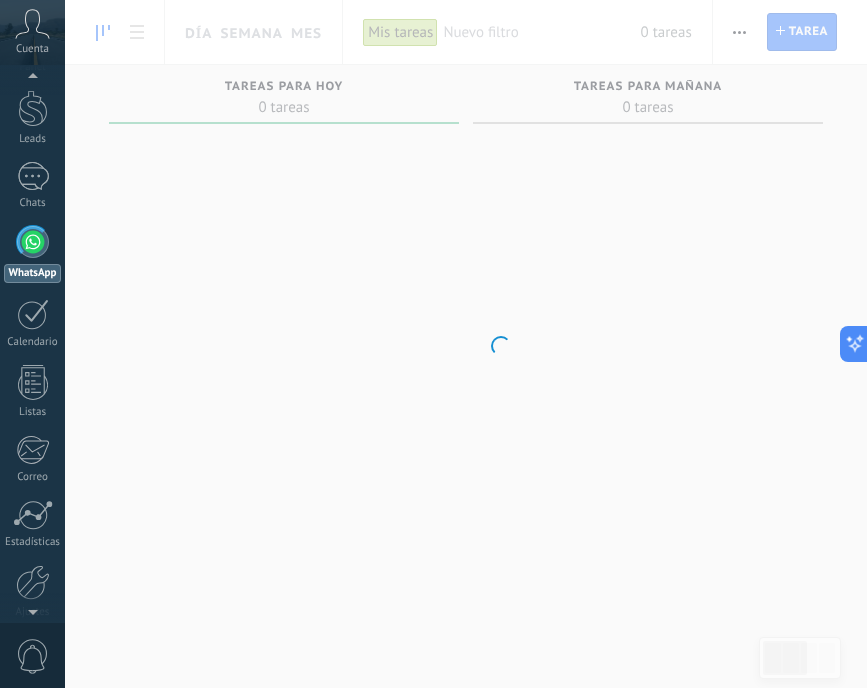 scroll, scrollTop: 0, scrollLeft: 0, axis: both 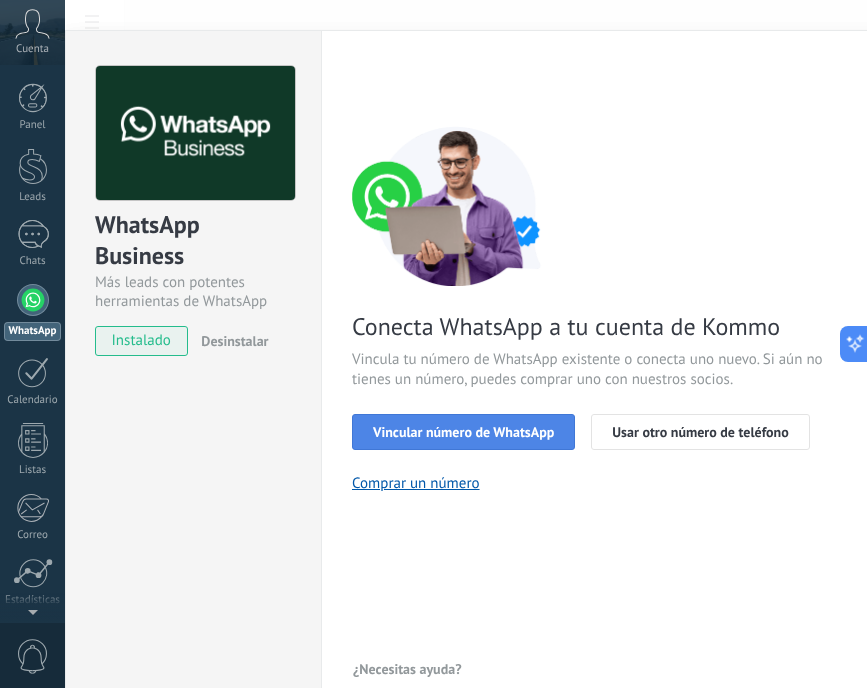 click on "Vincular número de WhatsApp" at bounding box center [463, 432] 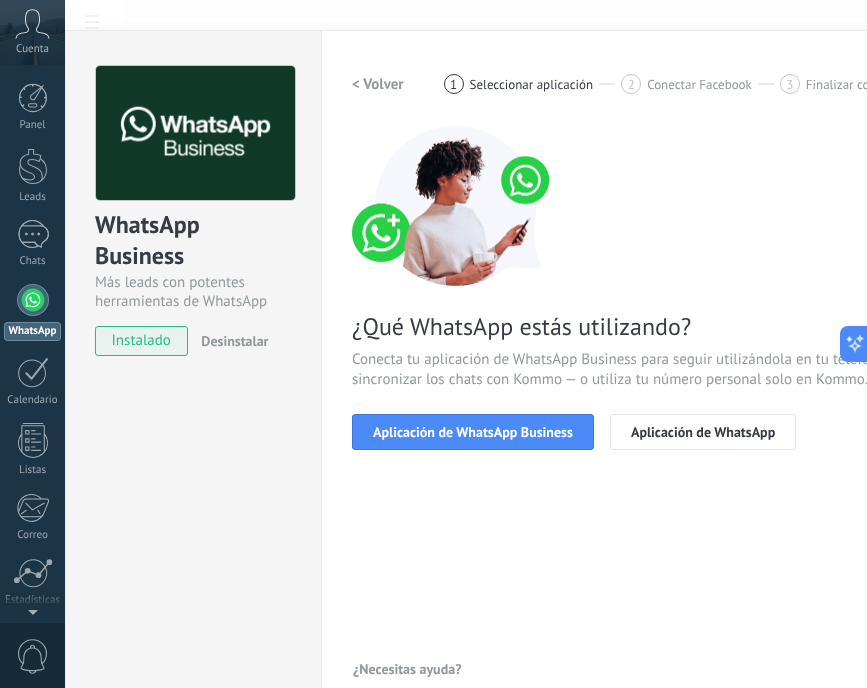 click on "Aplicación de WhatsApp Business" at bounding box center [473, 432] 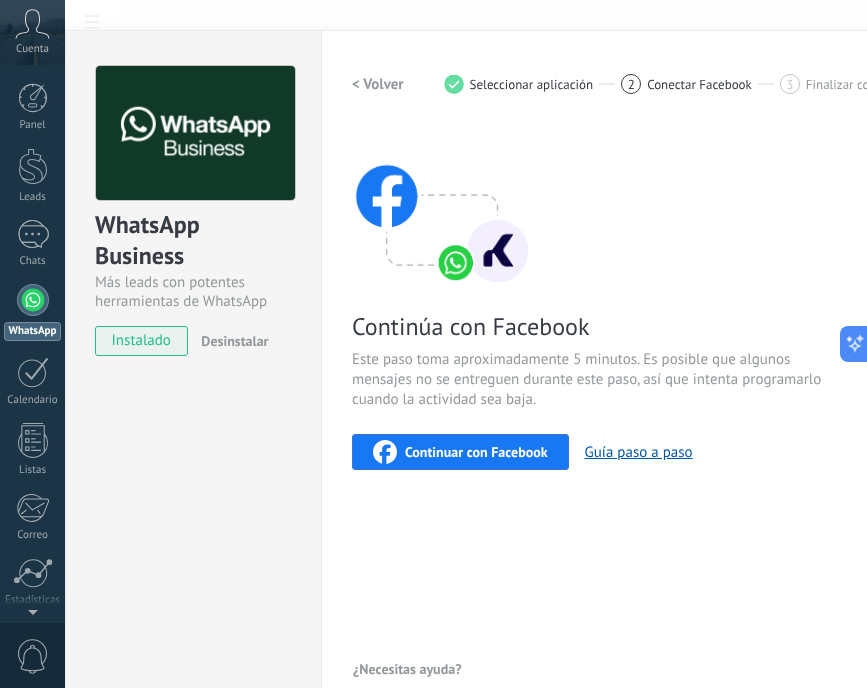 click on "Continuar con Facebook" at bounding box center [460, 452] 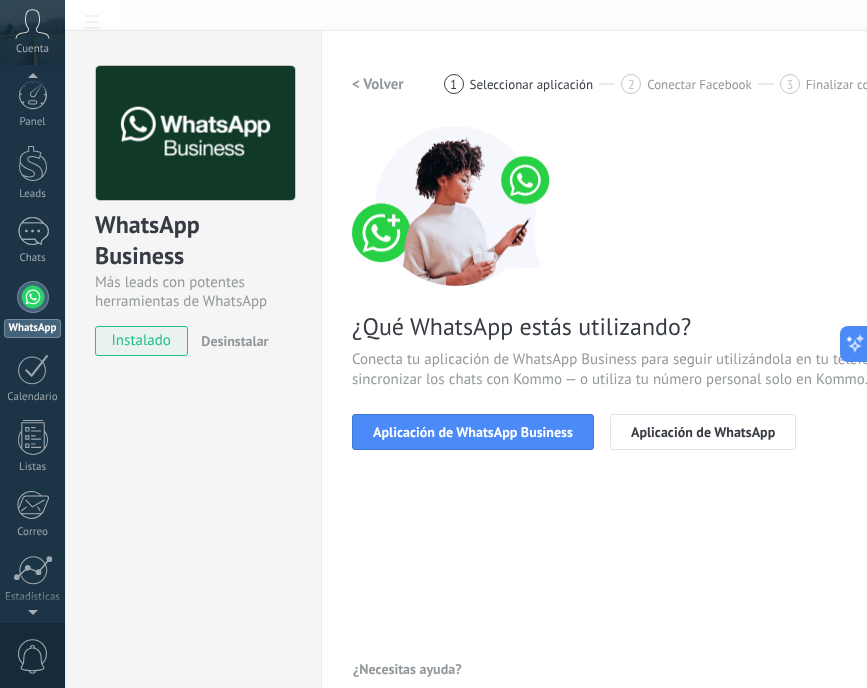 scroll, scrollTop: 144, scrollLeft: 0, axis: vertical 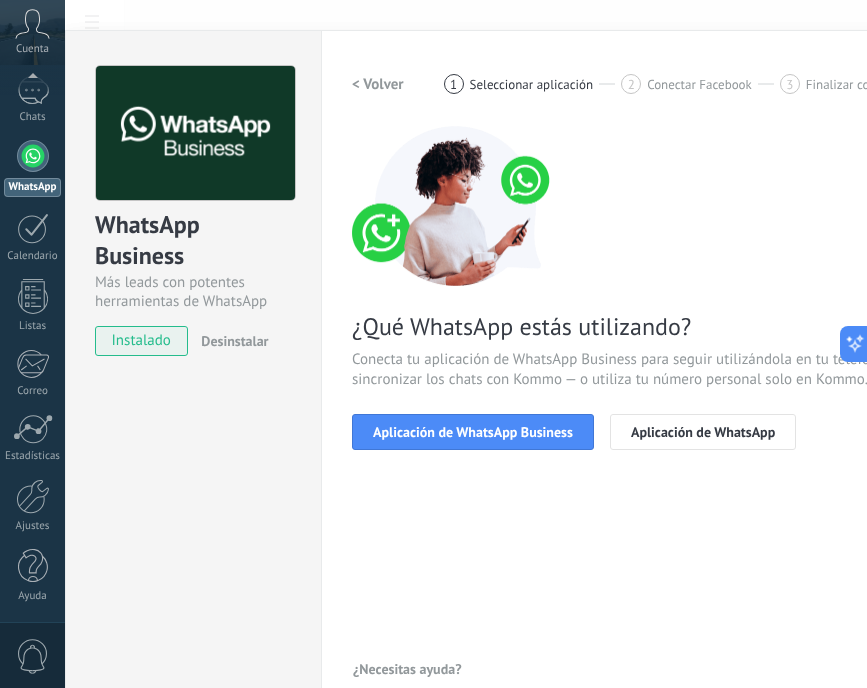 click at bounding box center (33, 496) 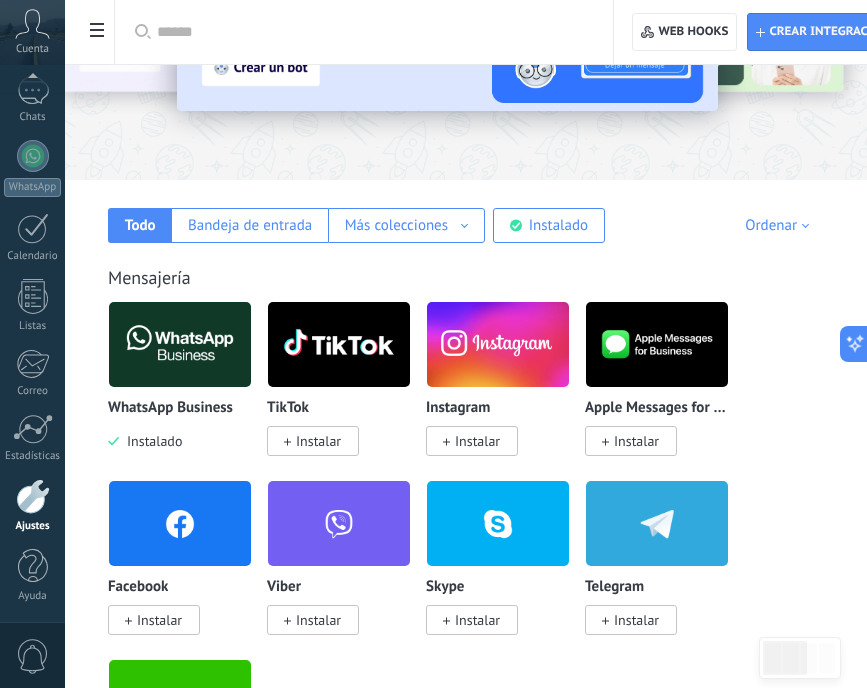 scroll, scrollTop: 272, scrollLeft: 0, axis: vertical 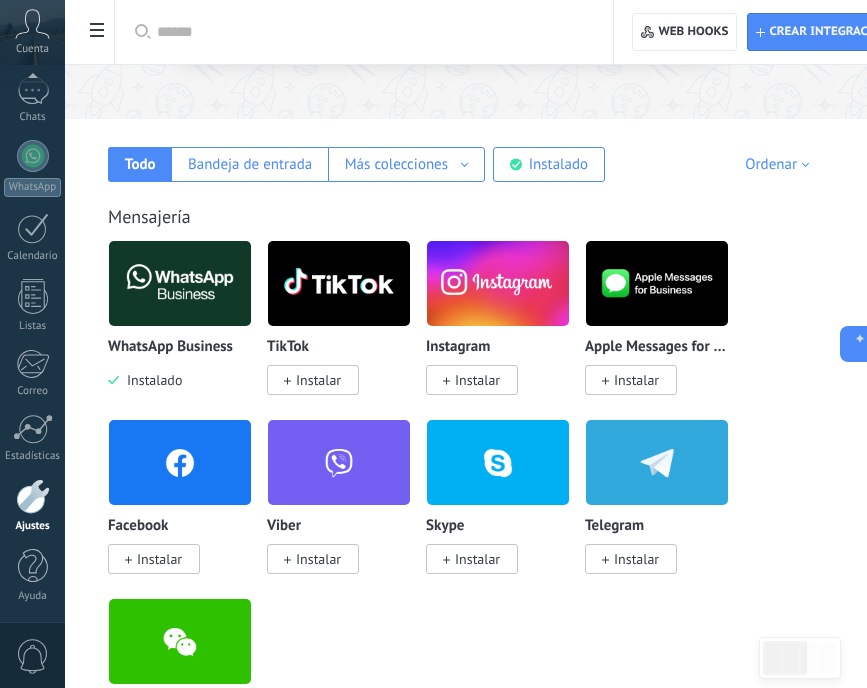 click on "Instalar" at bounding box center (159, 559) 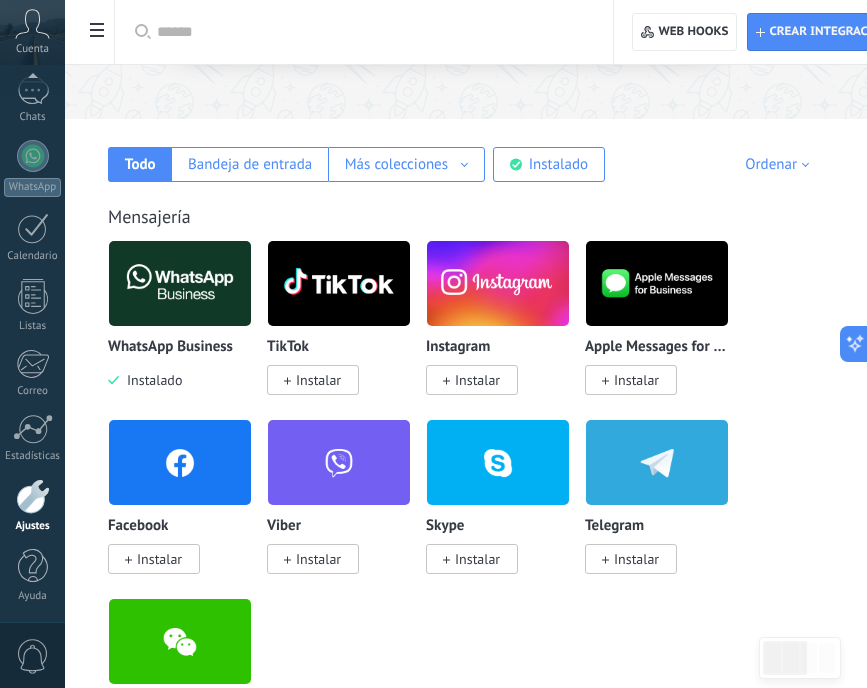 click 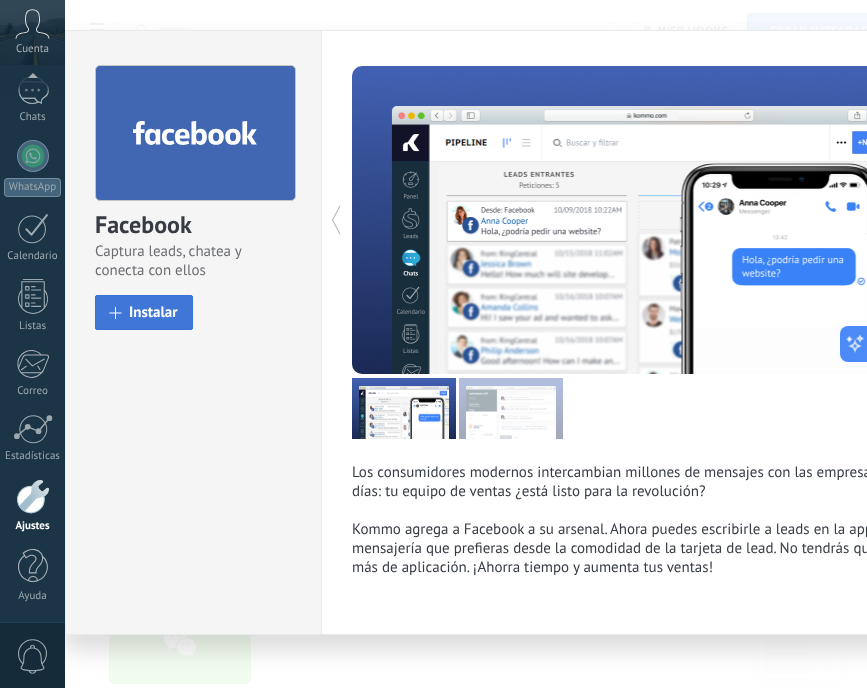 click on "Instalar" at bounding box center [144, 312] 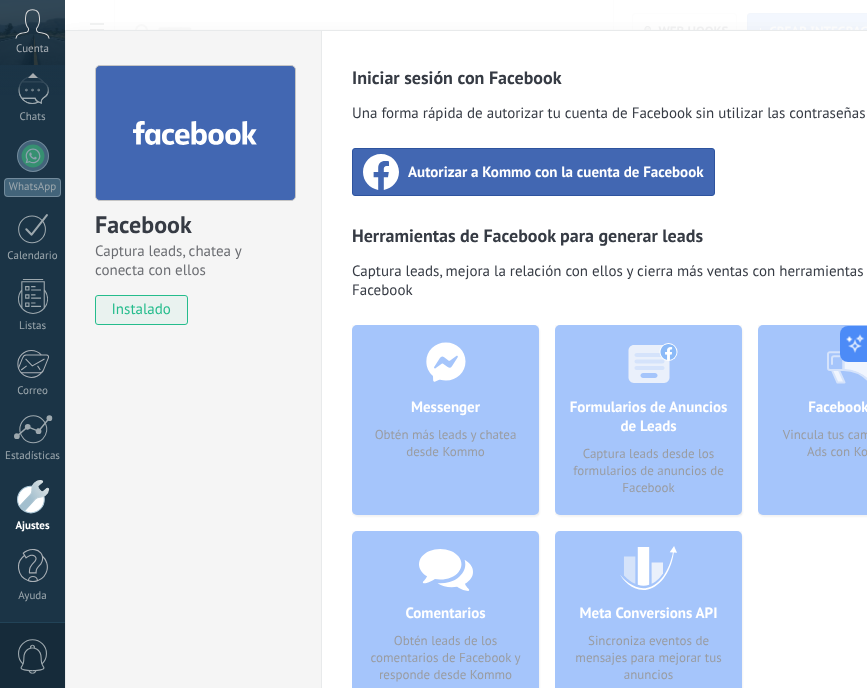click on "Autorizar a Kommo con la cuenta de Facebook" at bounding box center [533, 172] 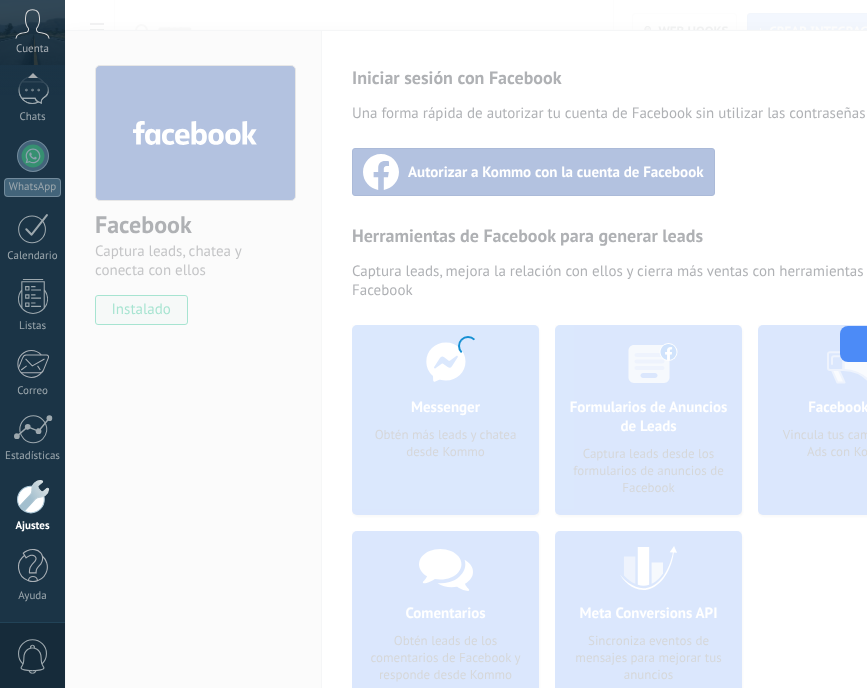 click at bounding box center (33, 496) 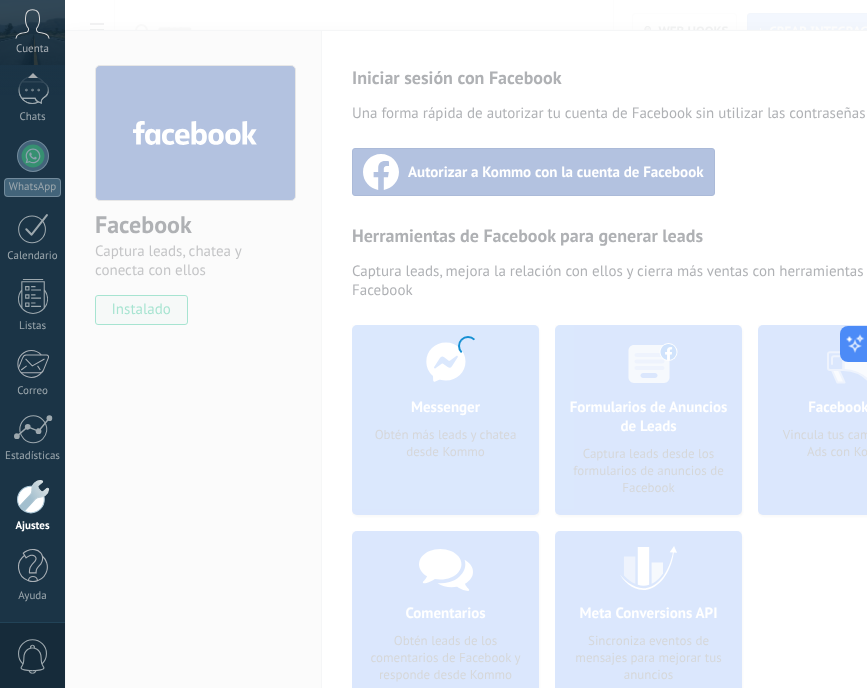 click at bounding box center [33, 496] 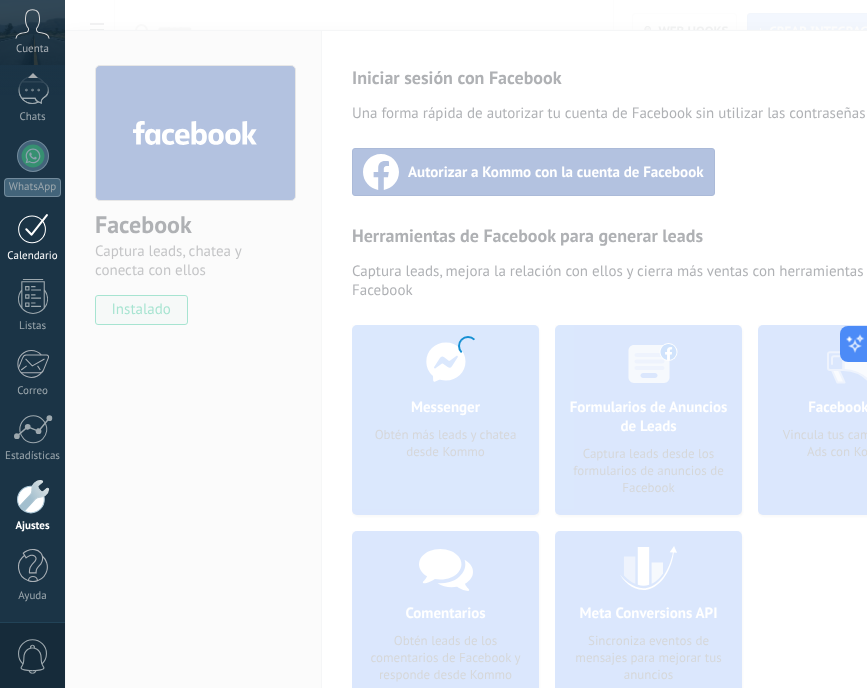 click at bounding box center (33, 228) 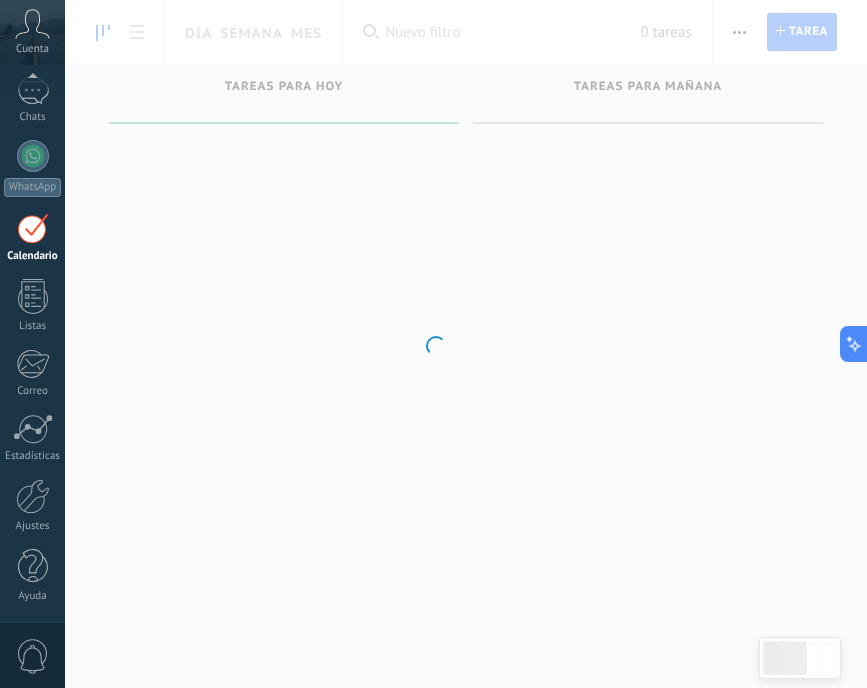 scroll, scrollTop: 0, scrollLeft: 0, axis: both 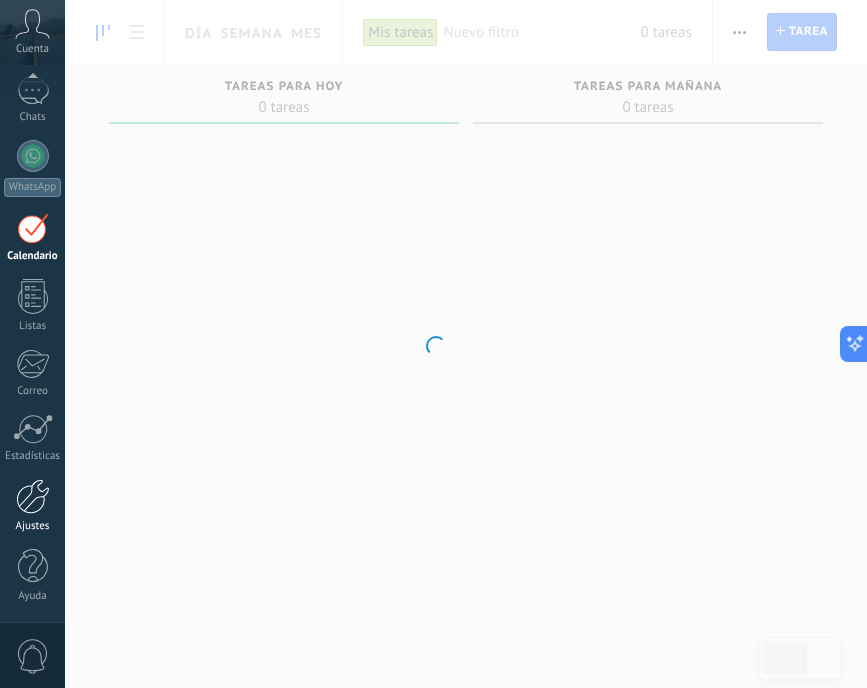 click at bounding box center [33, 496] 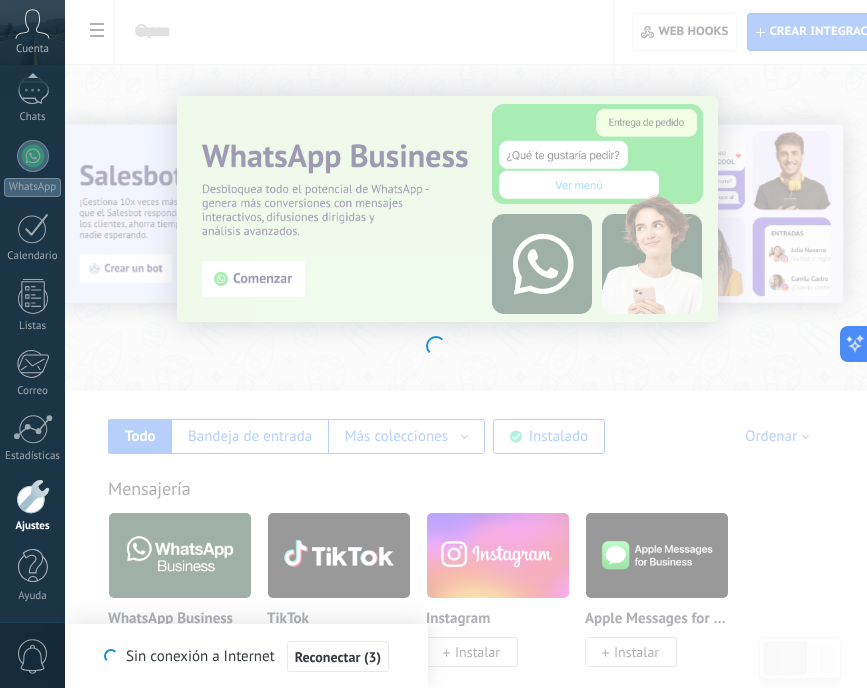 click at bounding box center [433, 344] 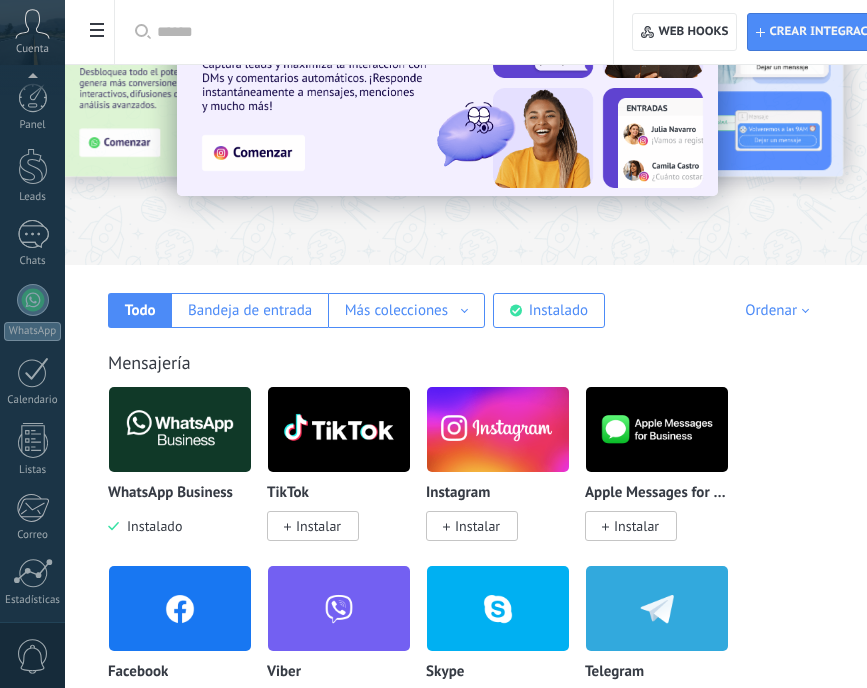 scroll, scrollTop: 321, scrollLeft: 0, axis: vertical 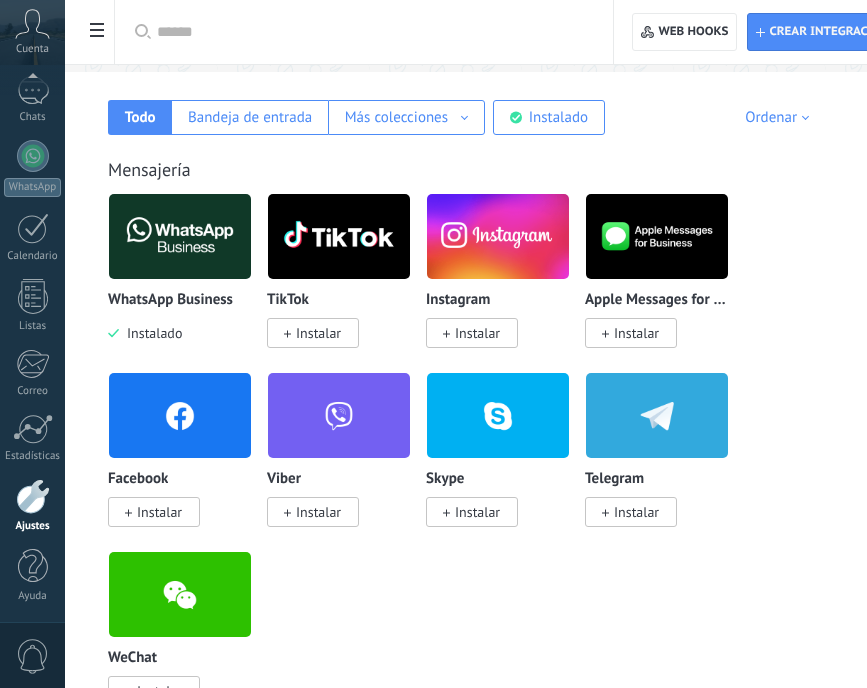 click 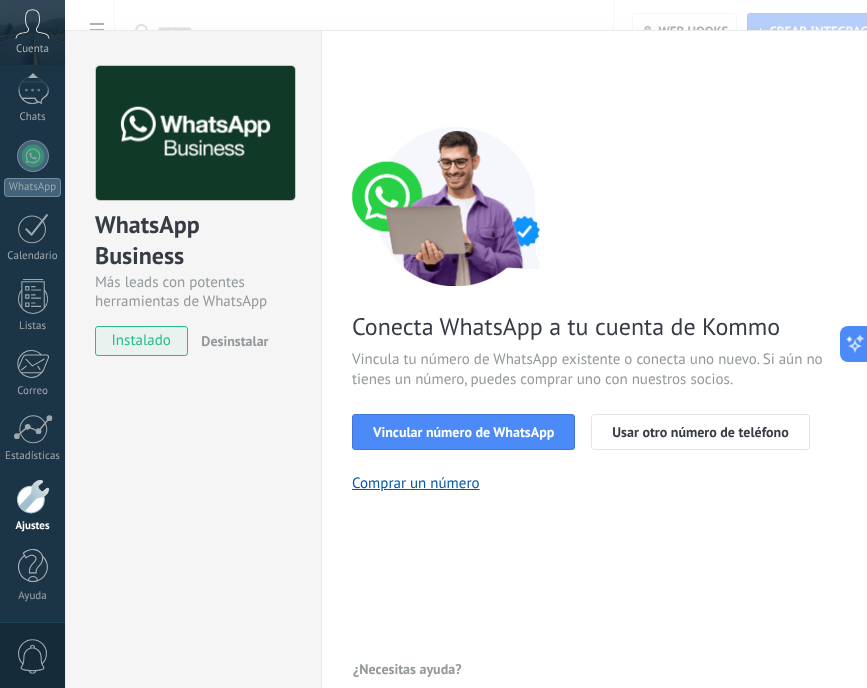 click on "Desinstalar" at bounding box center [234, 341] 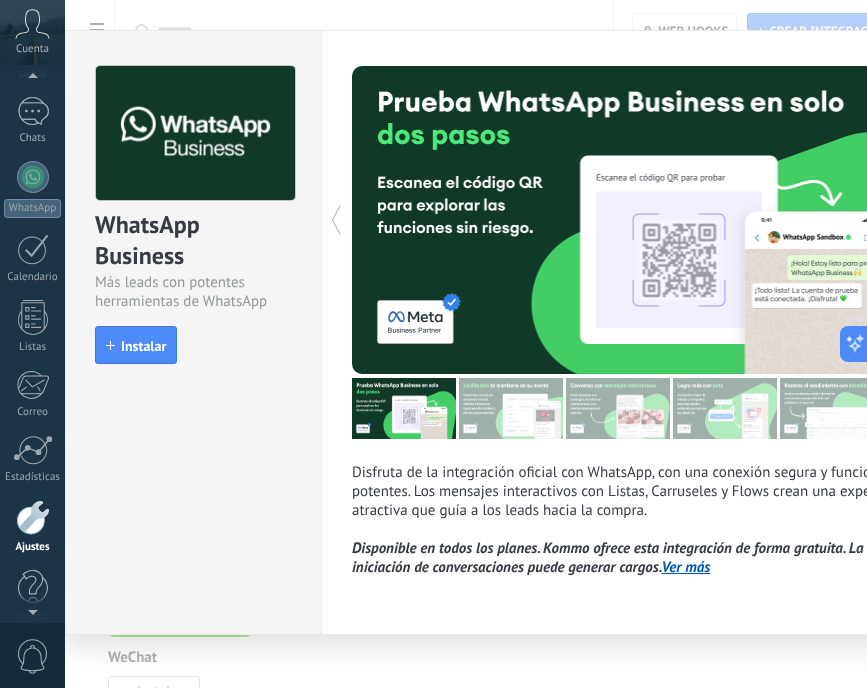 scroll, scrollTop: 144, scrollLeft: 0, axis: vertical 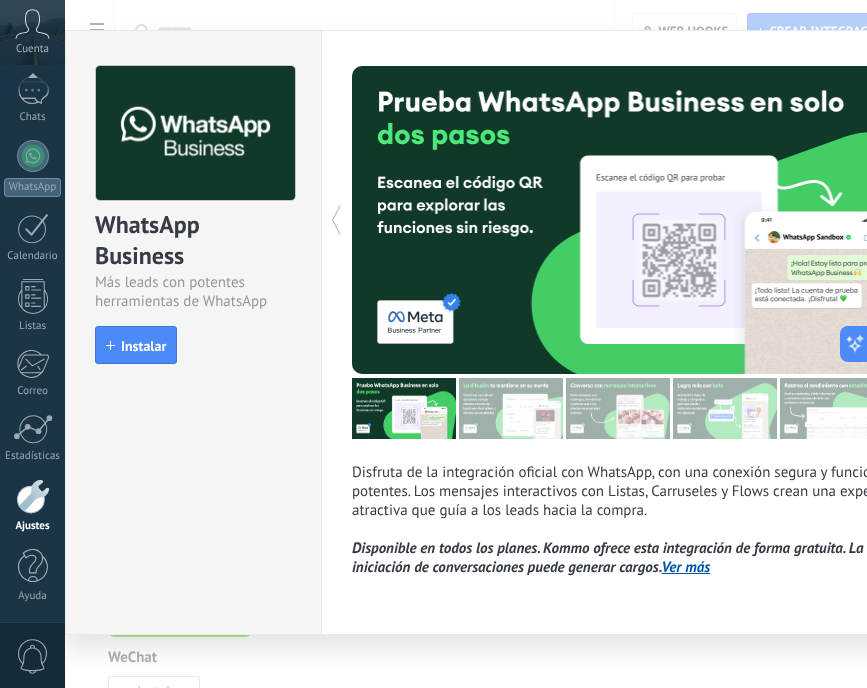 click at bounding box center [33, 496] 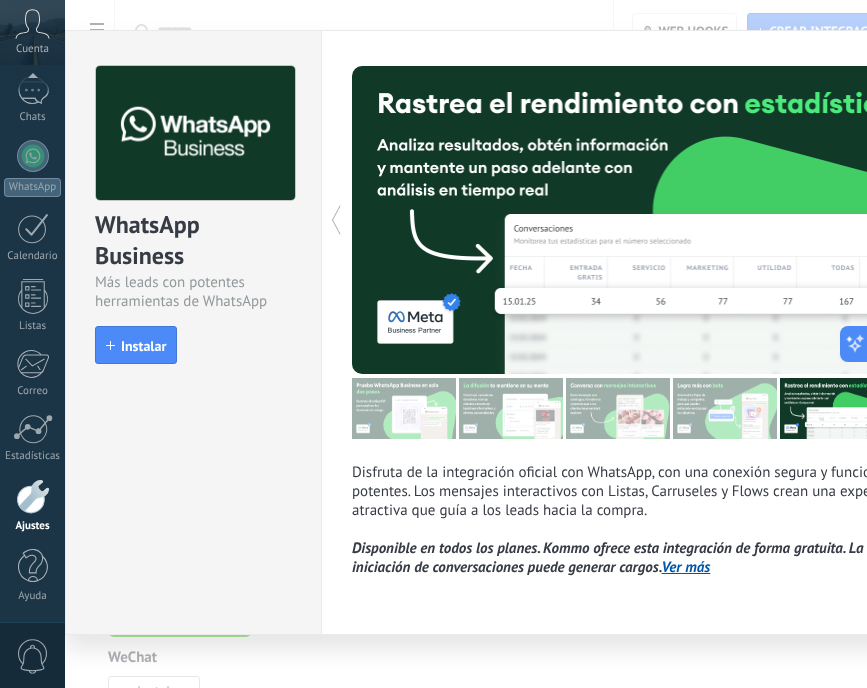 click 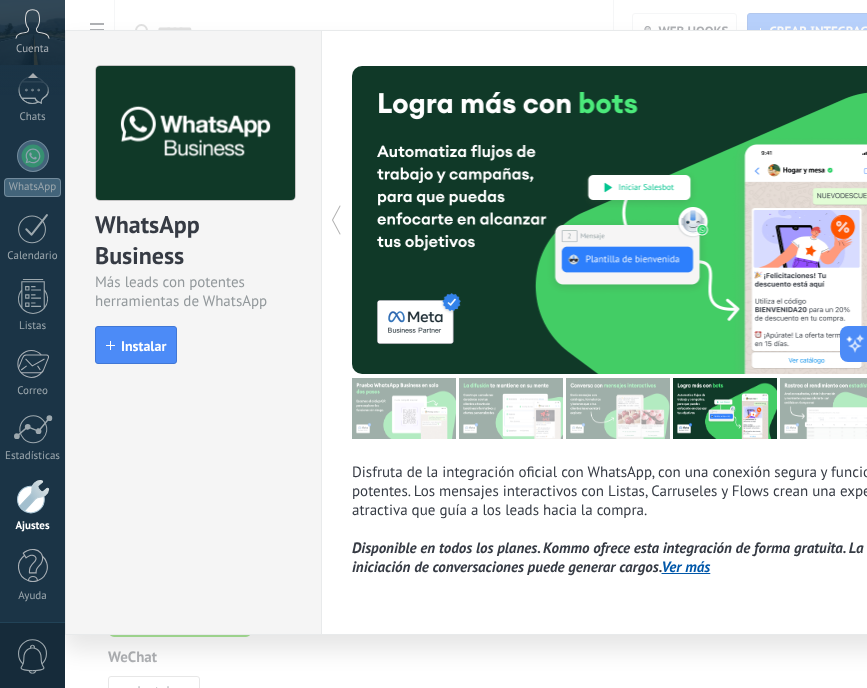click on "WhatsApp Business Más leads con potentes herramientas de WhatsApp install Instalar Disfruta de la integración oficial con WhatsApp, con una conexión segura y funcionalidades potentes. Los mensajes interactivos con Listas, Carruseles y Flows crean una experiencia atractiva que guía a los leads hacia la compra.    Disponible en todos los planes. Kommo ofrece esta integración de forma gratuita. La difusión o iniciación de conversaciones puede generar cargos.  Ver más más" at bounding box center [466, 344] 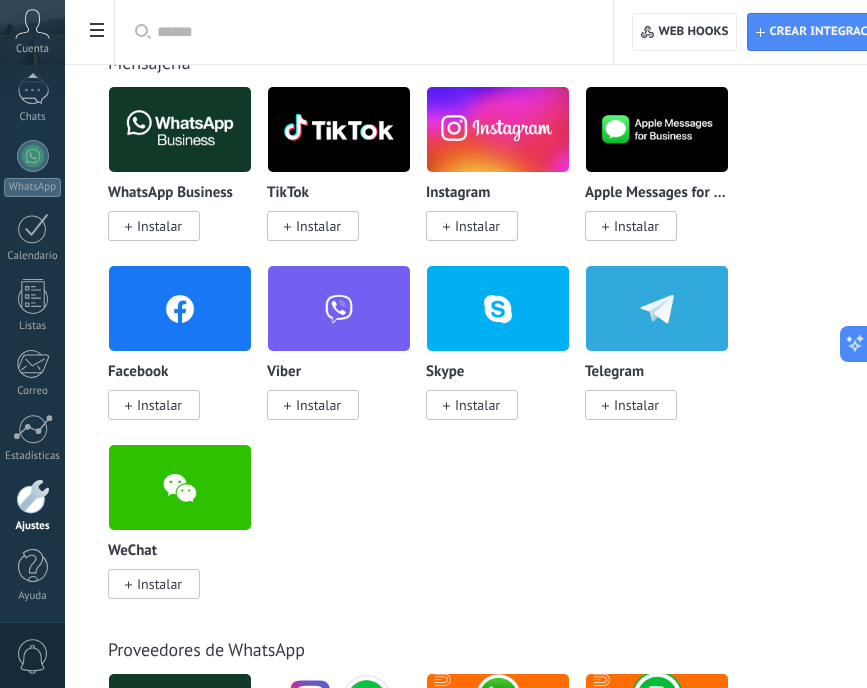 scroll, scrollTop: 437, scrollLeft: 0, axis: vertical 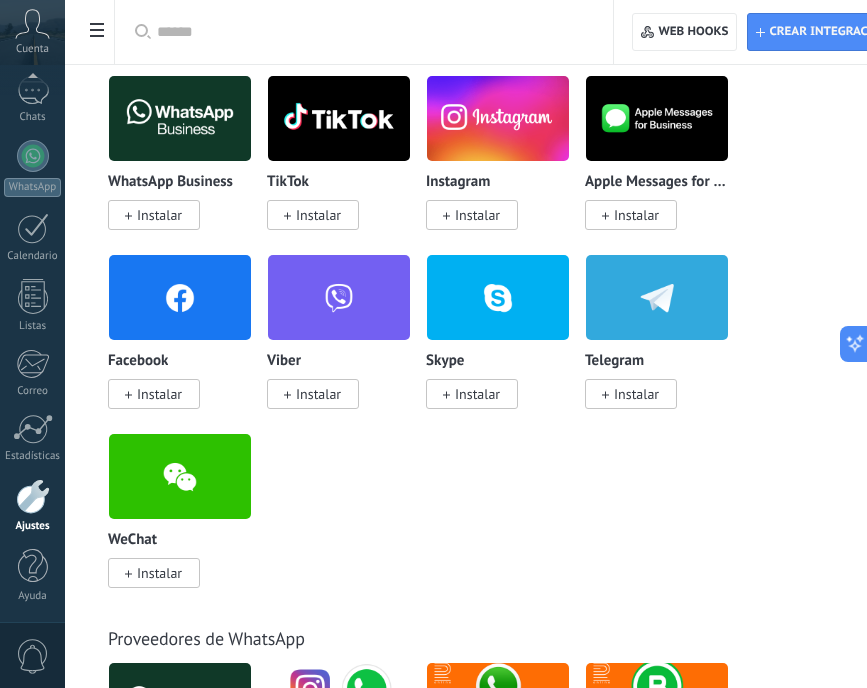 click 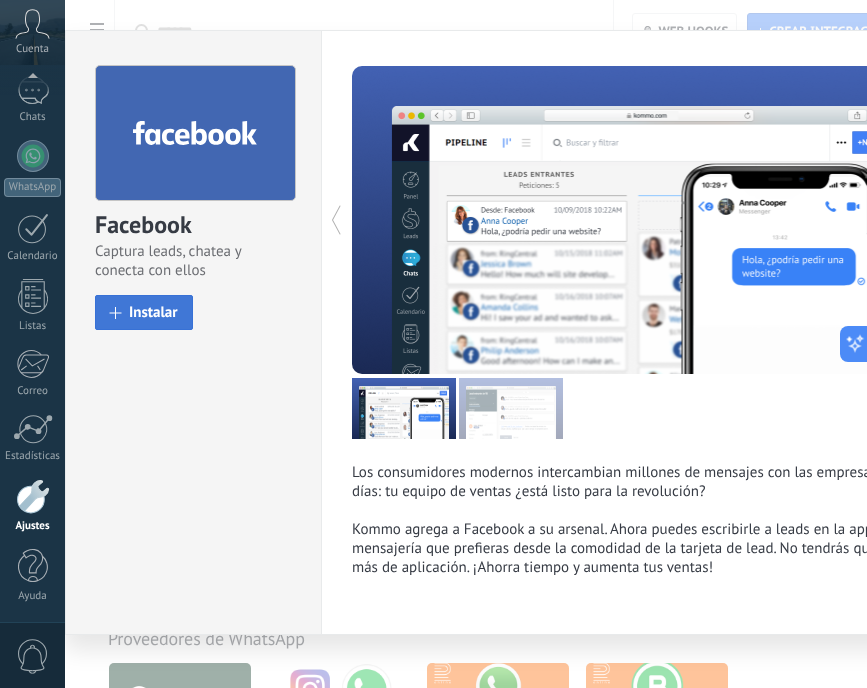 click at bounding box center [116, 313] 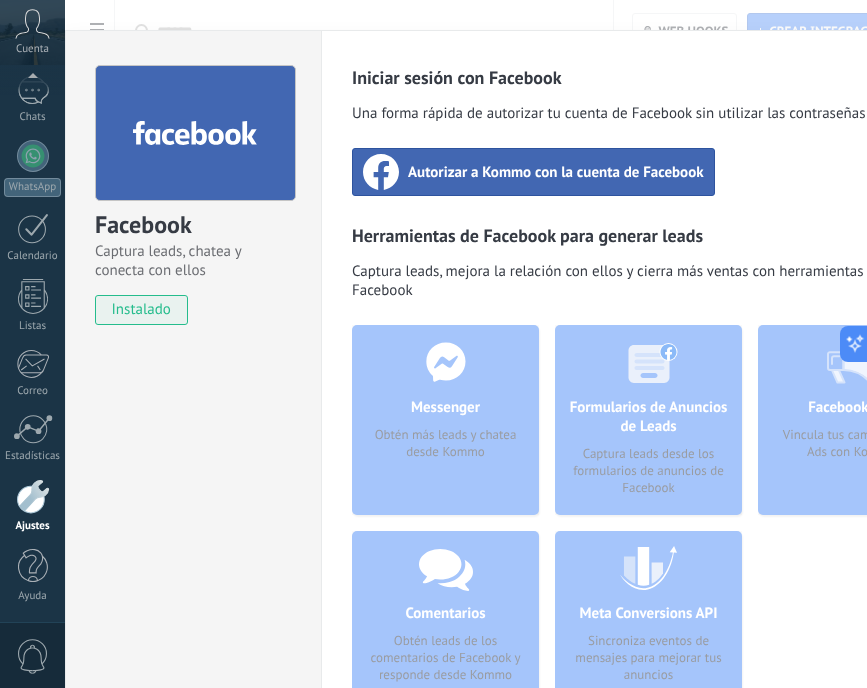 click on "Autorizar a Kommo con la cuenta de Facebook" at bounding box center [556, 172] 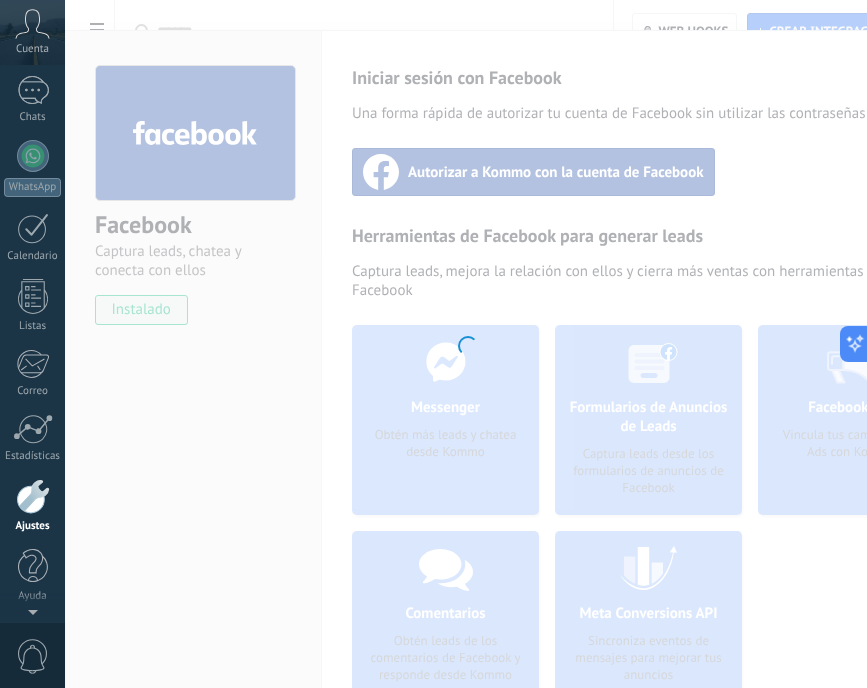 scroll, scrollTop: 0, scrollLeft: 0, axis: both 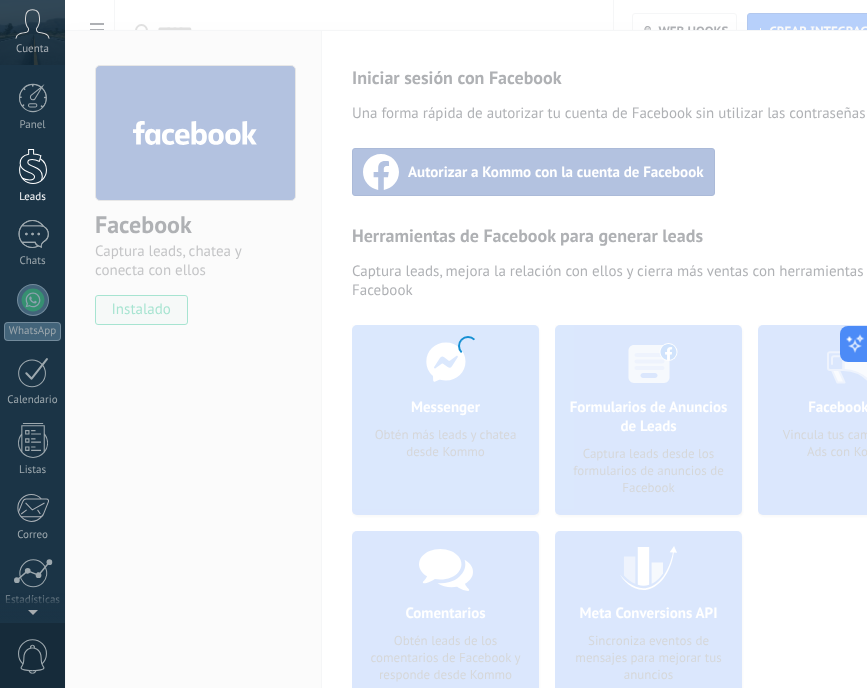 click at bounding box center [33, 166] 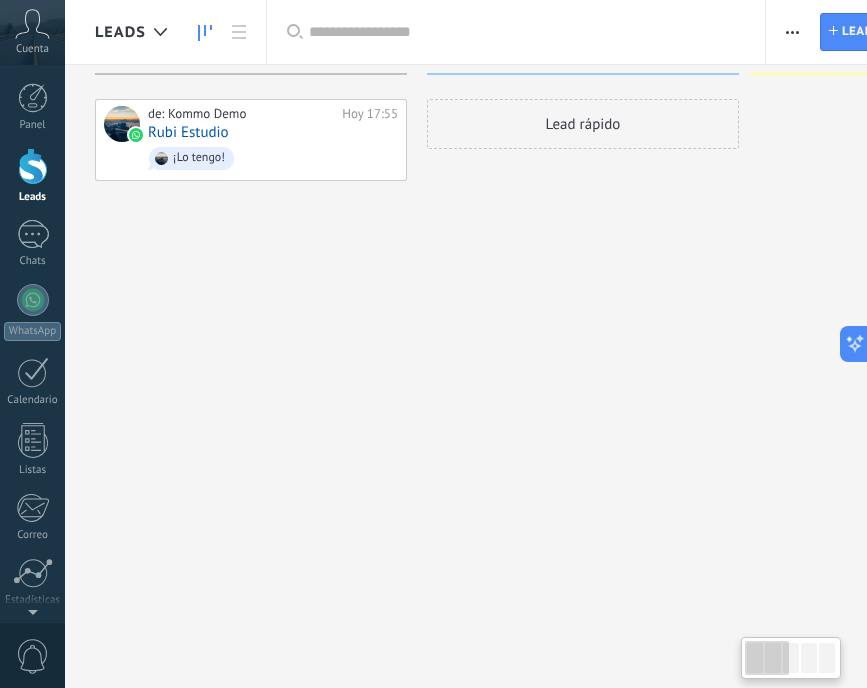 scroll, scrollTop: 0, scrollLeft: 0, axis: both 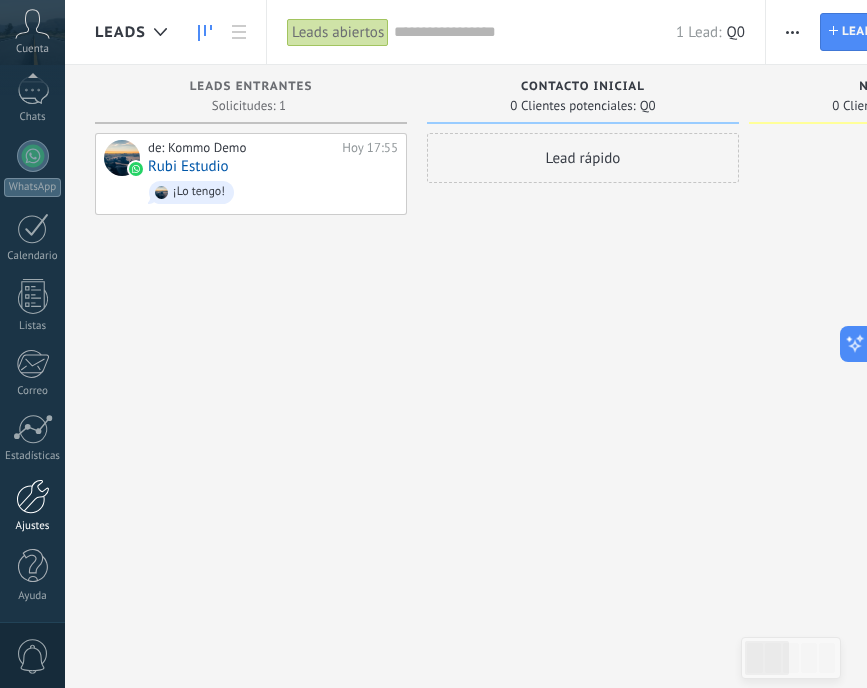 click at bounding box center (33, 496) 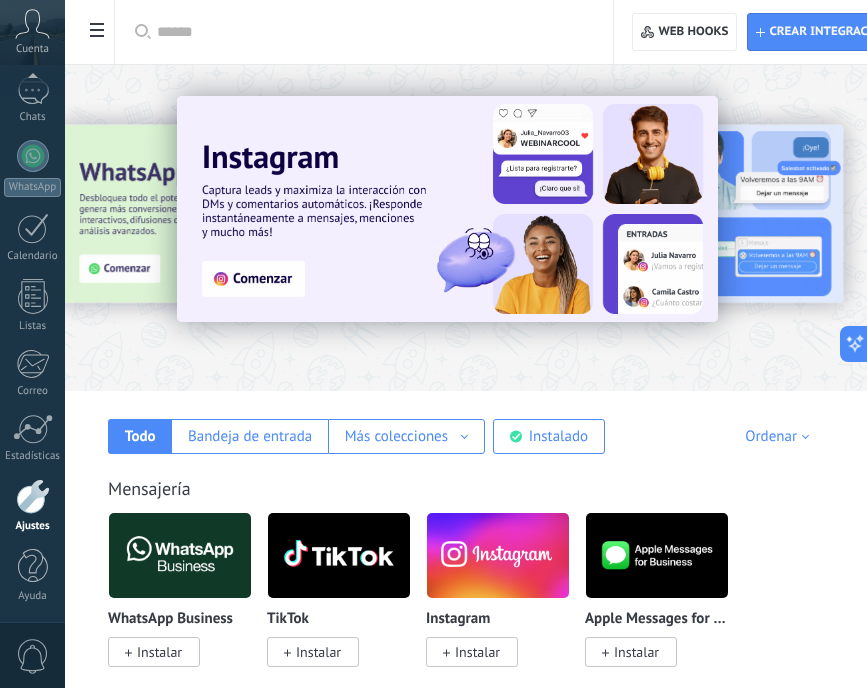 scroll, scrollTop: 367, scrollLeft: 0, axis: vertical 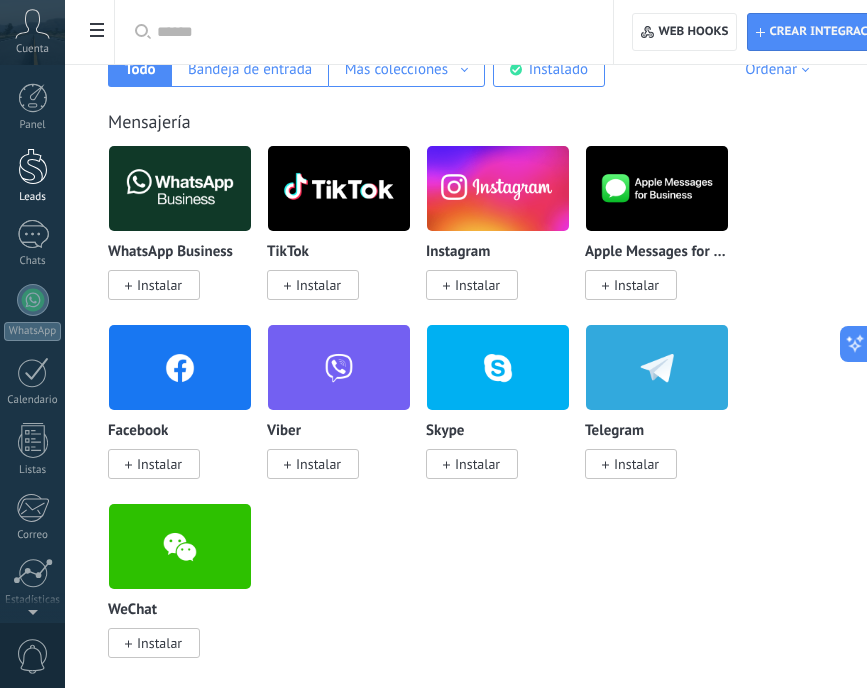 click at bounding box center (33, 166) 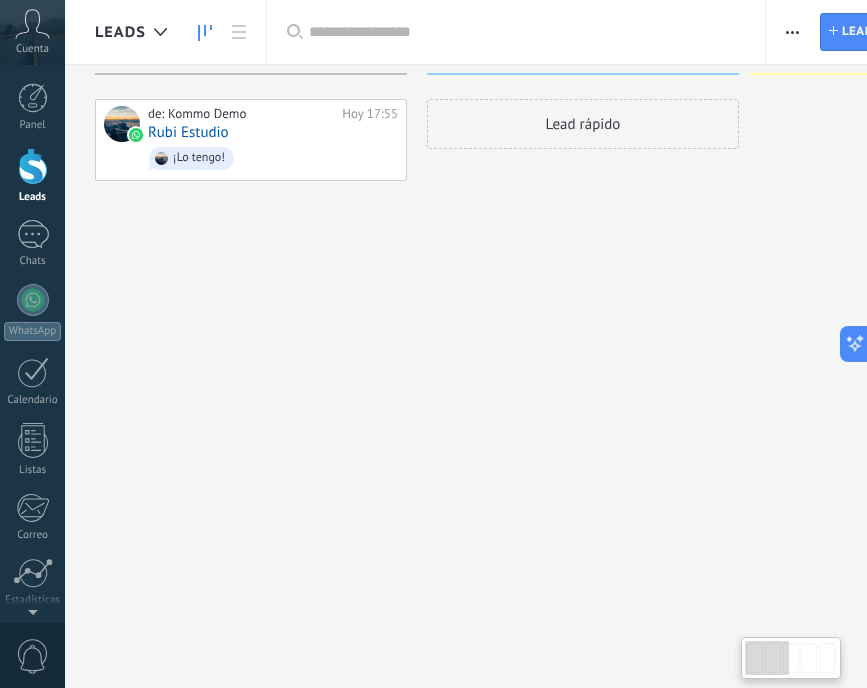 scroll, scrollTop: 0, scrollLeft: 0, axis: both 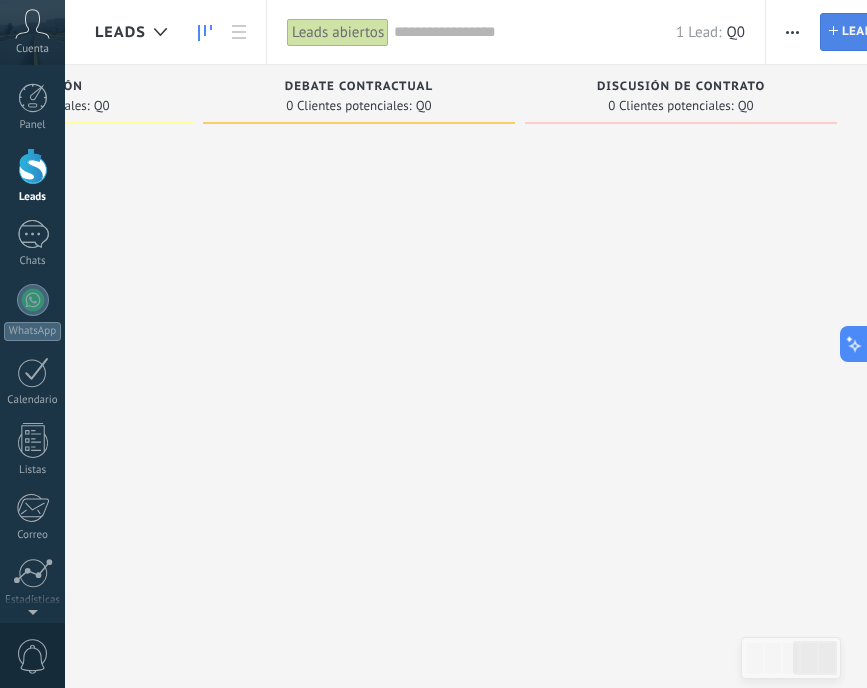 click on "Lead" at bounding box center [858, 32] 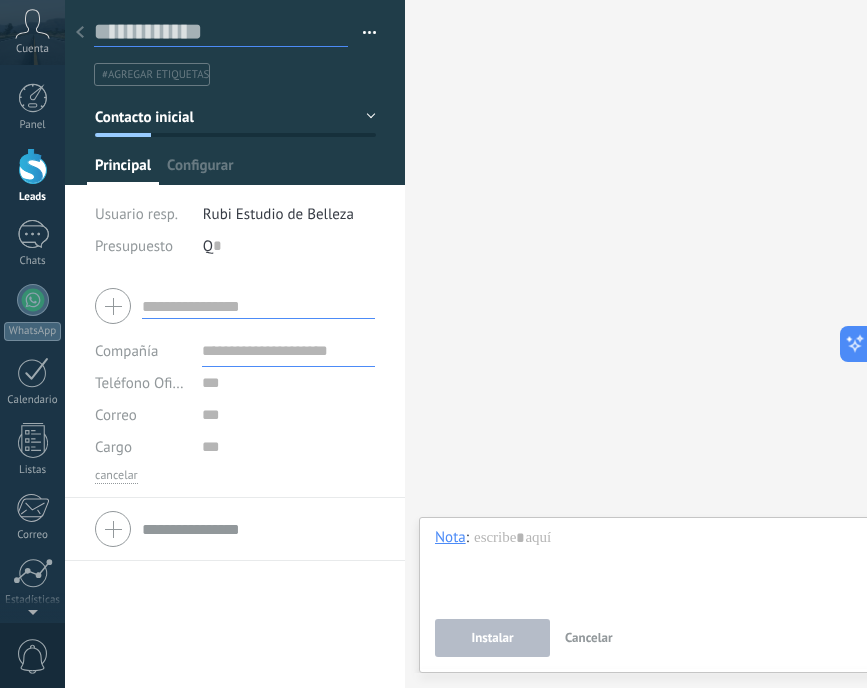 click at bounding box center [221, 32] 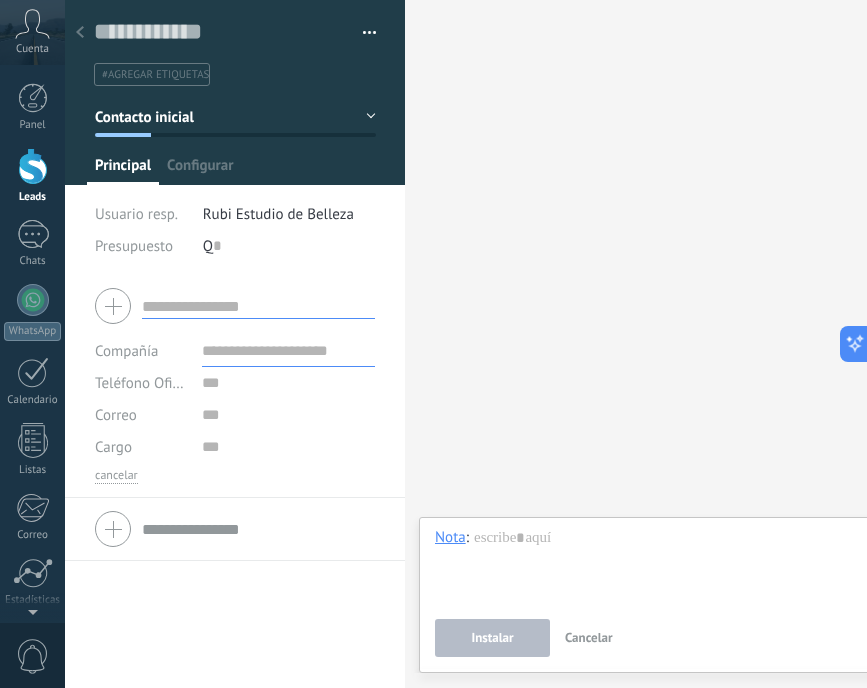 click on "#agregar etiquetas" at bounding box center (155, 75) 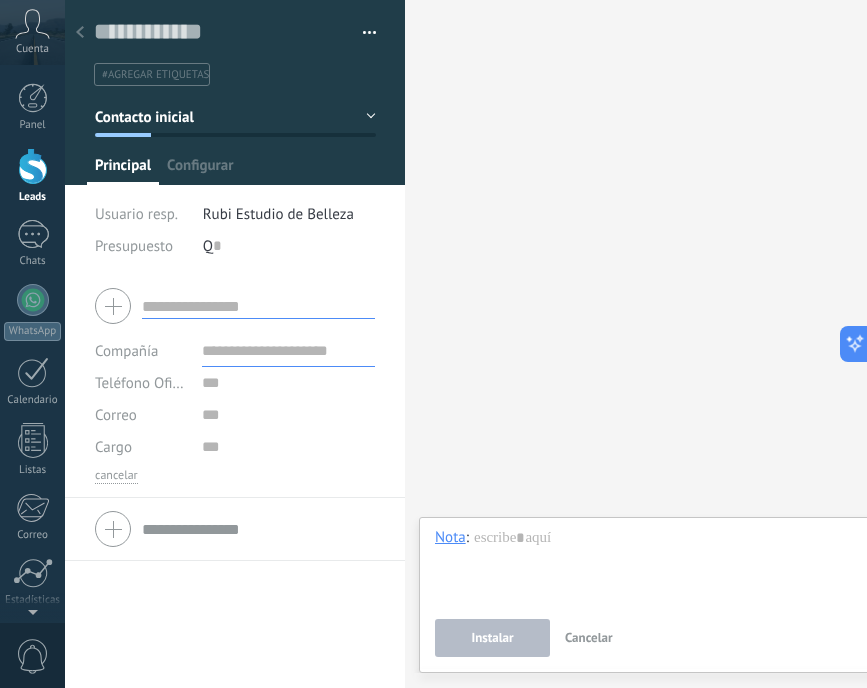 click at bounding box center (221, 32) 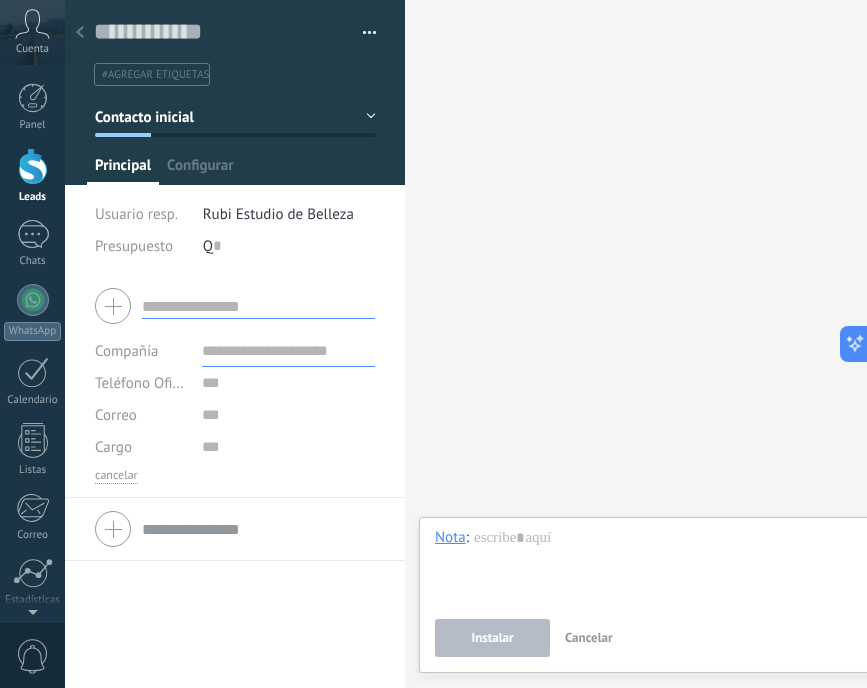 click on "#agregar etiquetas" at bounding box center [155, 75] 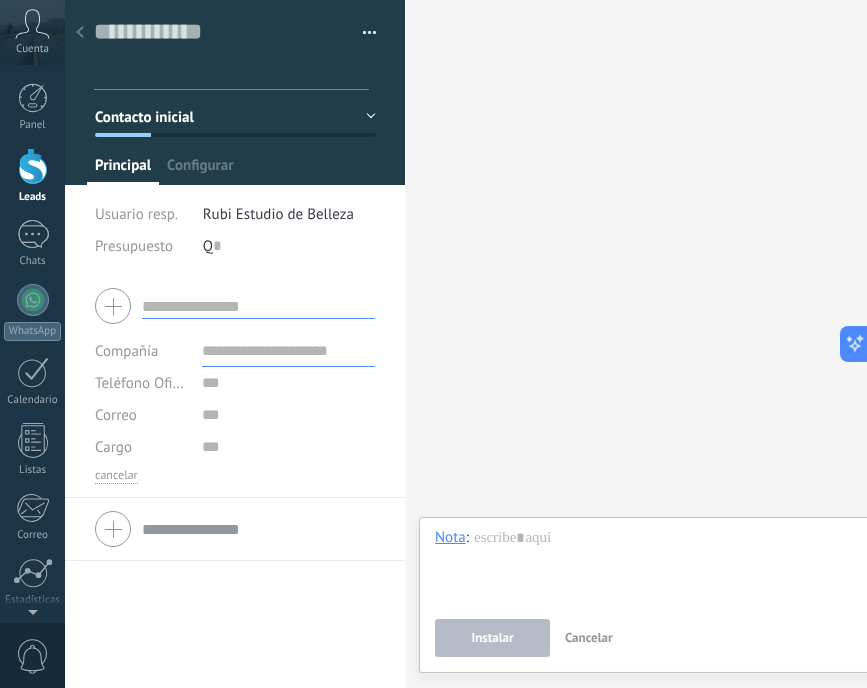 click at bounding box center [221, 32] 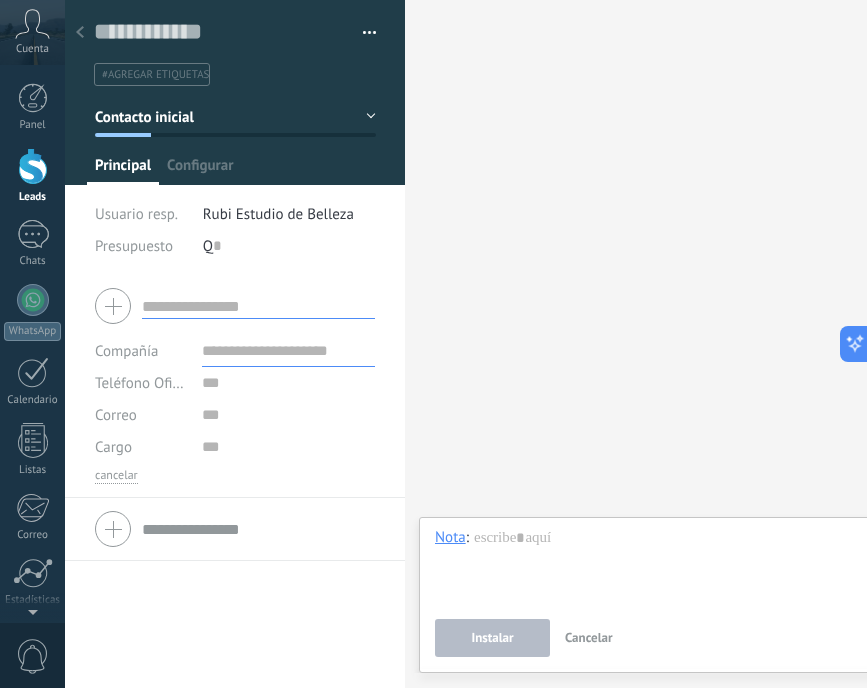 click on "#agregar etiquetas" at bounding box center [155, 75] 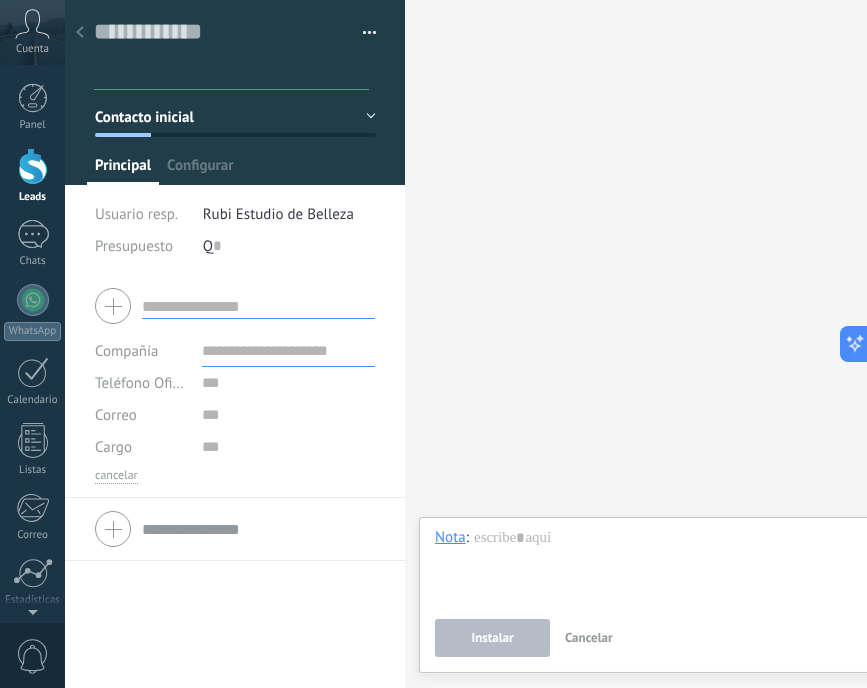 click on "Buscar Carga más Participantes:  0 Agregar usuario Bots:  0" at bounding box center [685, 344] 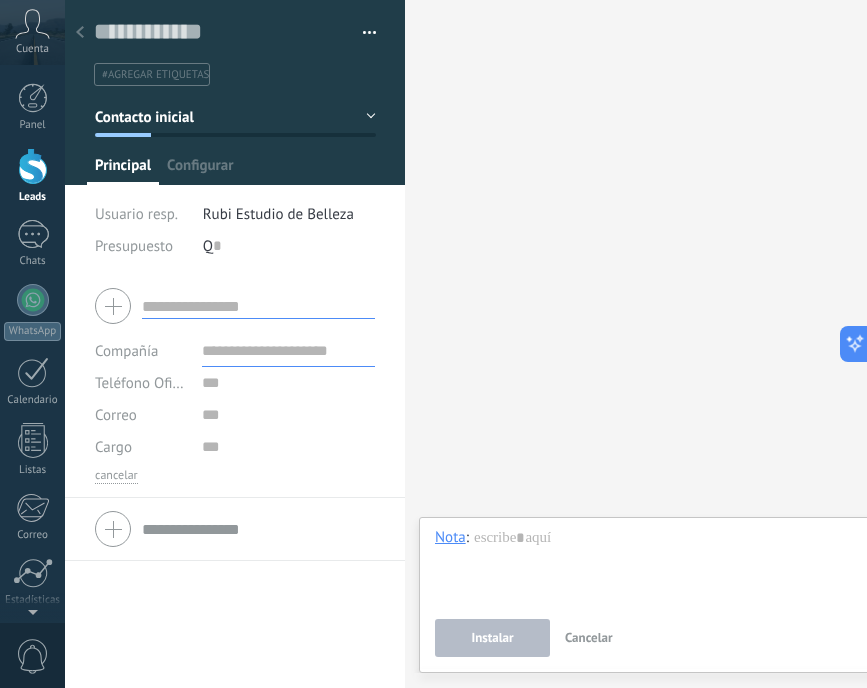 click on "Teléfono Oficina Ofic. directo Celular Fax Casa Otro Teléfono Oficina Llamar Copiar Editar" at bounding box center [235, 383] 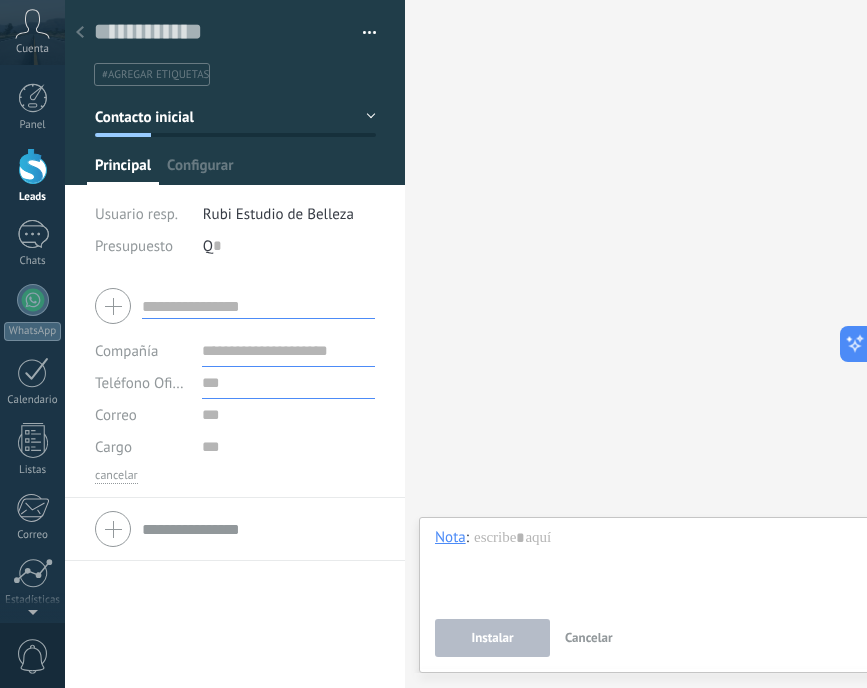 click at bounding box center (288, 383) 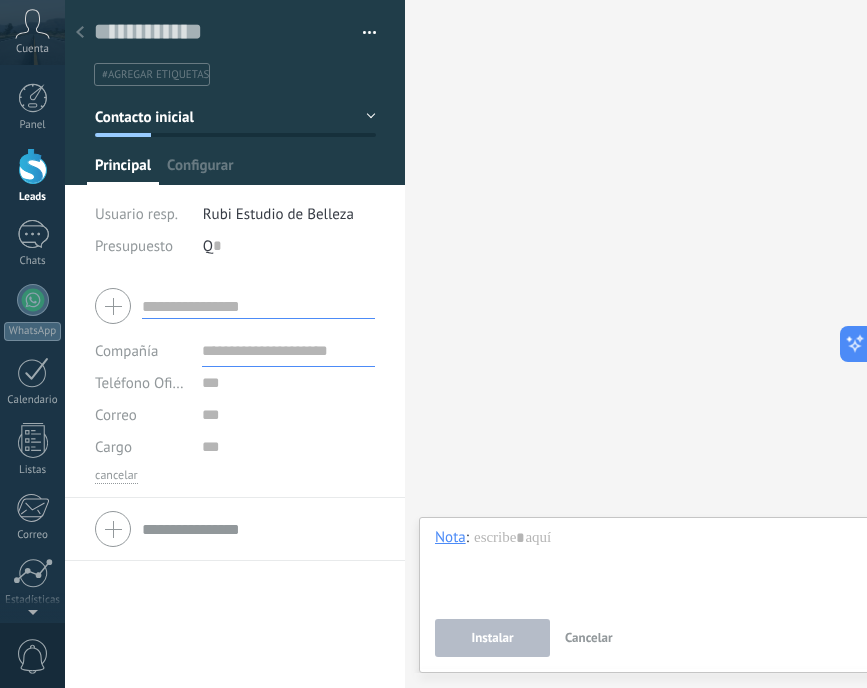 click on "Buscar Carga más Participantes:  0 Agregar usuario Bots:  0" at bounding box center (685, 344) 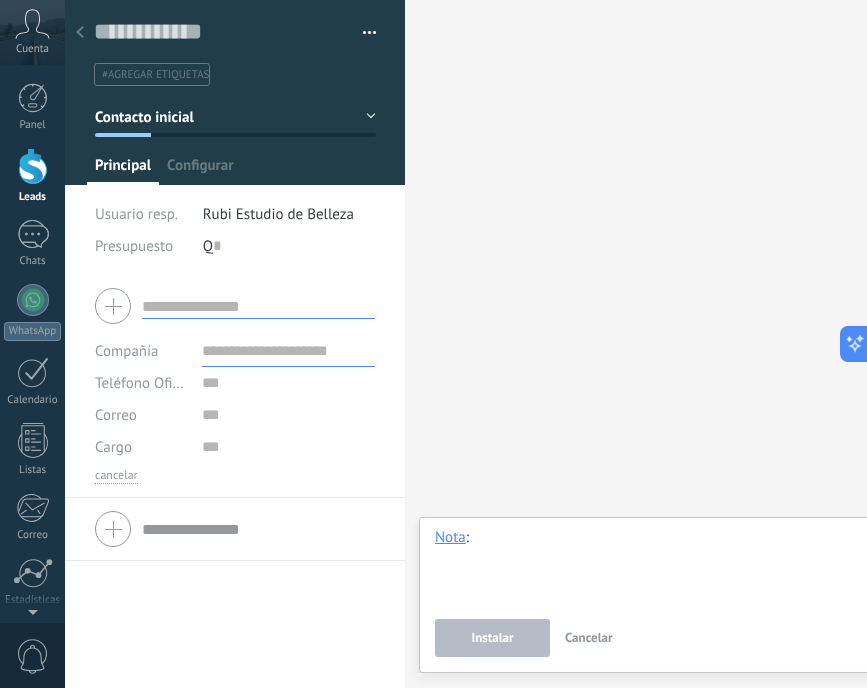 click at bounding box center [681, 566] 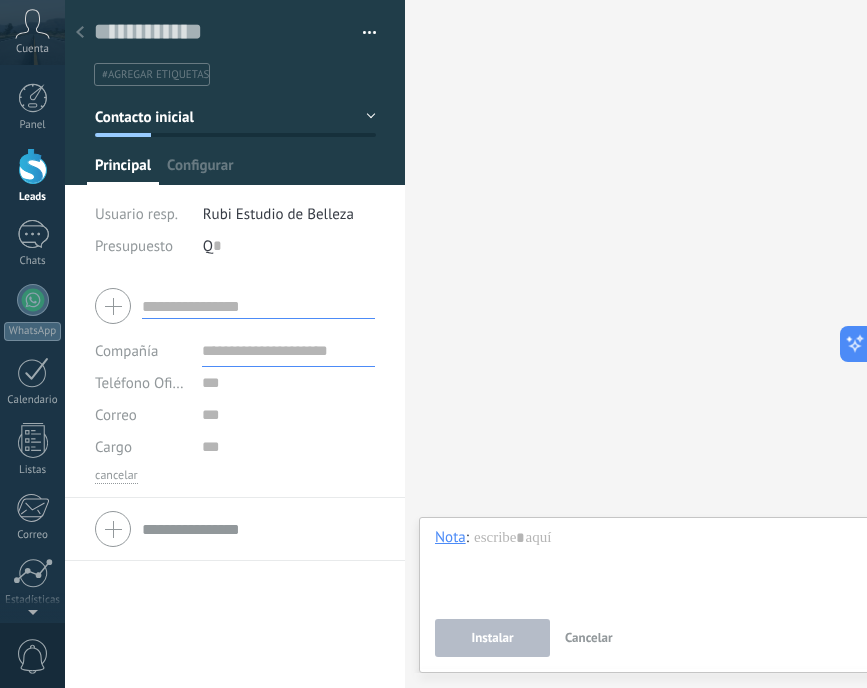 click on "Buscar Carga más Participantes:  0 Agregar usuario Bots:  0" at bounding box center [685, 344] 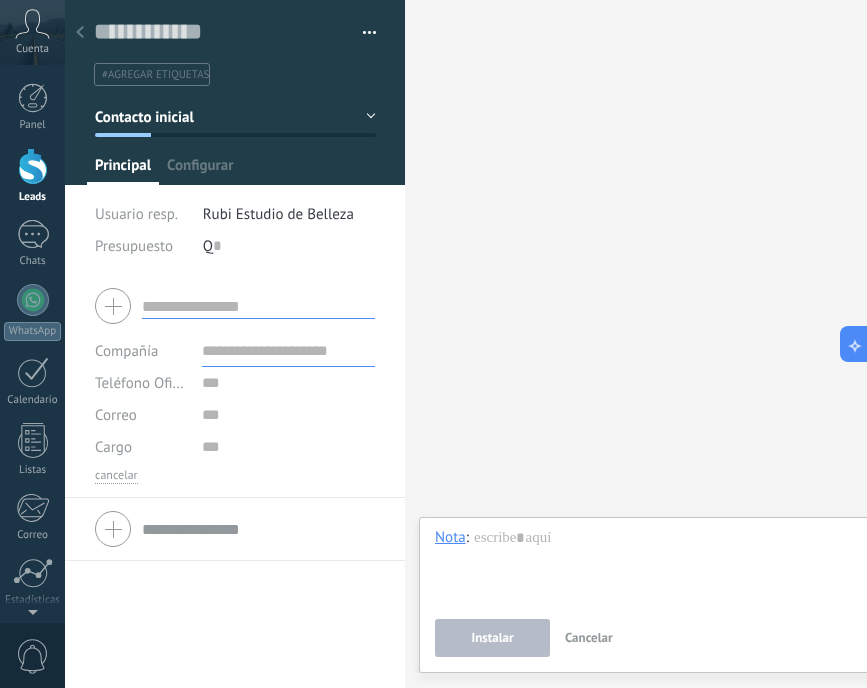 click at bounding box center [258, 306] 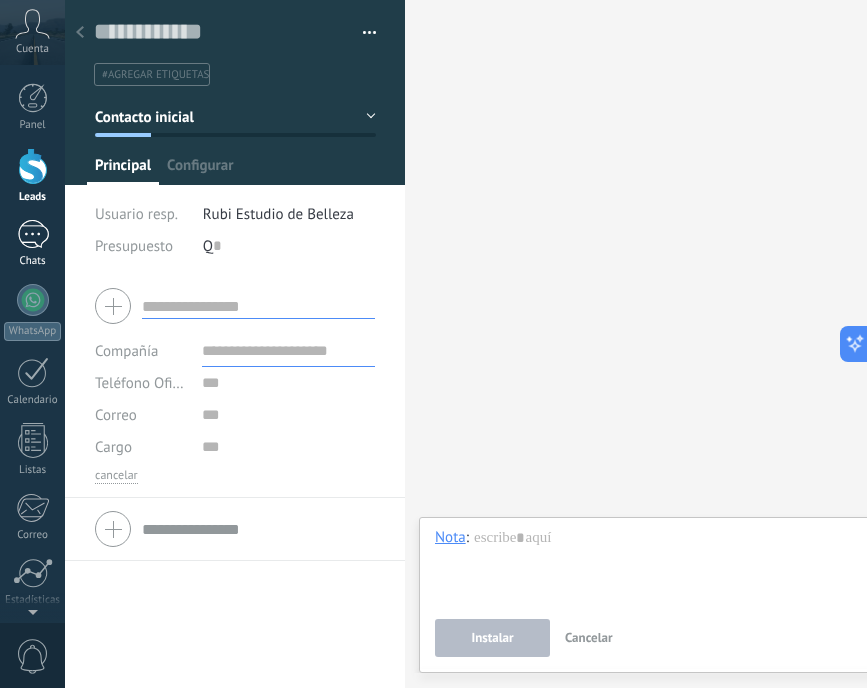click on "Chats" at bounding box center (32, 244) 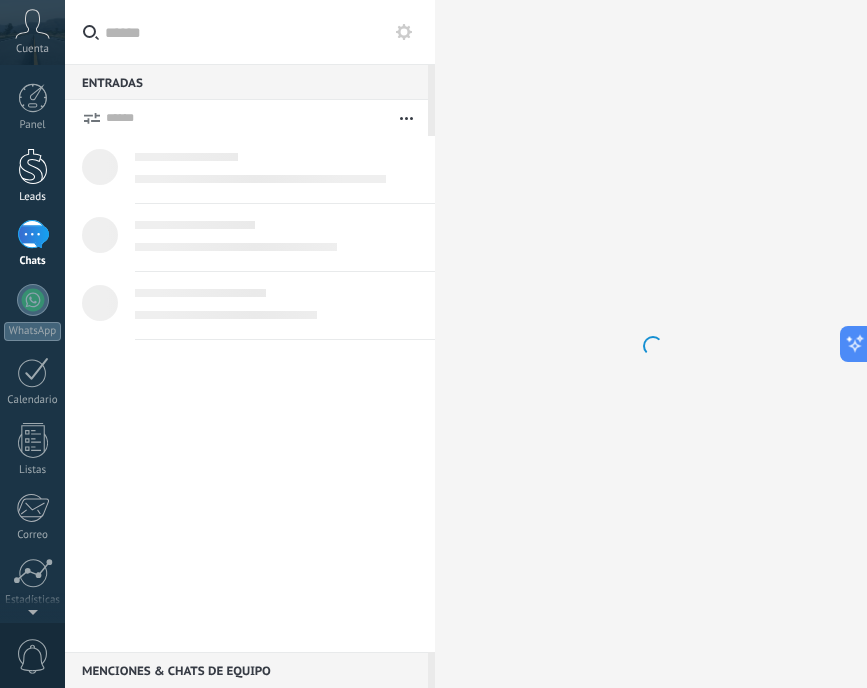 click at bounding box center [33, 166] 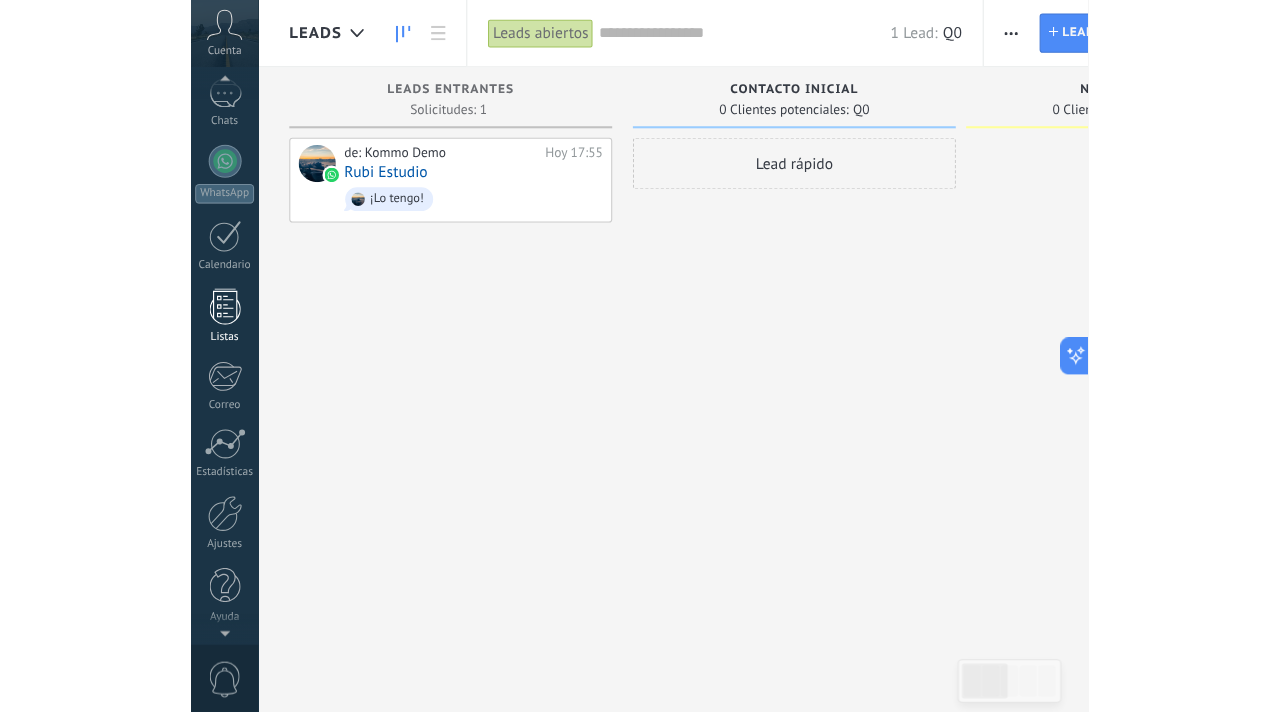 scroll, scrollTop: 0, scrollLeft: 0, axis: both 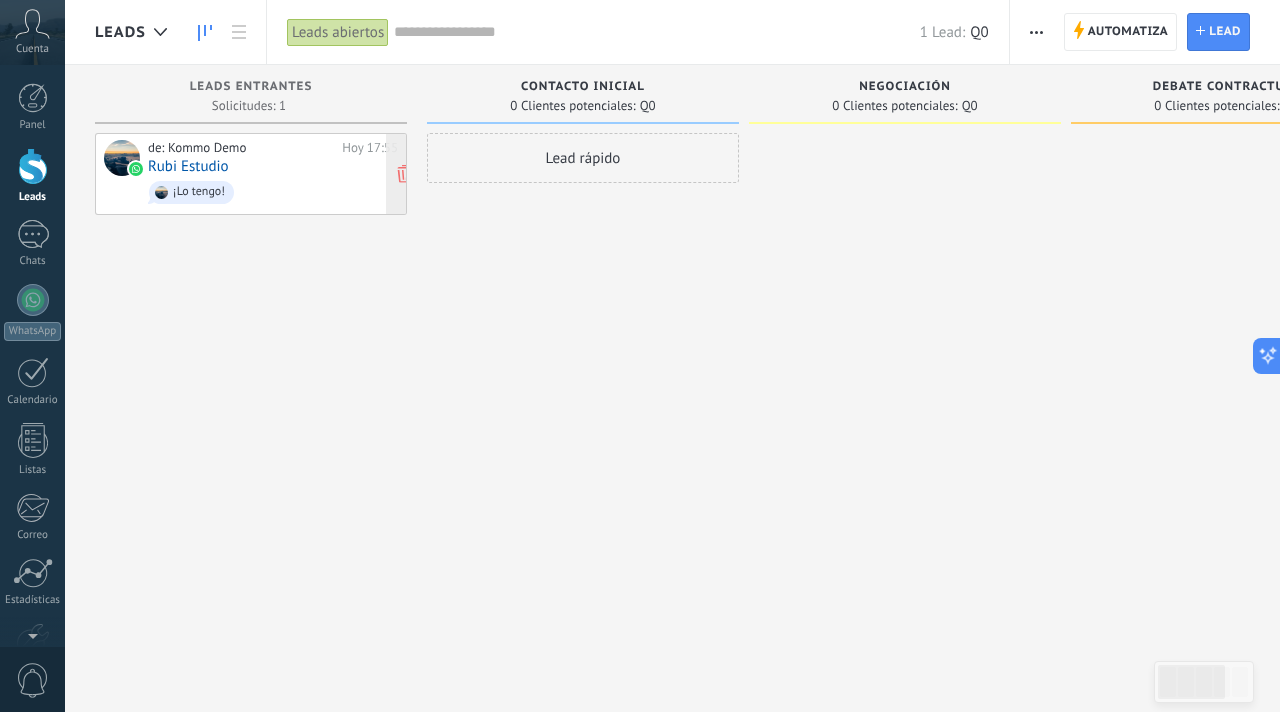 click on "Rubi Estudio" at bounding box center [188, 166] 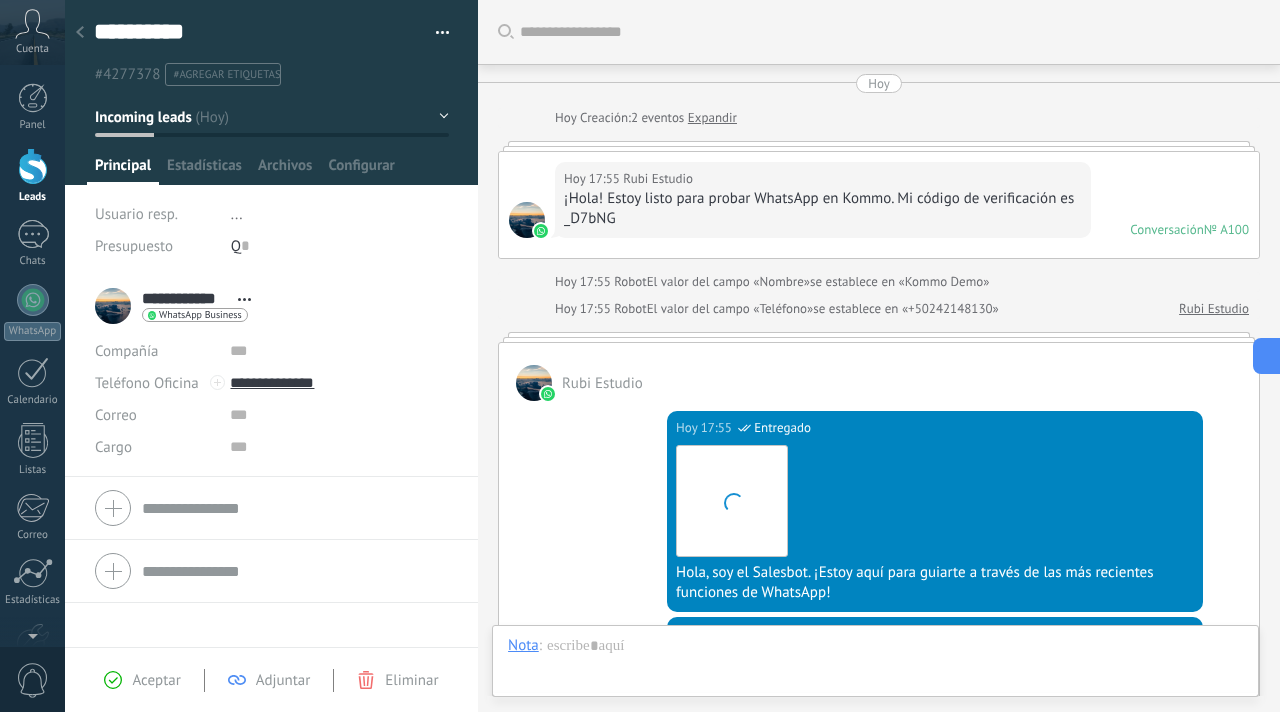 scroll, scrollTop: 965, scrollLeft: 0, axis: vertical 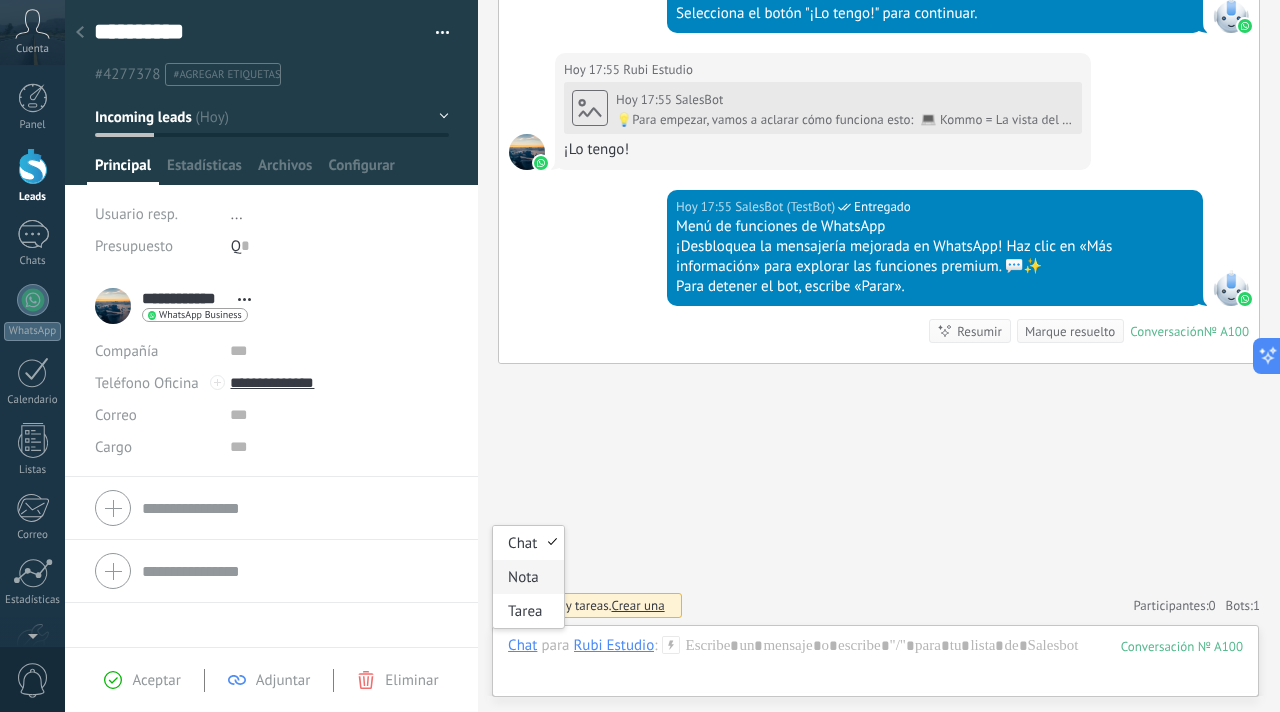 click on "Nota" at bounding box center [528, 577] 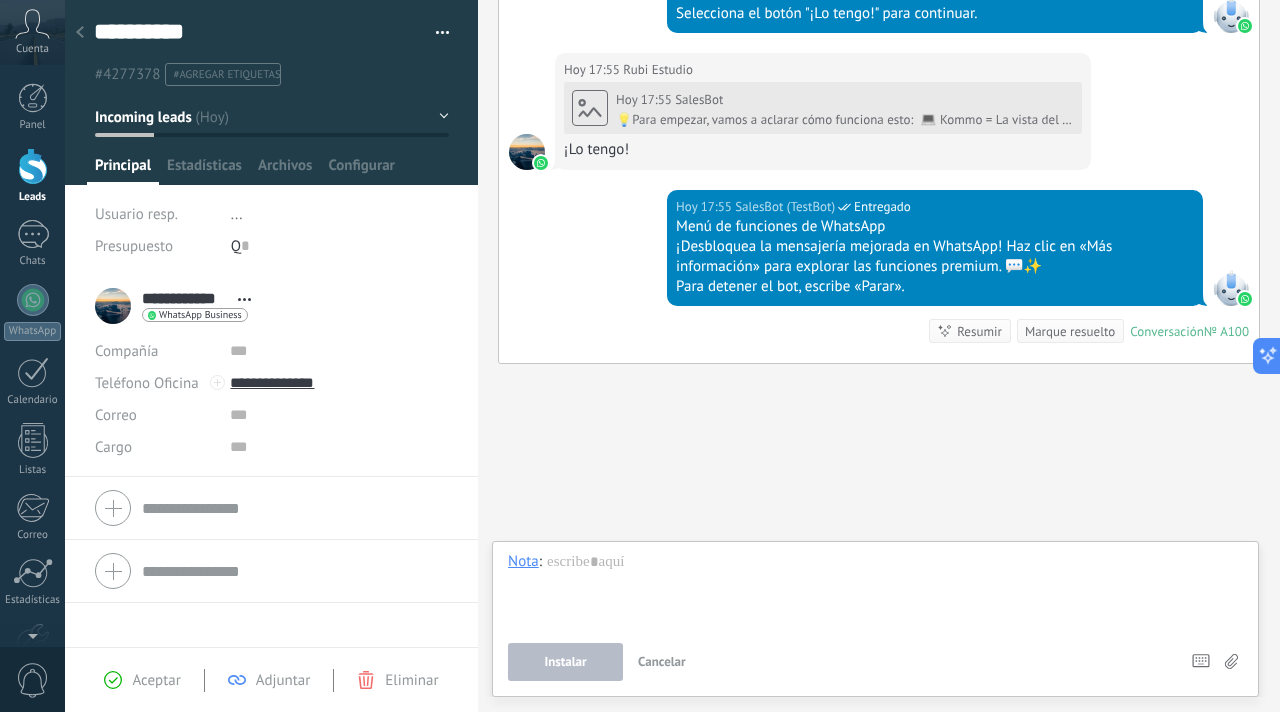 type 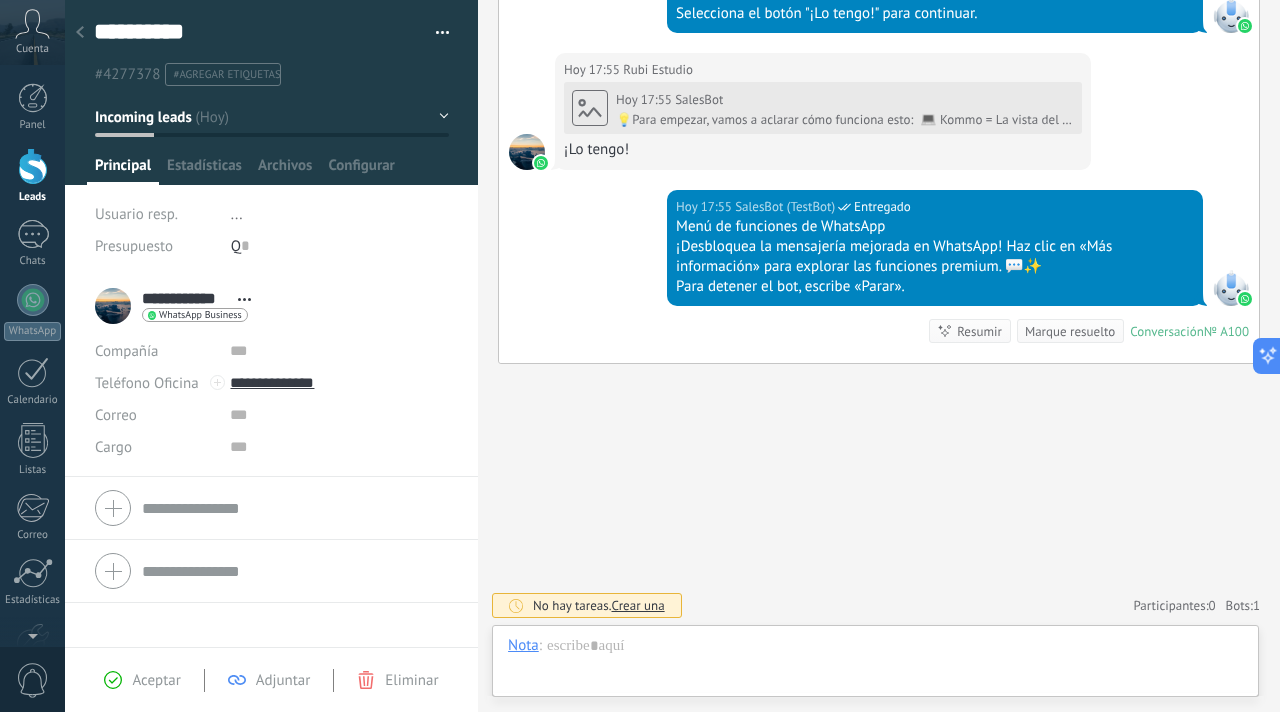 click at bounding box center [33, 166] 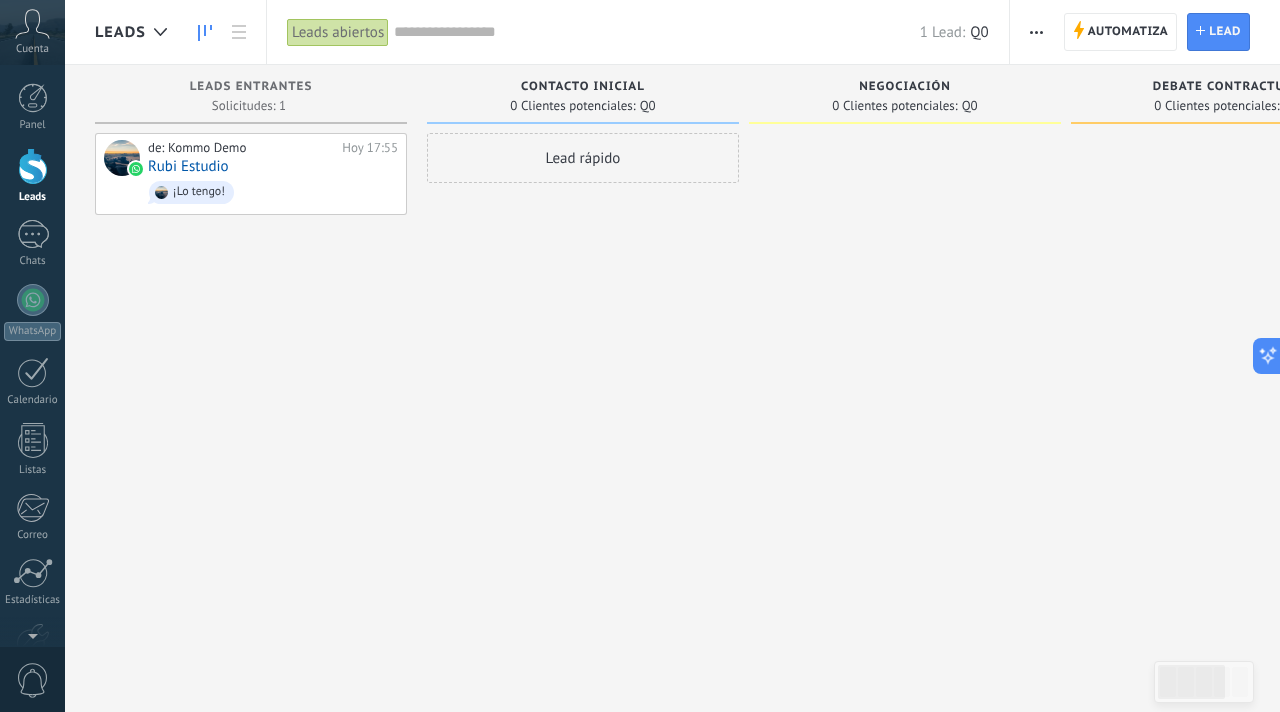 scroll, scrollTop: 0, scrollLeft: 455, axis: horizontal 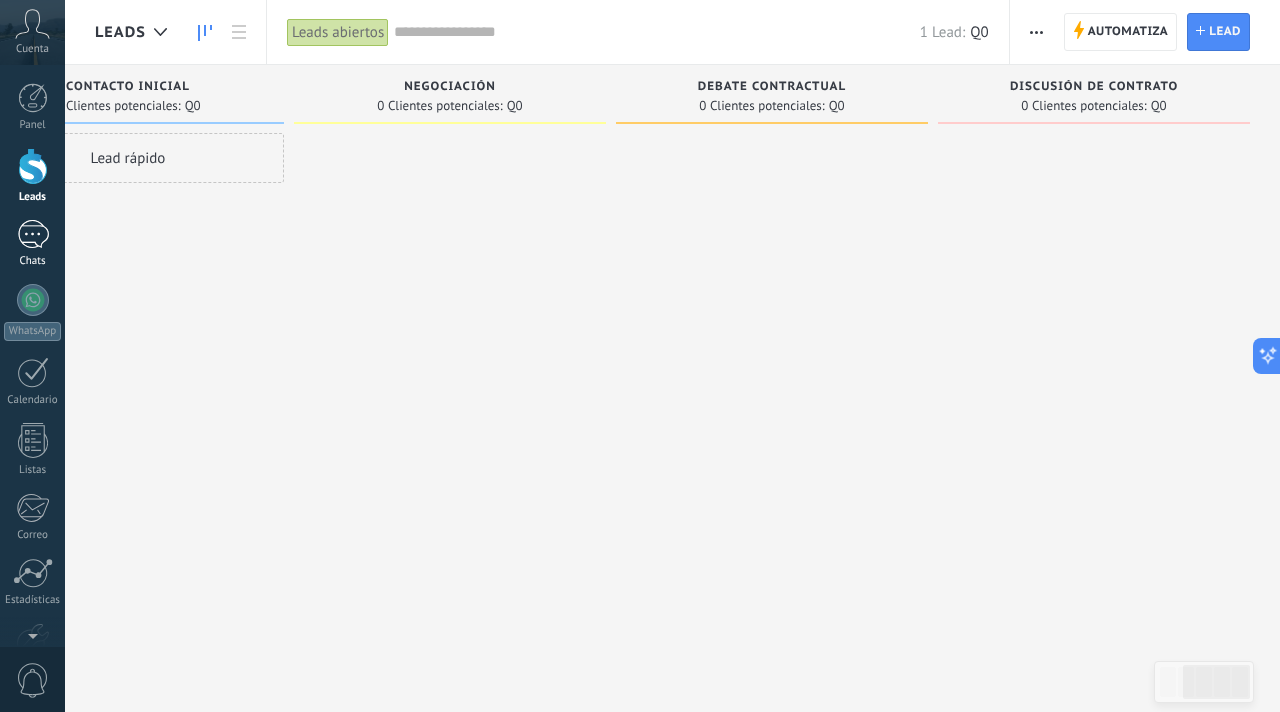 click on "Chats" at bounding box center (32, 244) 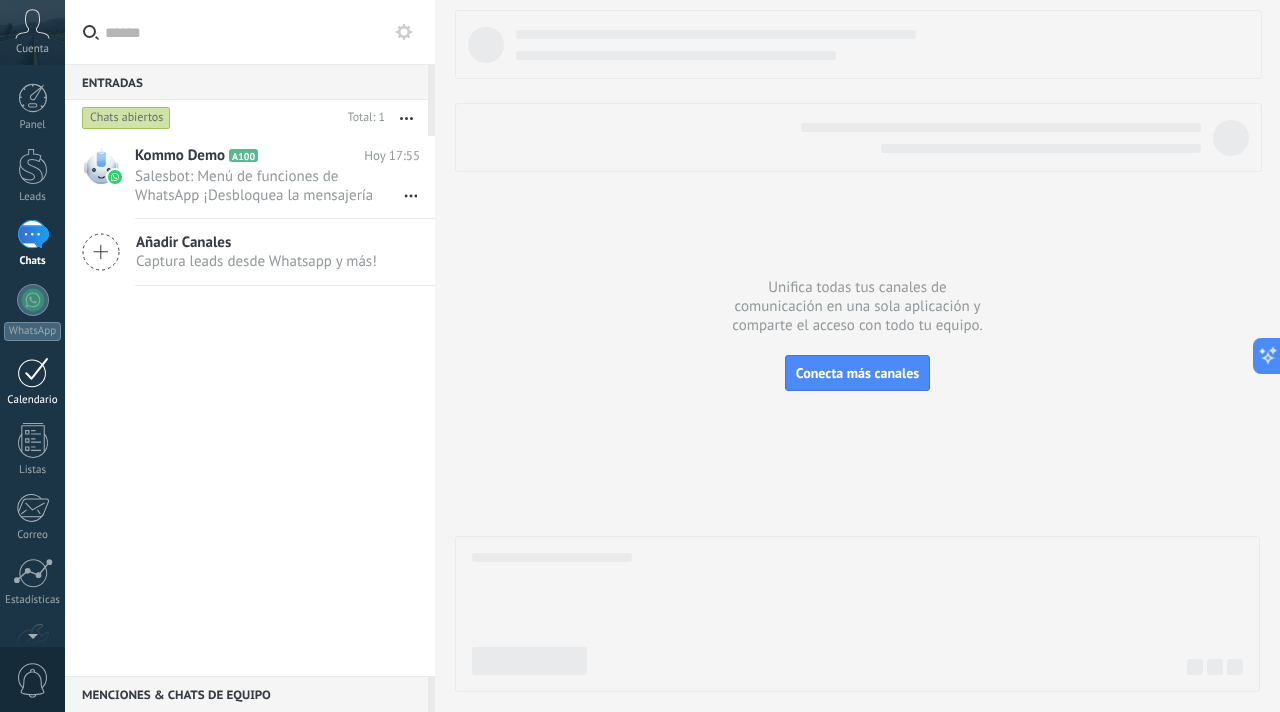 click at bounding box center (33, 372) 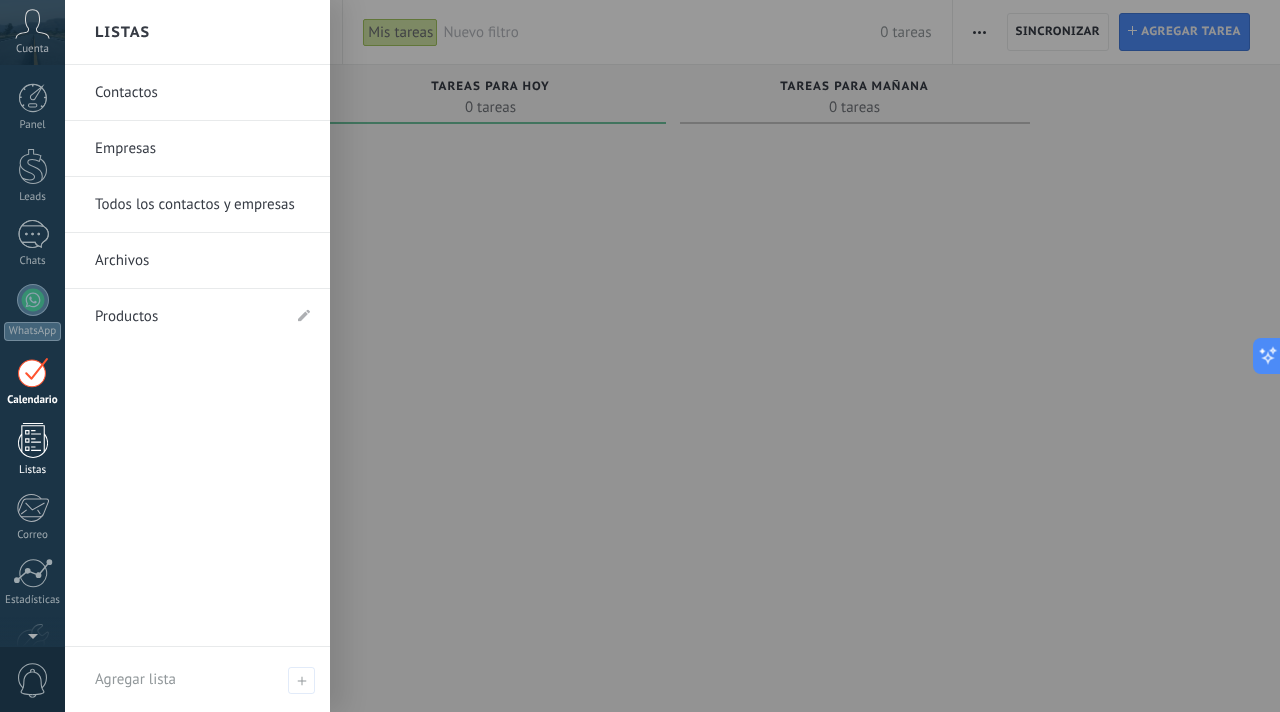 click at bounding box center (33, 440) 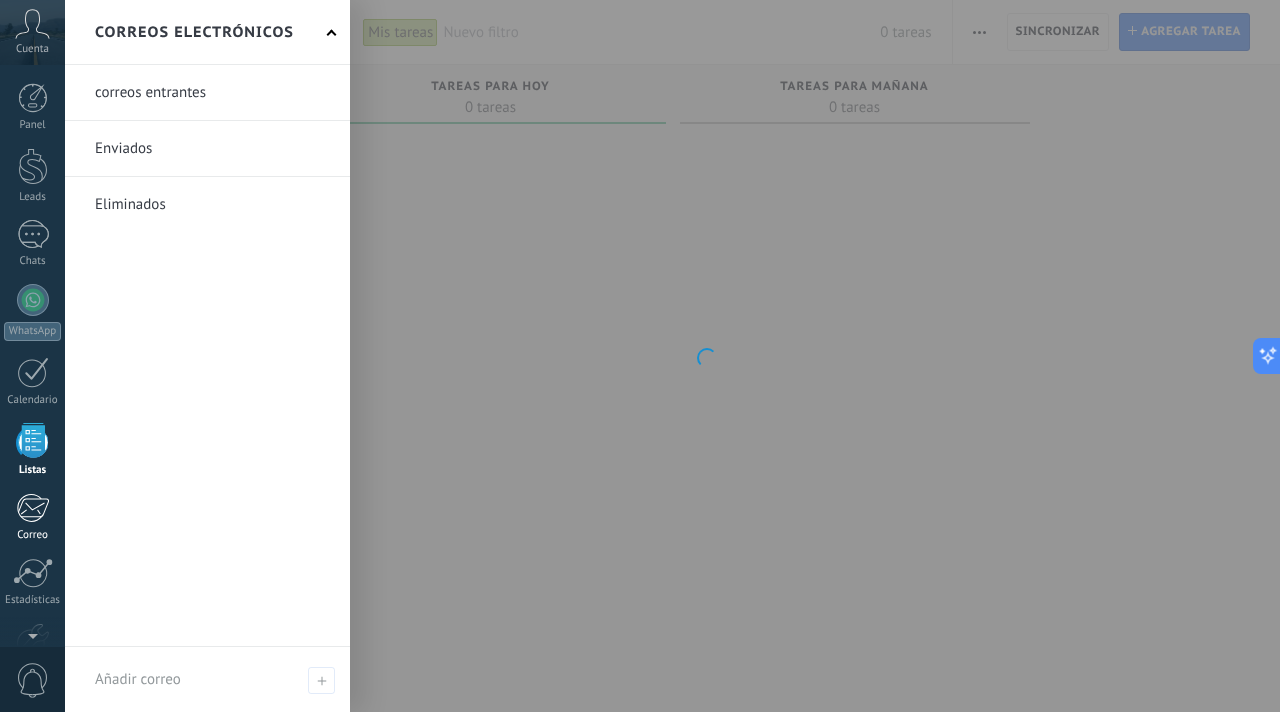click at bounding box center (32, 508) 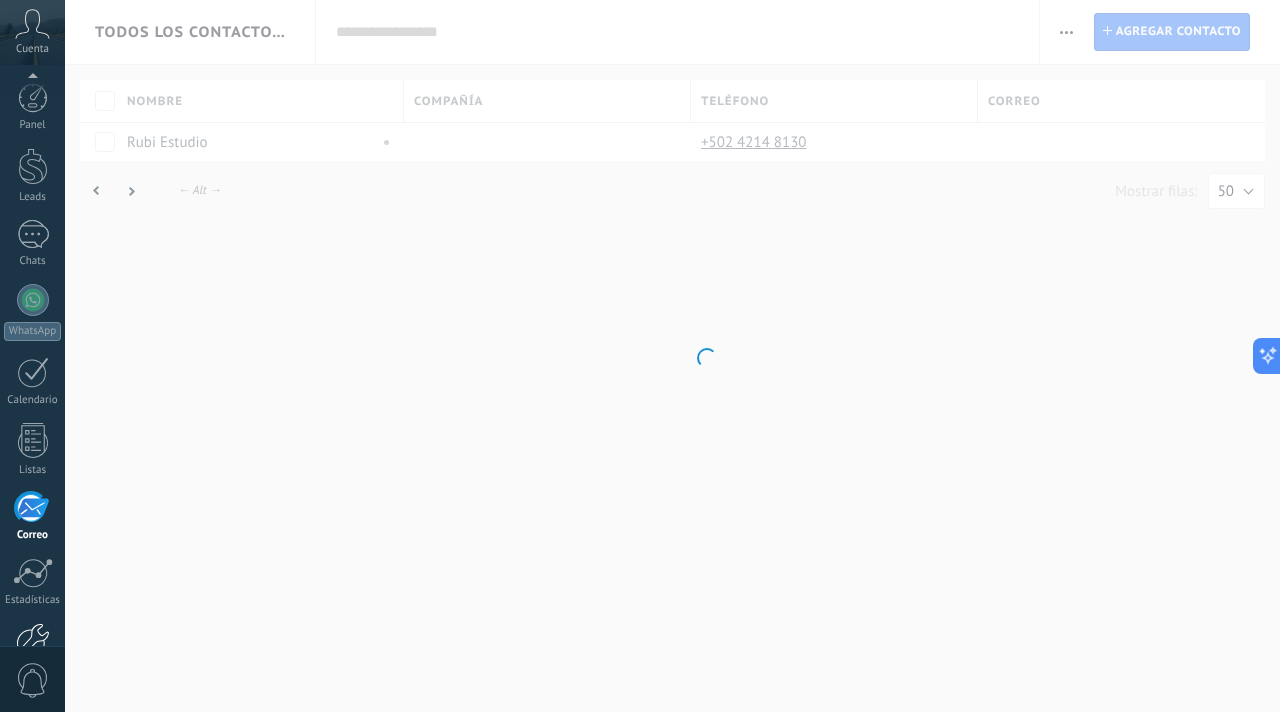 scroll, scrollTop: 120, scrollLeft: 0, axis: vertical 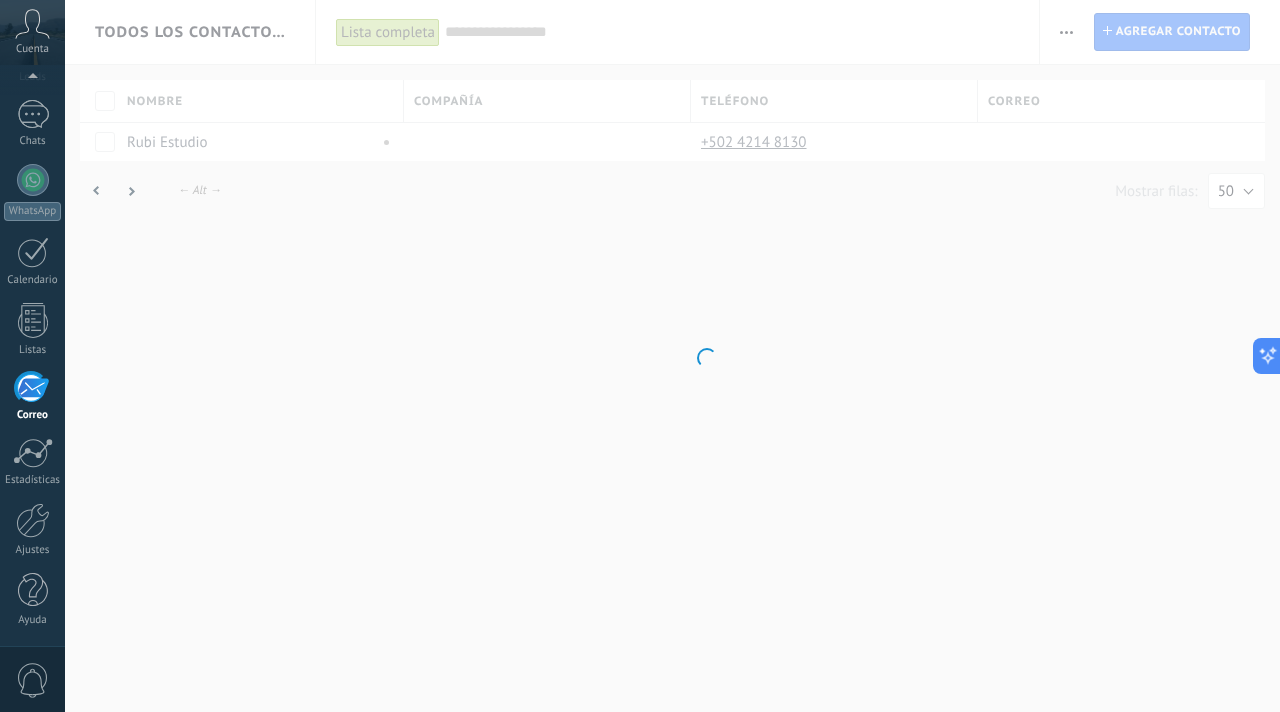 click on "Panel
Leads
Chats
WhatsApp
Clientes" at bounding box center (32, 305) 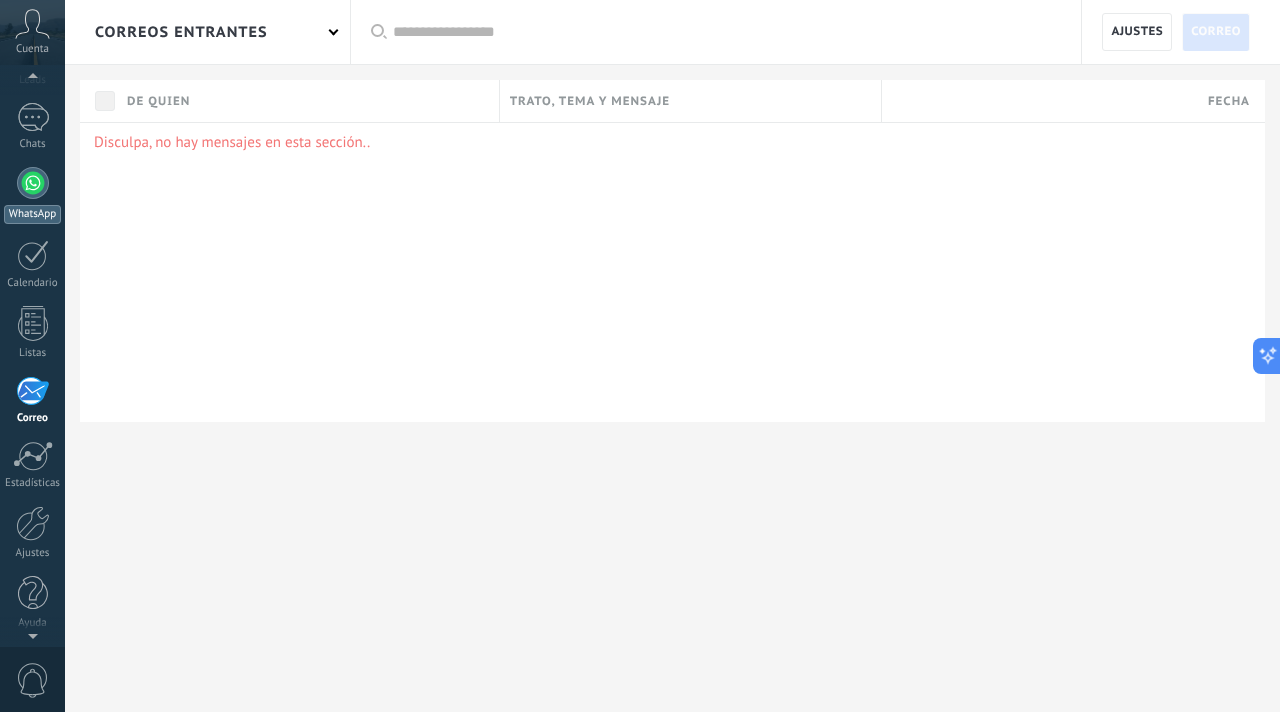 scroll, scrollTop: 0, scrollLeft: 0, axis: both 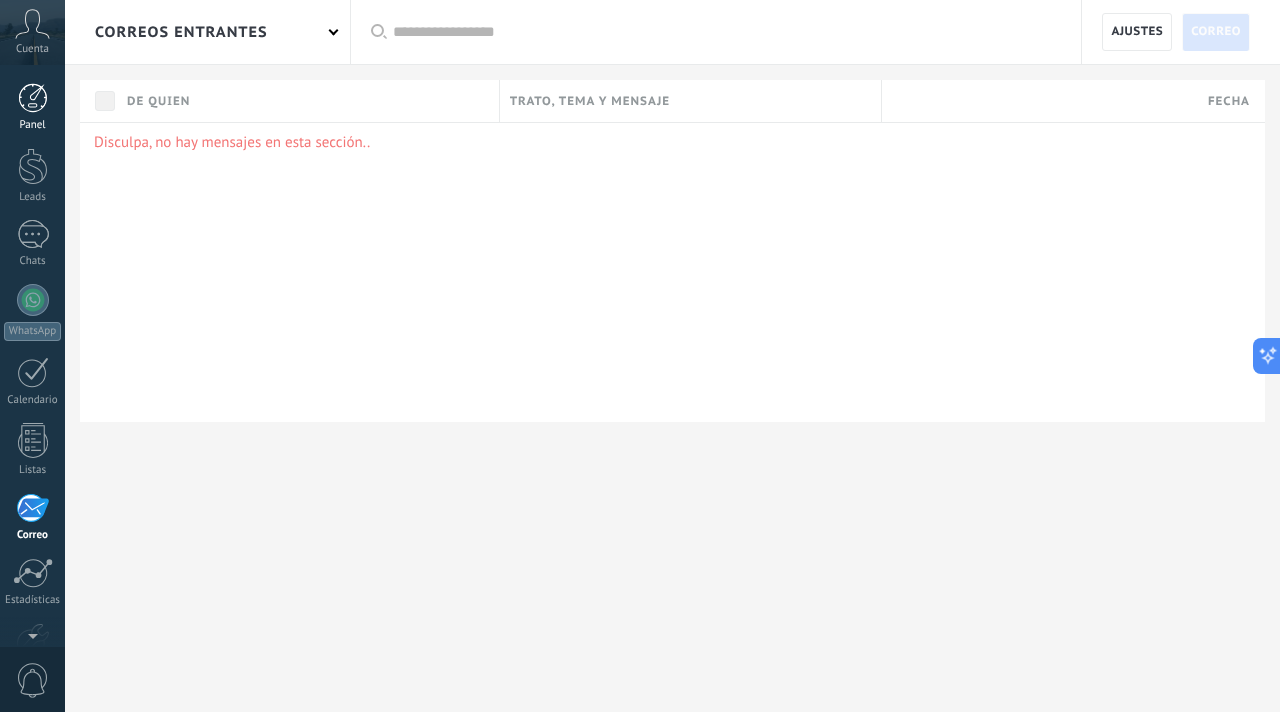 click at bounding box center [33, 98] 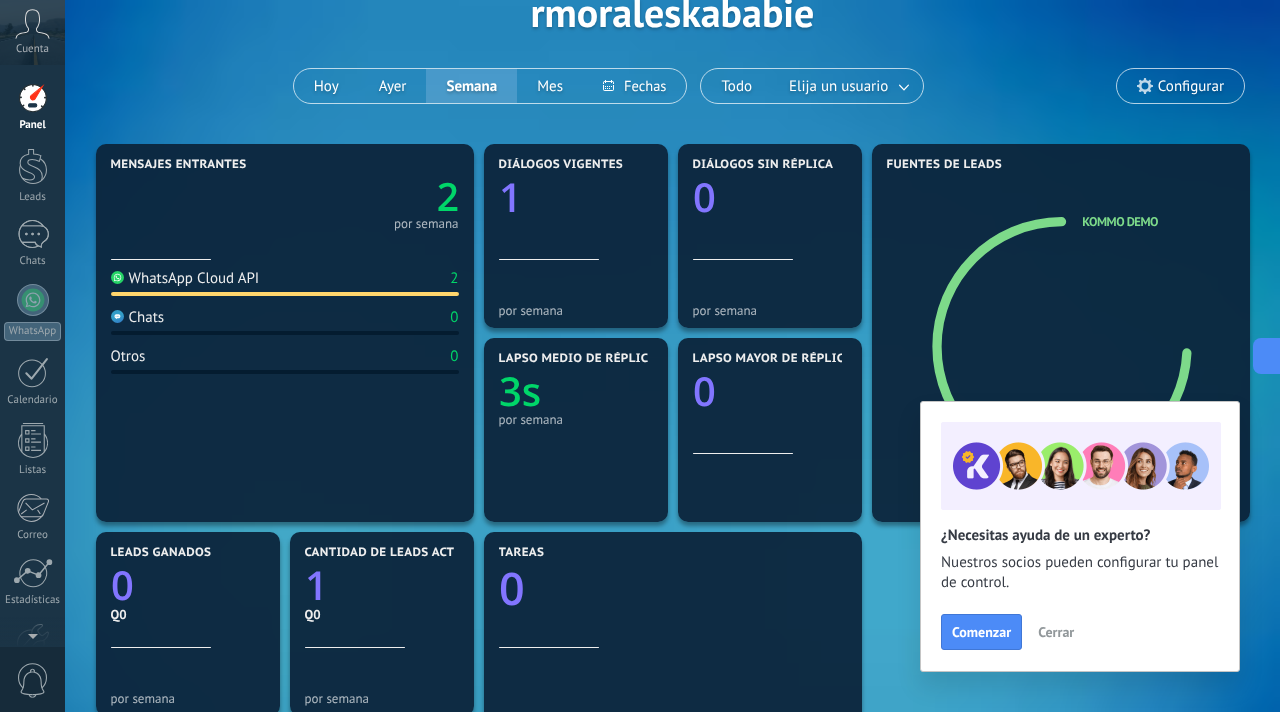 scroll, scrollTop: 0, scrollLeft: 0, axis: both 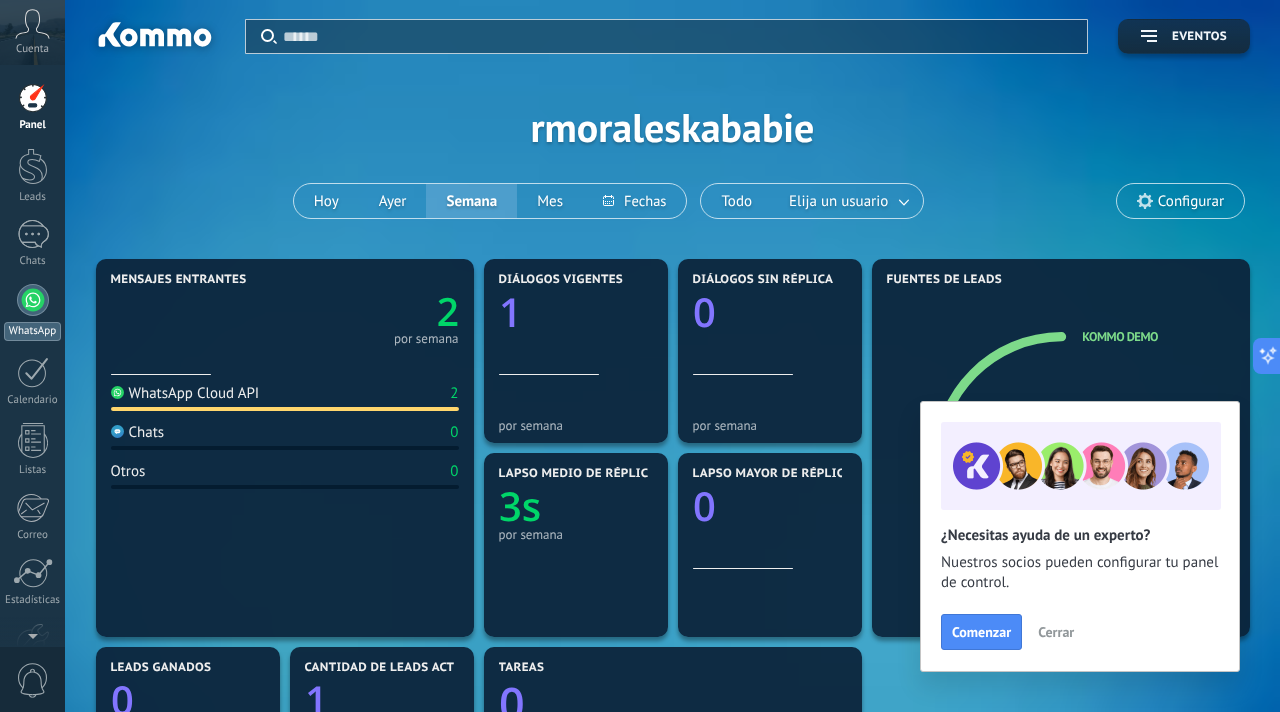 click at bounding box center (33, 300) 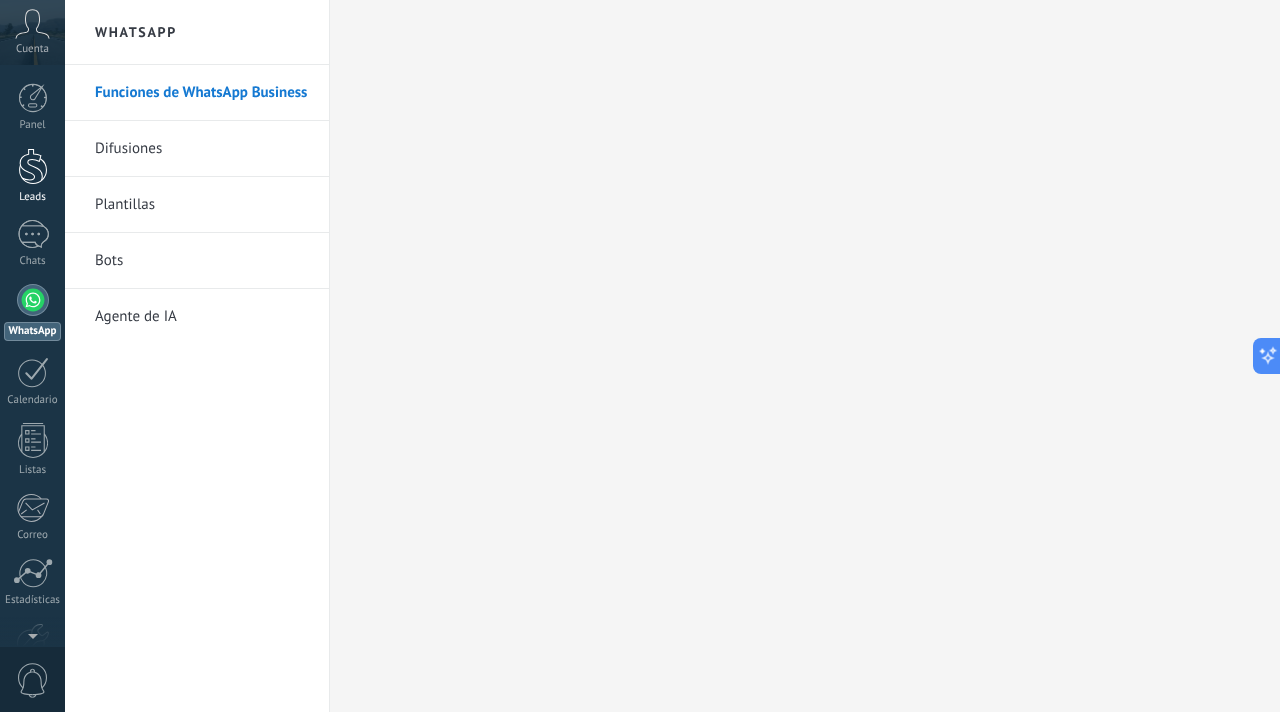 click at bounding box center (33, 166) 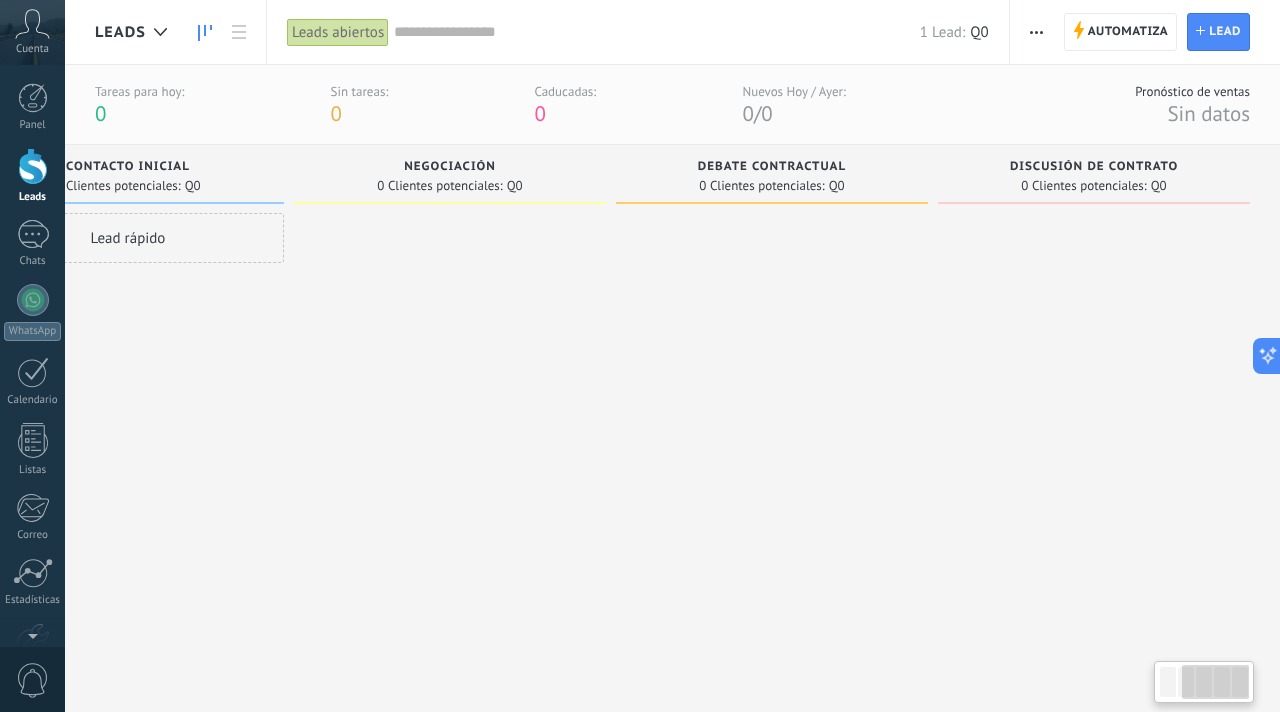 scroll, scrollTop: 0, scrollLeft: 0, axis: both 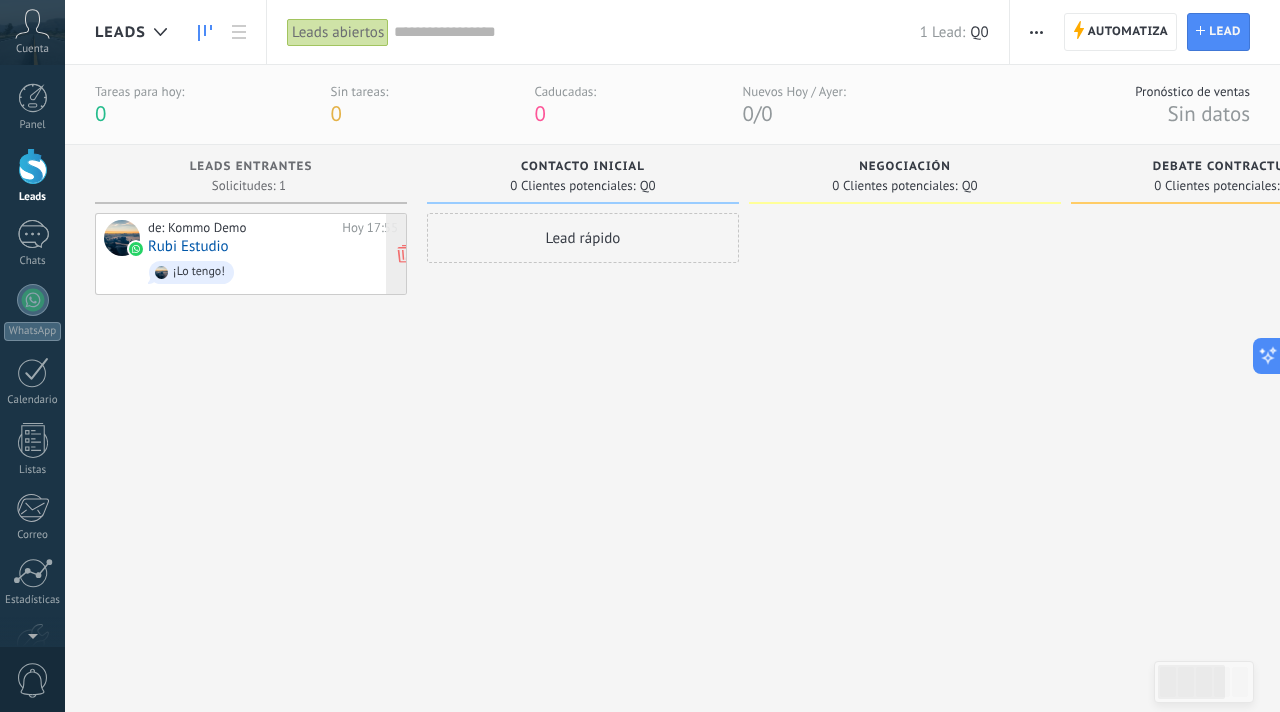 click on "Rubi Estudio" at bounding box center (188, 246) 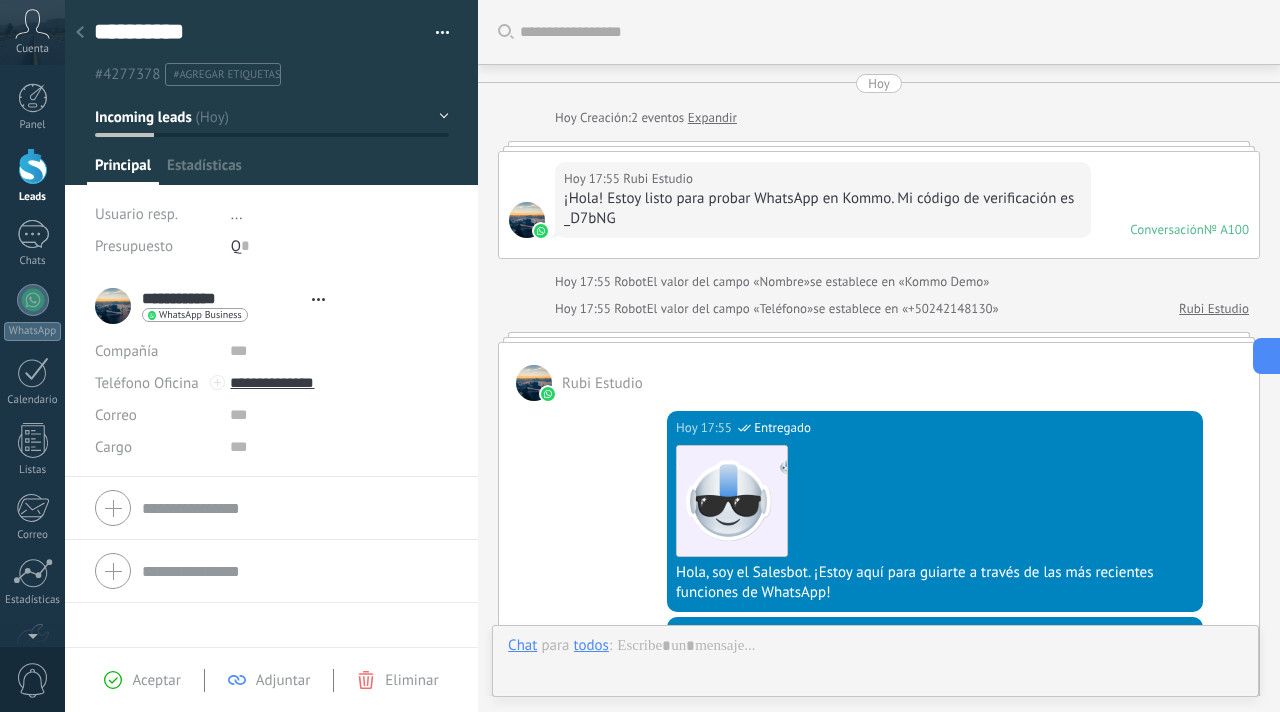 type on "**********" 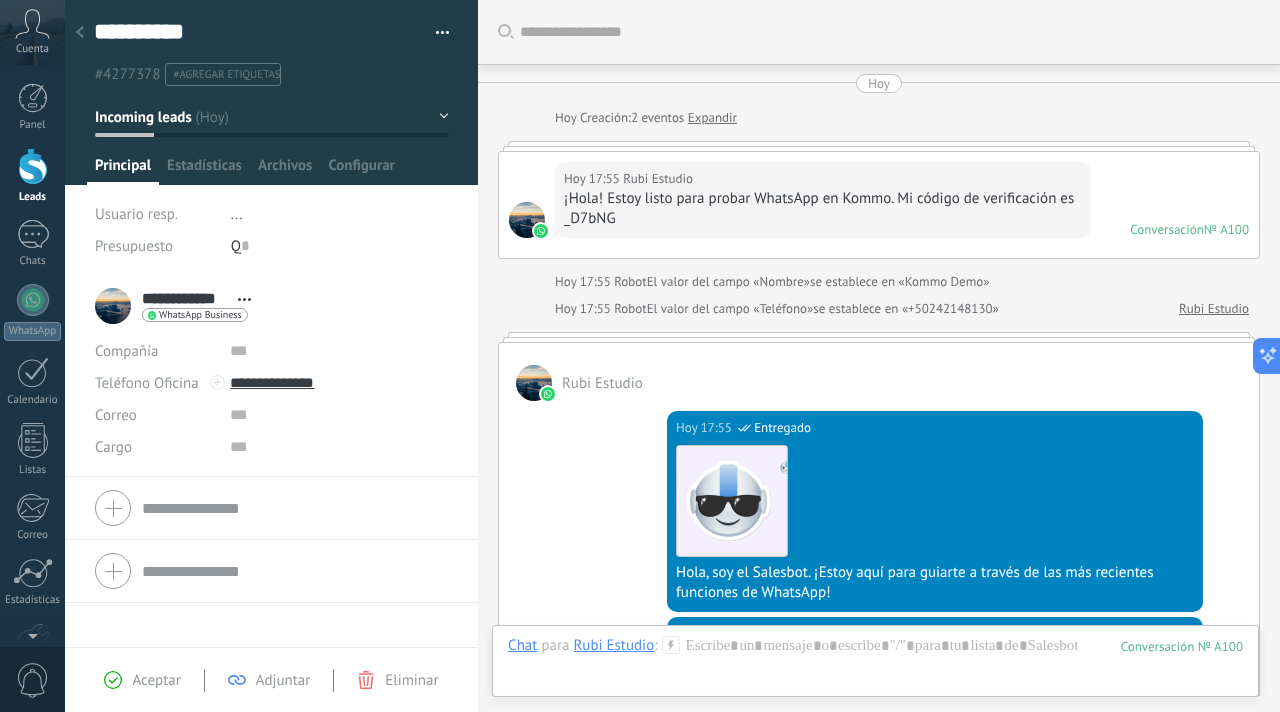 scroll, scrollTop: 965, scrollLeft: 0, axis: vertical 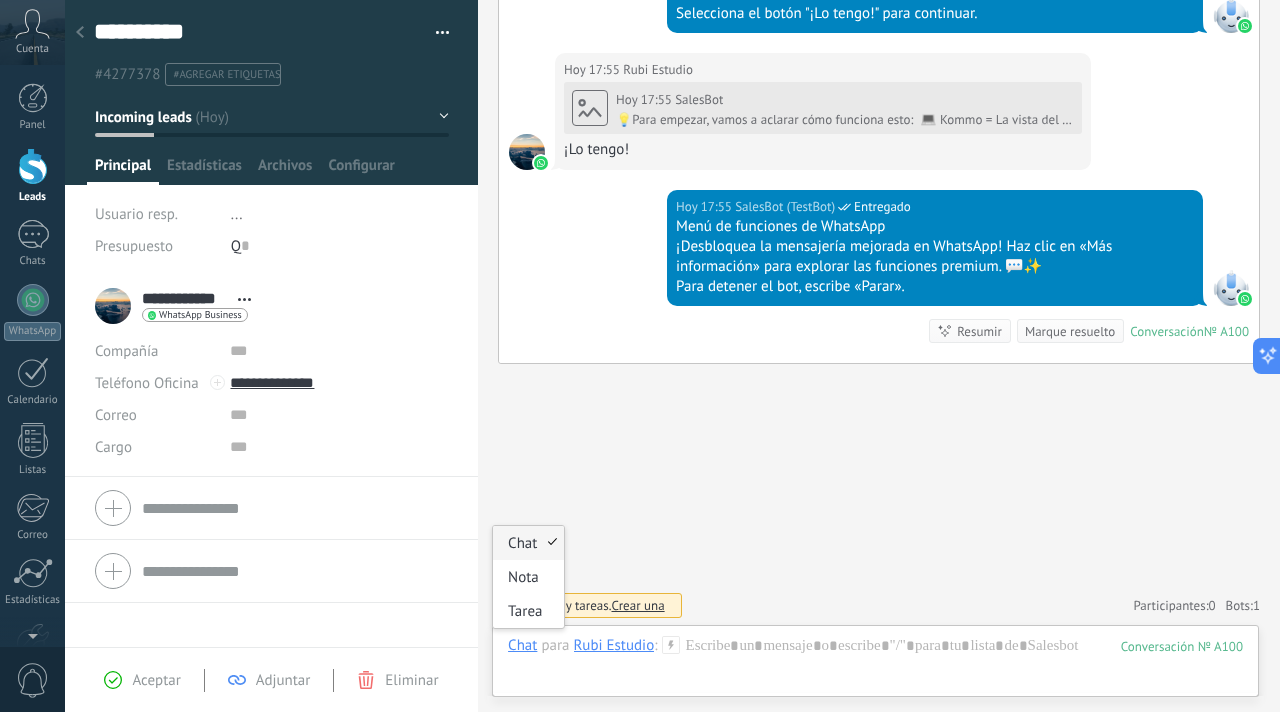 click on "Chat" at bounding box center (528, 543) 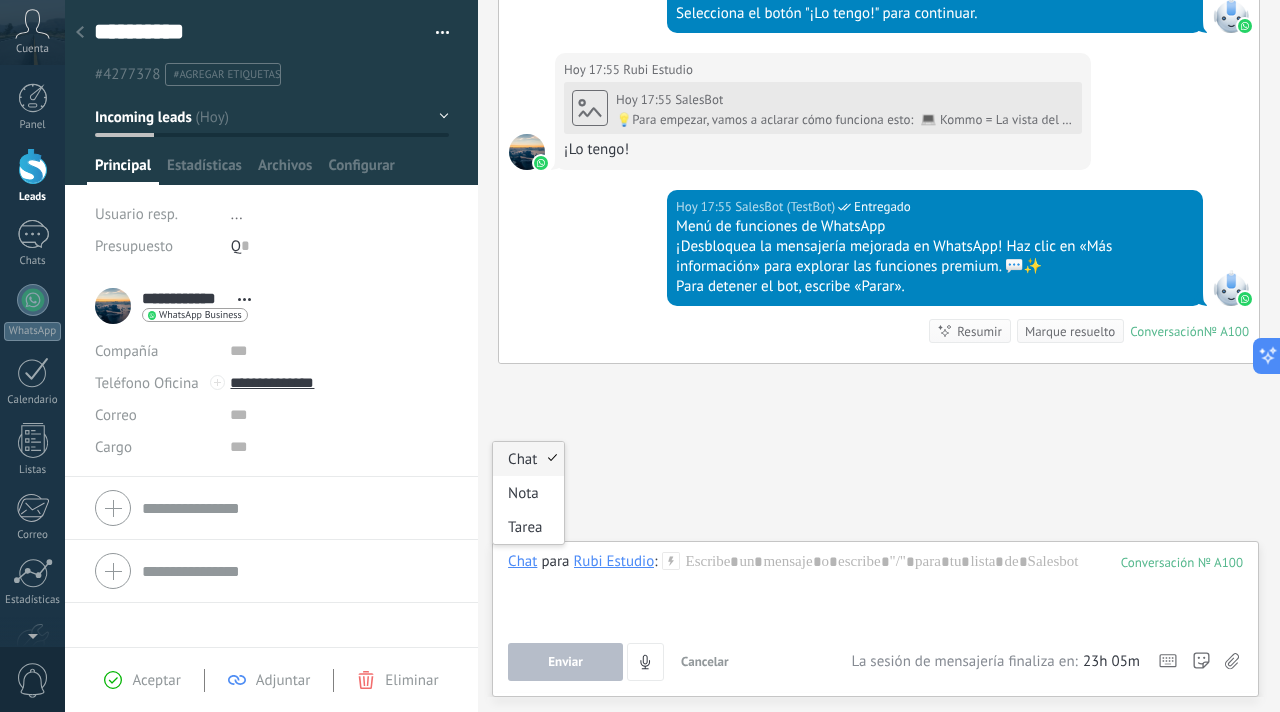 click on "Chat" at bounding box center (528, 459) 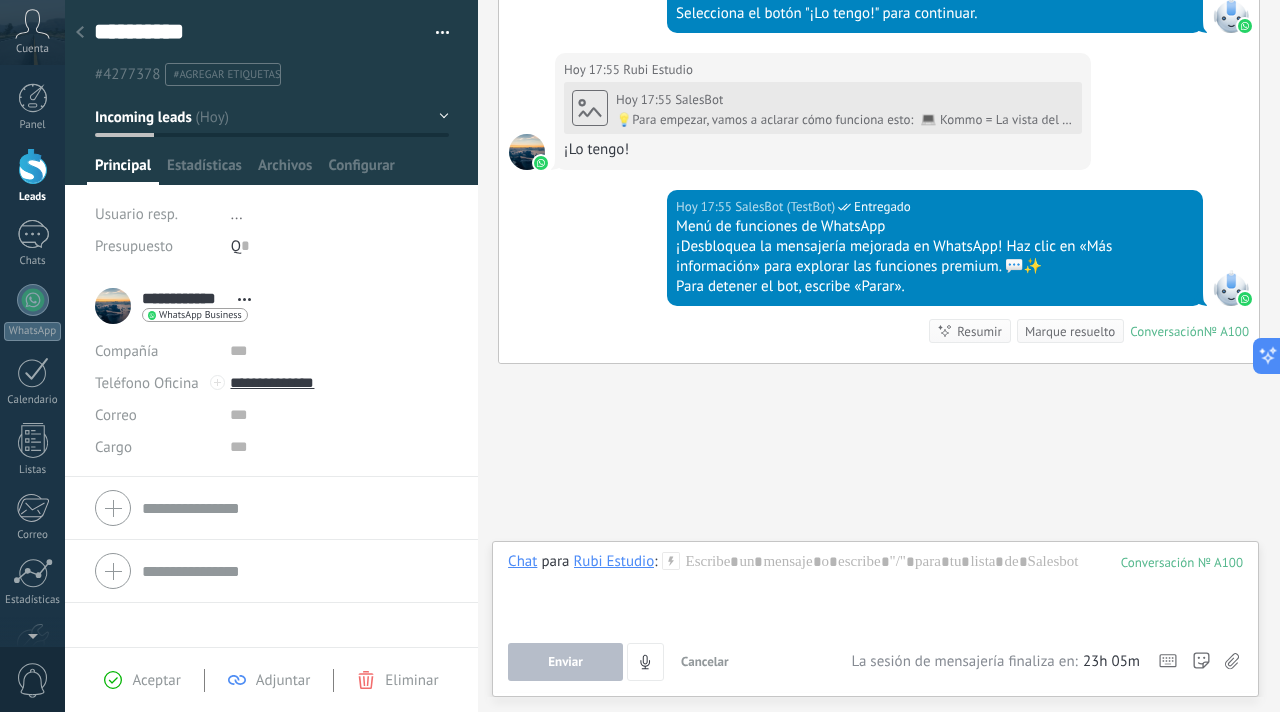 click on "Rubi Estudio" at bounding box center [614, 561] 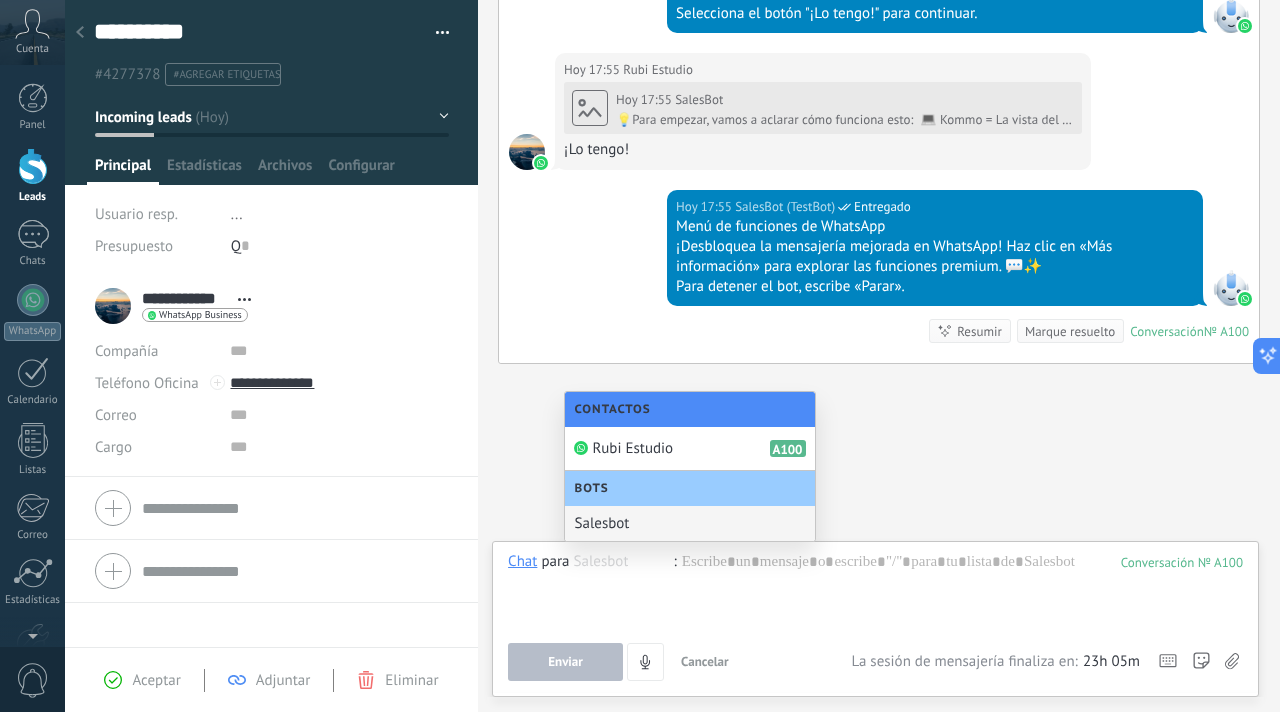 click on "Buscar Carga más Hoy Hoy Creación: 2 eventos Expandir Hoy 17:55 Rubi Estudio ¡Hola! Estoy listo para probar WhatsApp en Kommo. Mi código de verificación es _D7bNG Conversación № A100 Conversación № A100 Hoy 17:55 Robot El valor del campo «Nombre» se establece en «Kommo Demo» Hoy 17:55 Robot El valor del campo «Teléfono» se establece en «+50242148130» Rubi Estudio Rubi Estudio Hoy 17:55 SalesBot (TestBot) Entregado Descargar Hola, soy el Salesbot. ¡Estoy aquí para guiarte a través de las más recientes funciones de WhatsApp! Hoy 17:55 SalesBot (TestBot) Entregado Descargar 💡Para empezar, vamos a aclarar cómo funciona esto: 💻 Kommo = La vista del Agente - La tarjeta de lead representa la perspectiva del agente. 📱 Móvil = La vista del Cliente - El móvil representa la perspectiva del cliente. Ahora, ¡ya estás listo para comprobar las últimas e interesantes funciones de WhatsApp! Selecciona el botón "¡Lo tengo!" para continuar. Resumir" at bounding box center (879, -126) 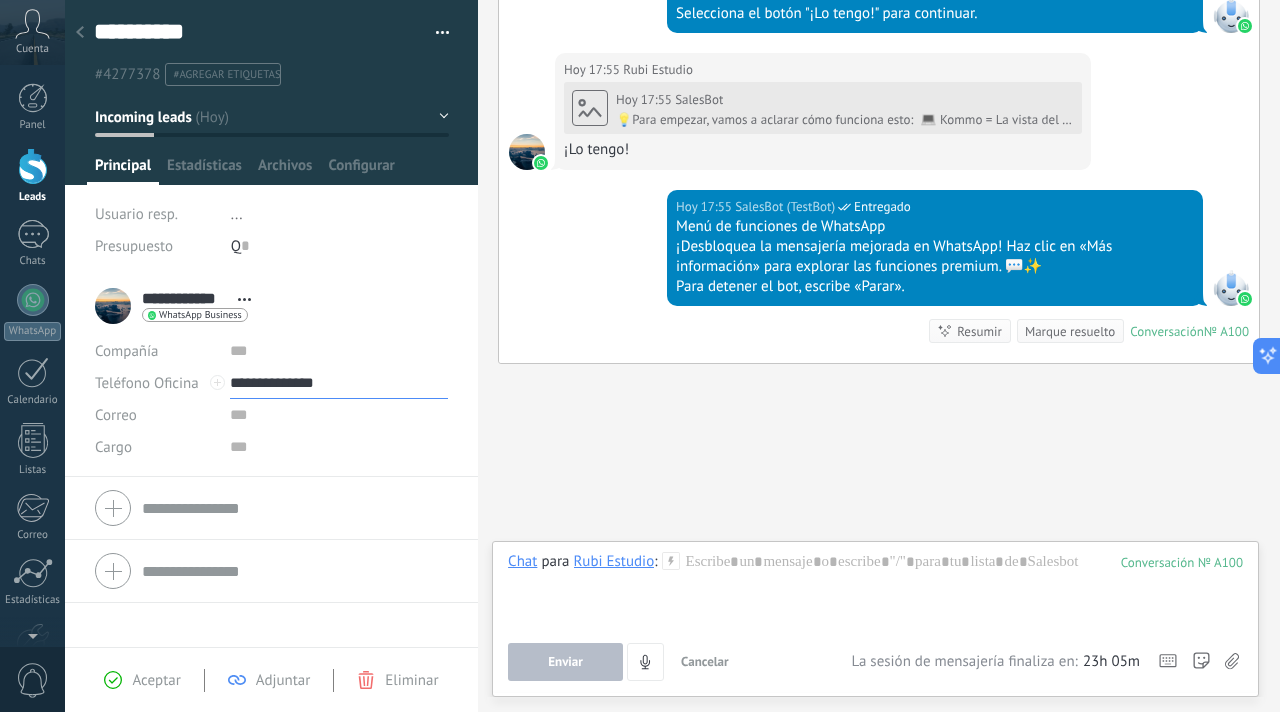 click on "**********" at bounding box center (339, 383) 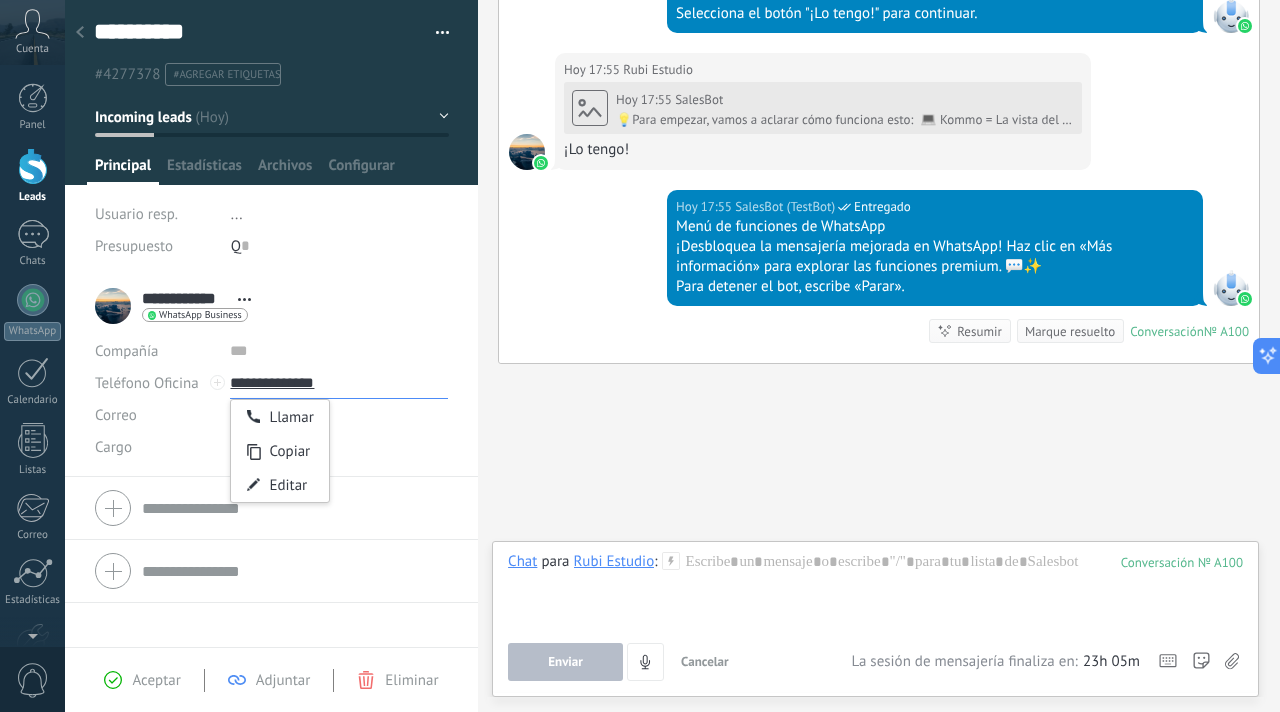 click on "**********" at bounding box center (339, 383) 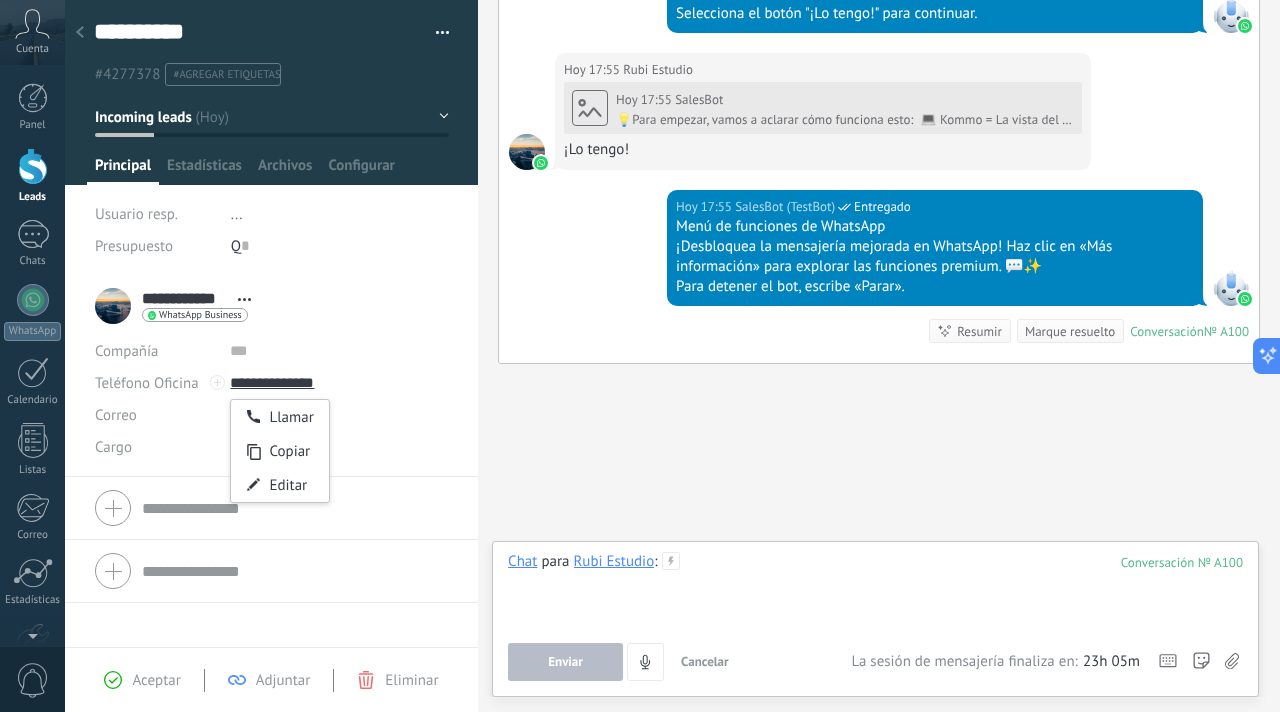 click at bounding box center [875, 590] 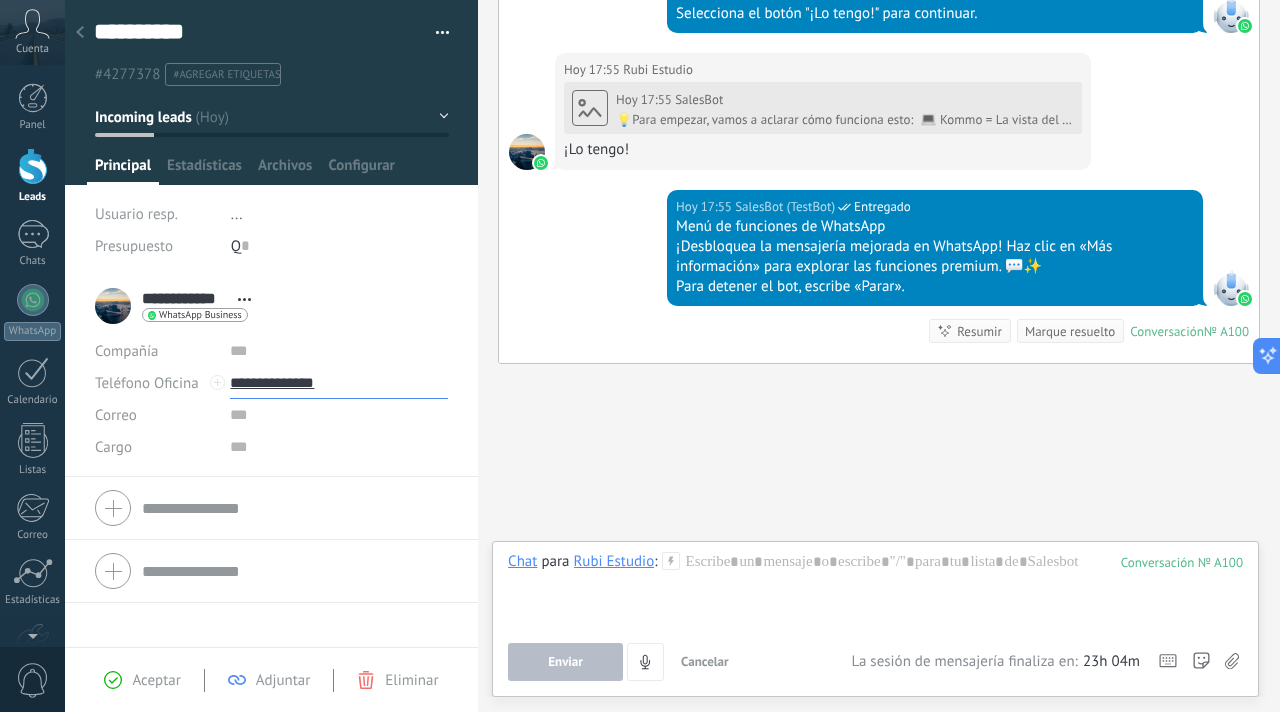 click on "**********" at bounding box center (339, 383) 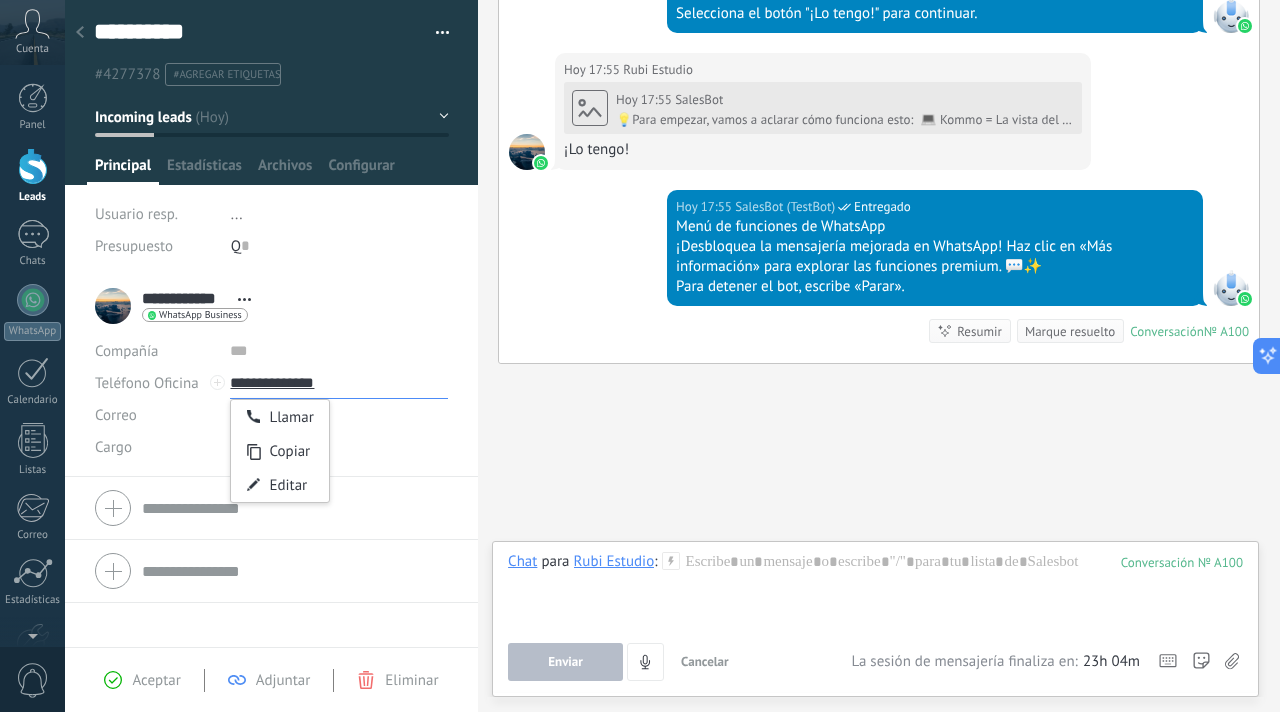 click on "**********" at bounding box center (339, 383) 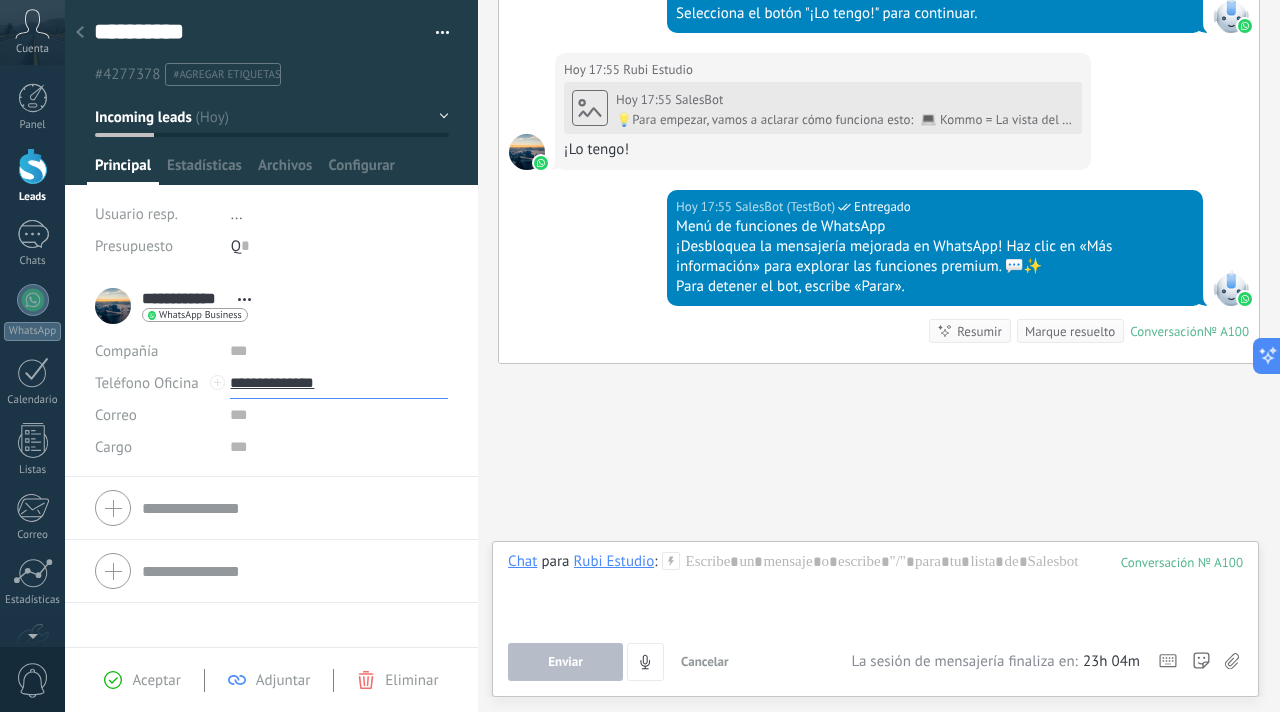 click on "**********" at bounding box center (339, 383) 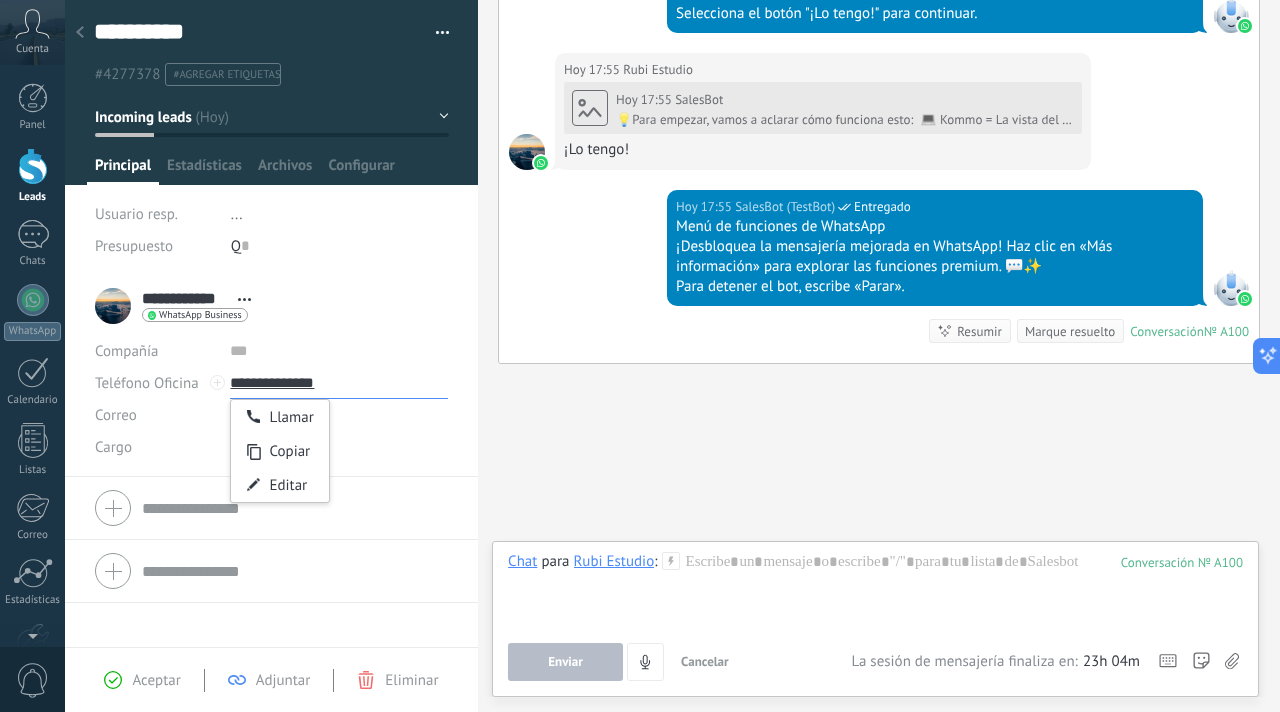 click on "**********" at bounding box center (339, 383) 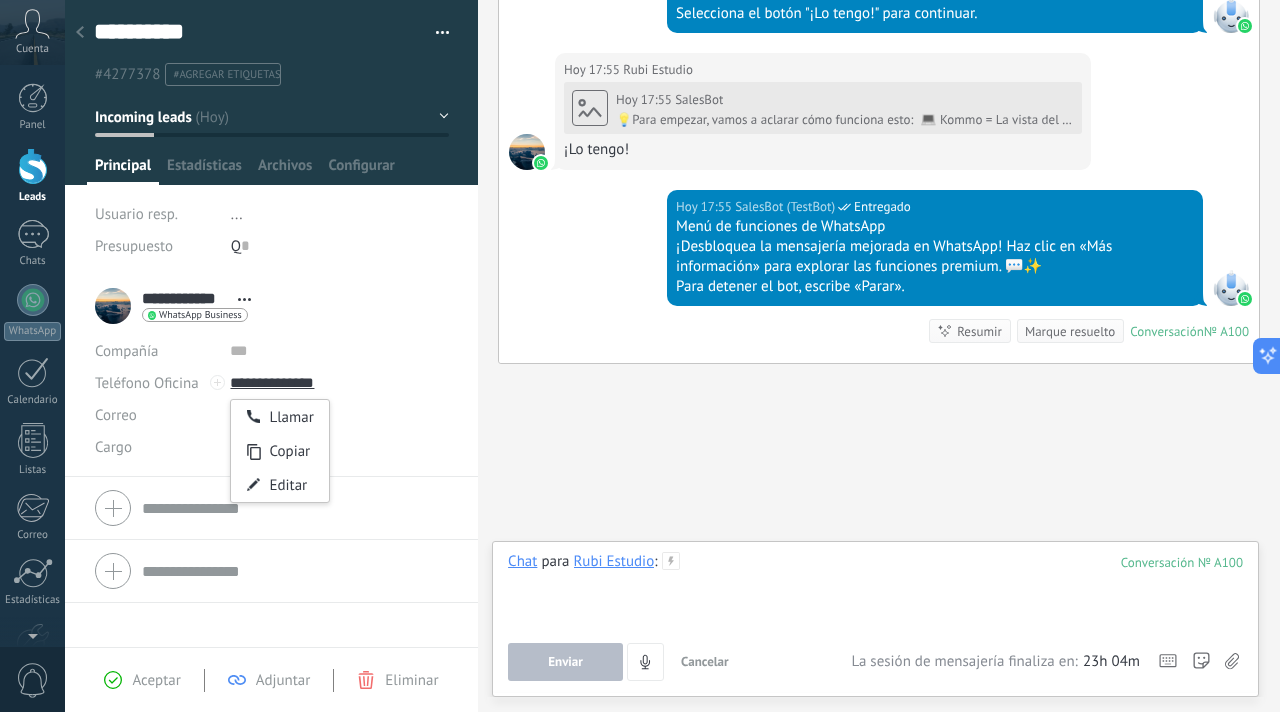 click at bounding box center (875, 590) 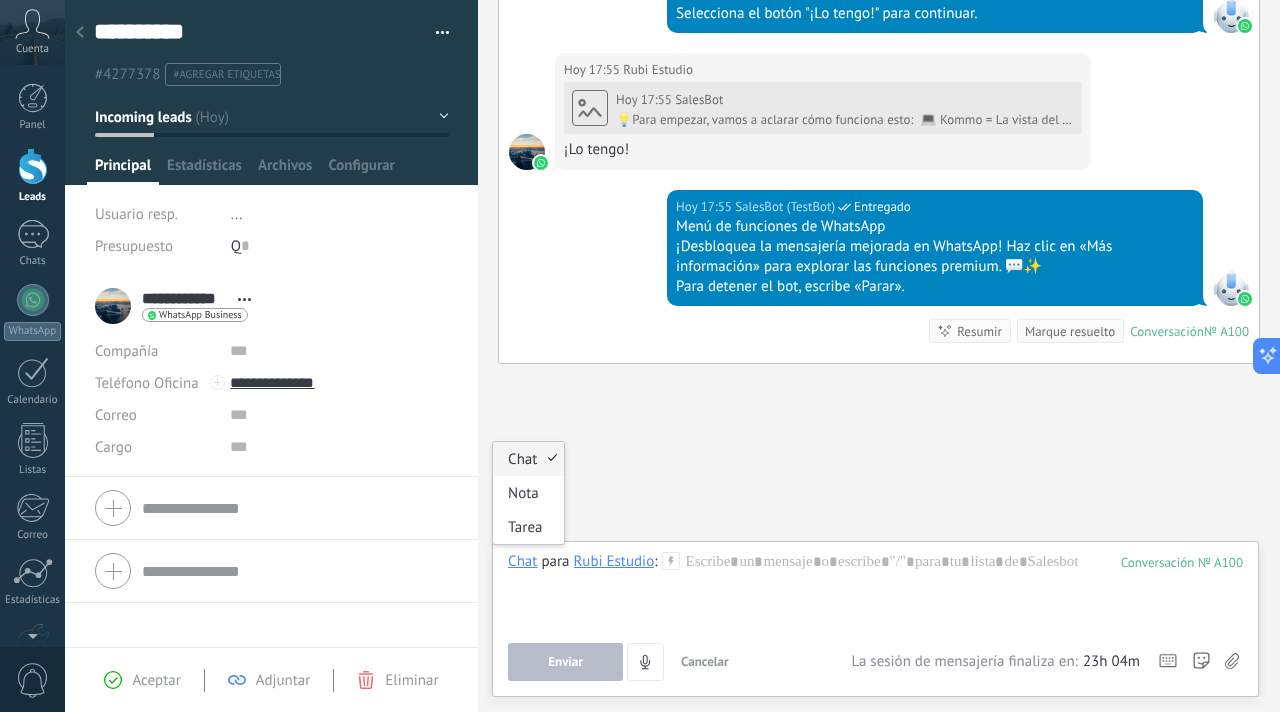 click on "Chat" at bounding box center (528, 459) 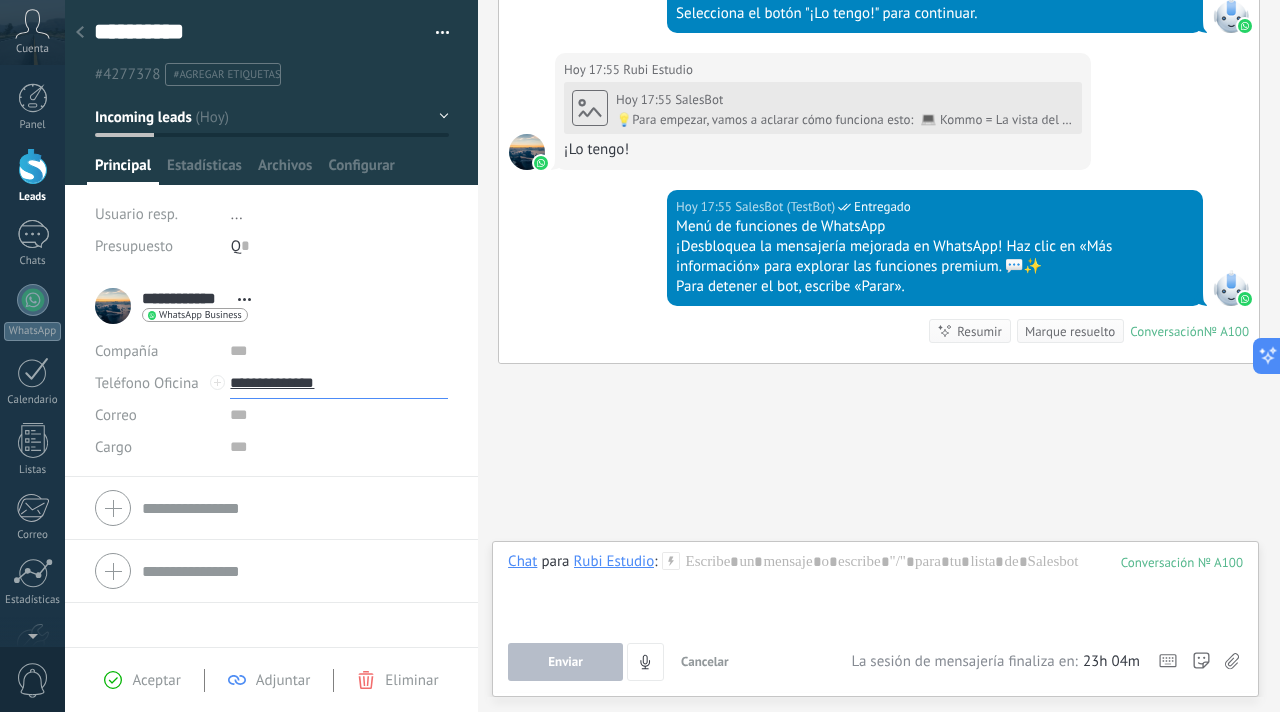 click on "**********" at bounding box center (339, 383) 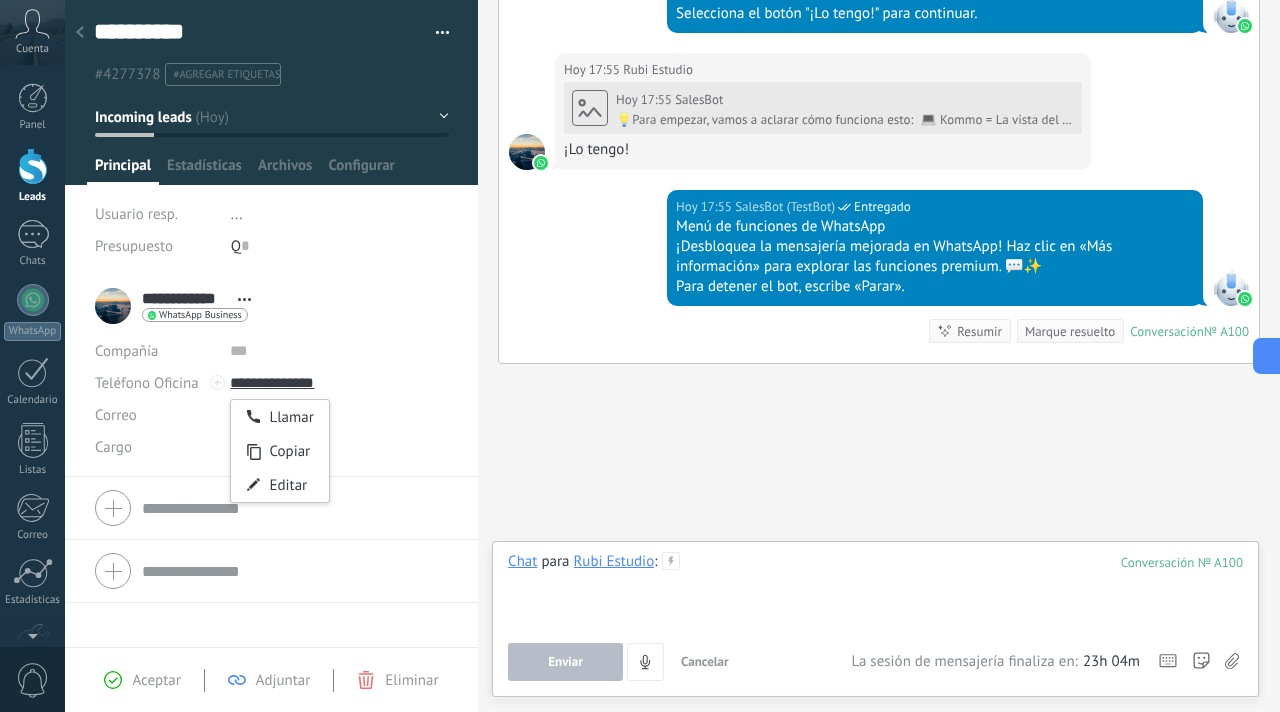 type on "**********" 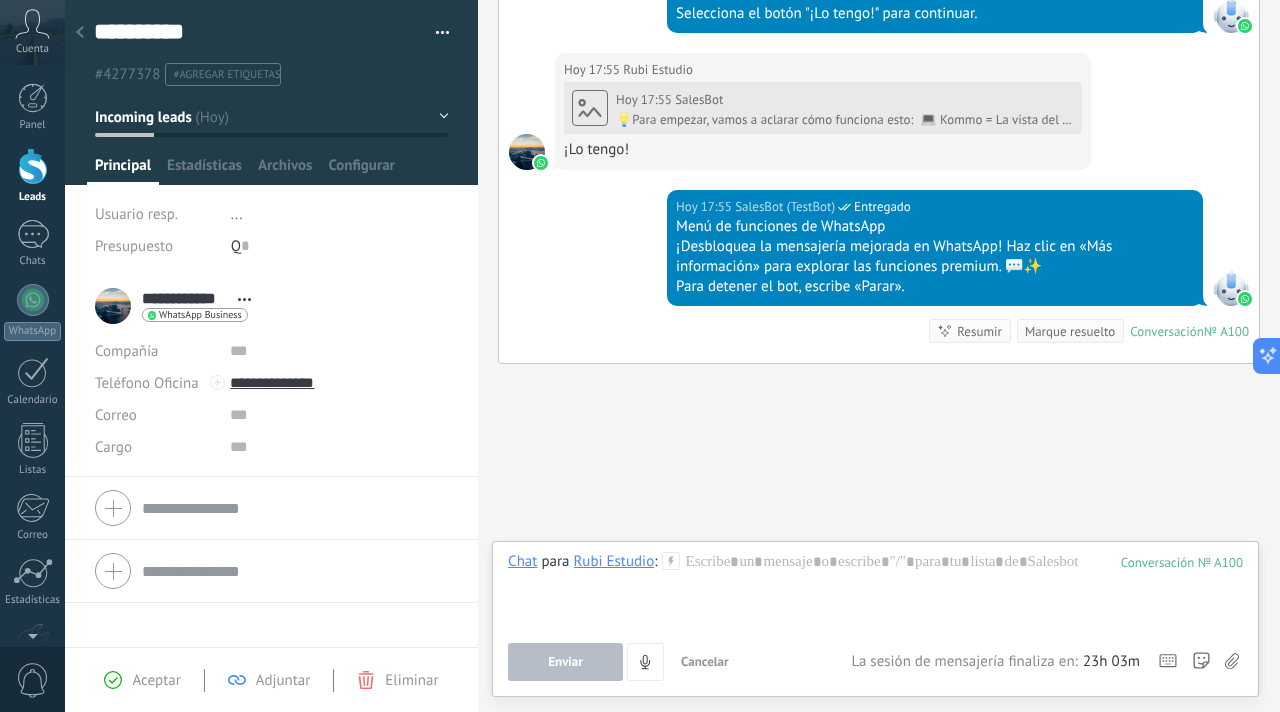 click 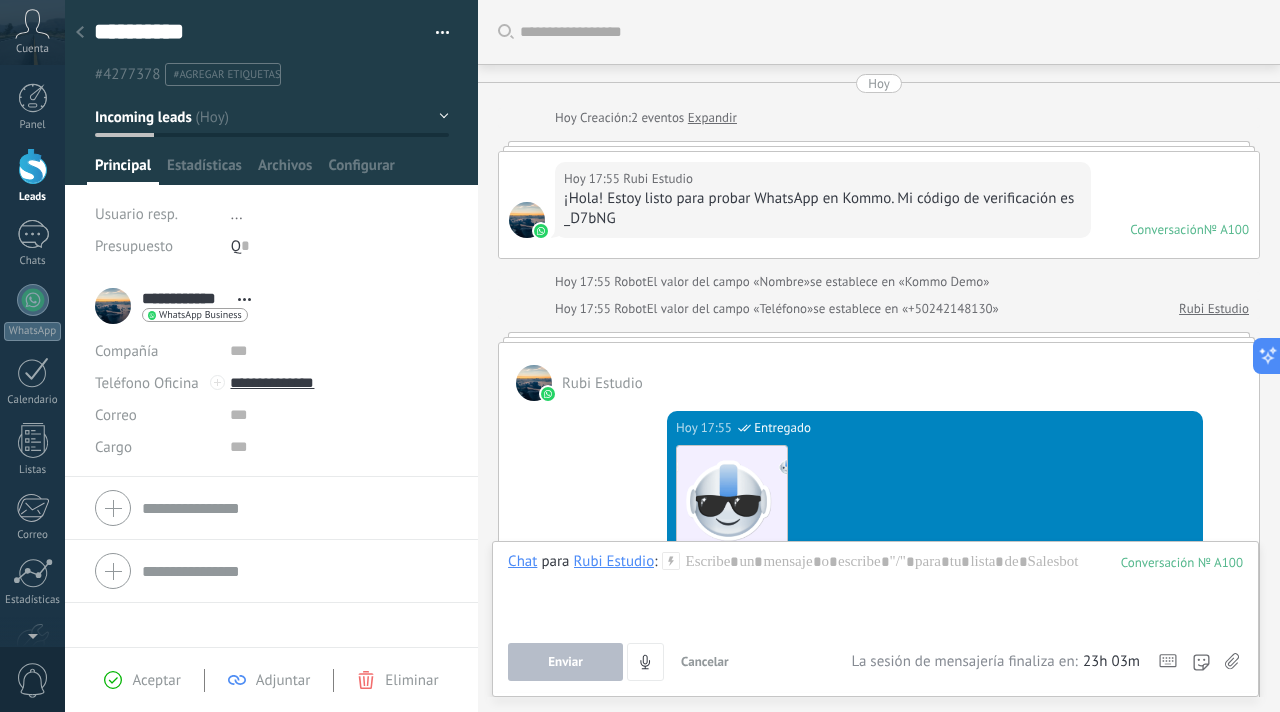 scroll, scrollTop: 965, scrollLeft: 0, axis: vertical 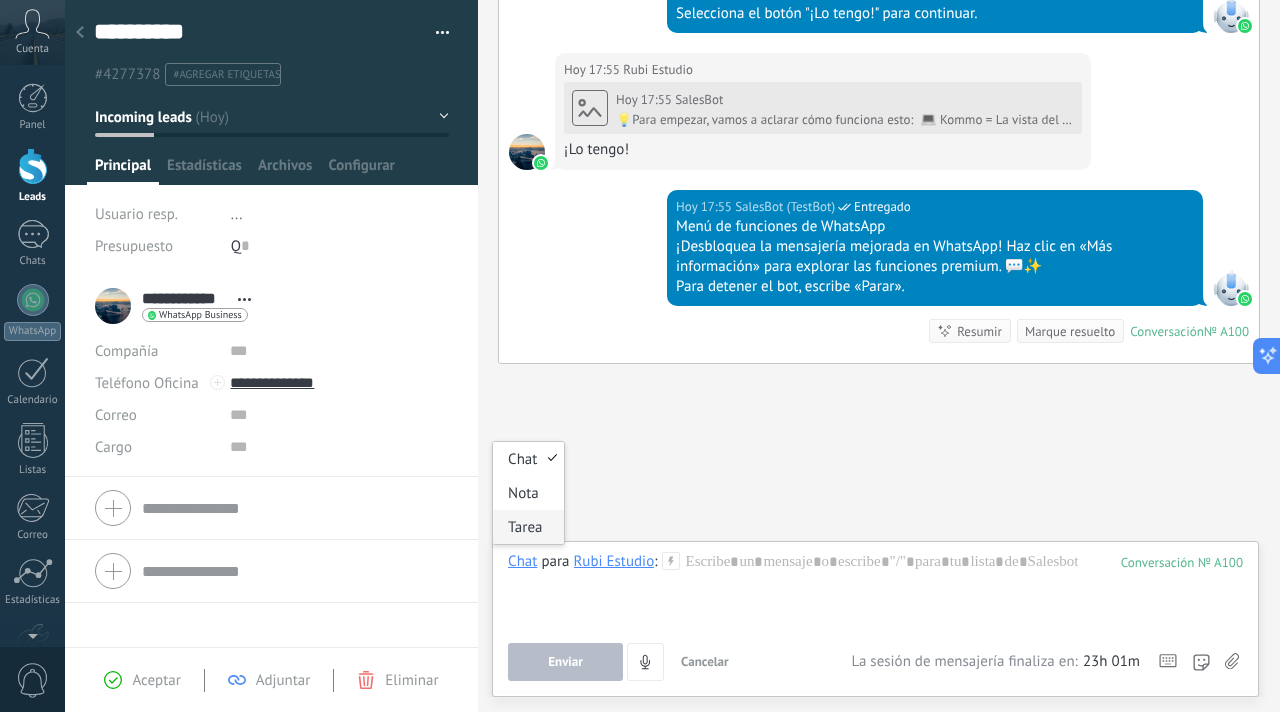 click on "Tarea" at bounding box center (528, 527) 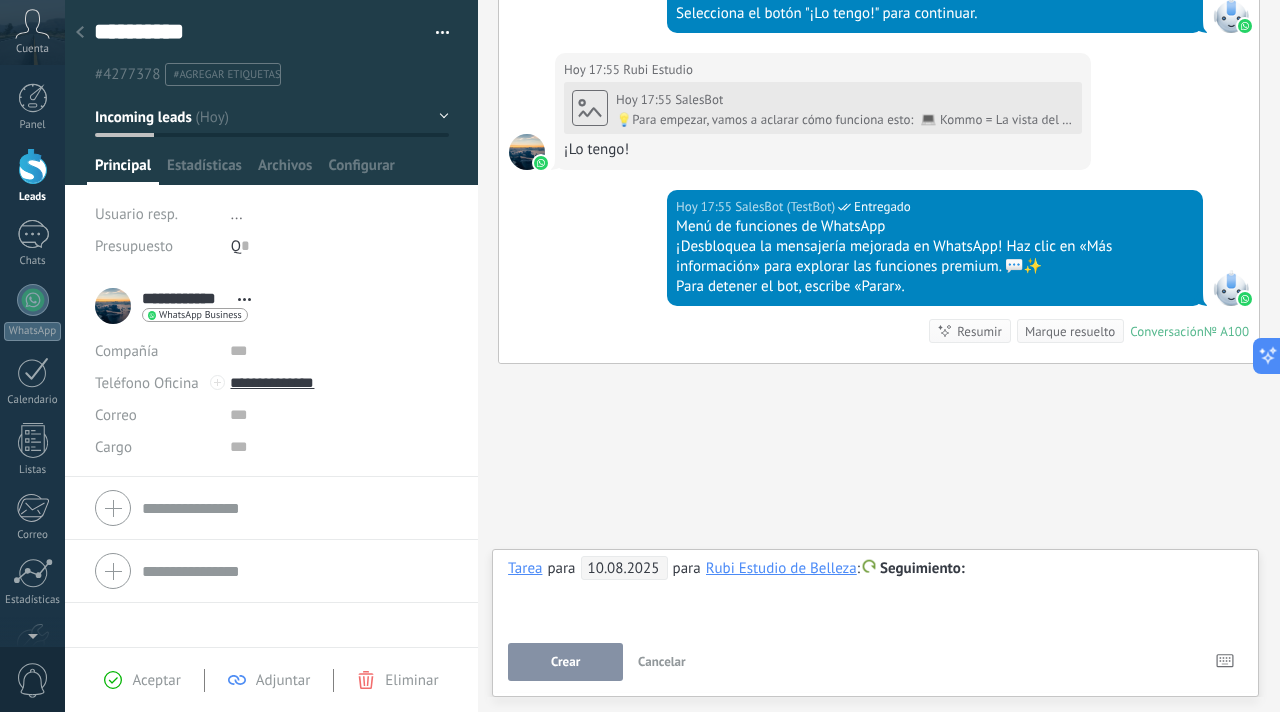 click on "Seguimiento" at bounding box center [922, 568] 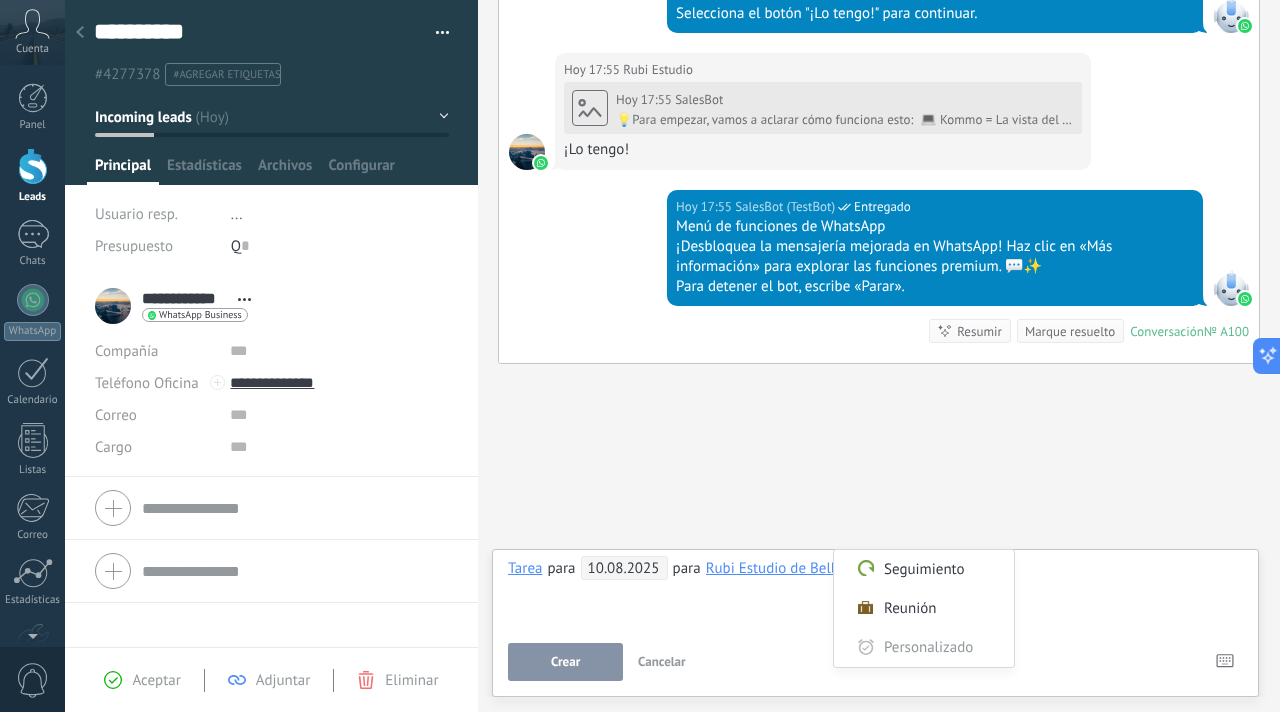 click at bounding box center [640, 356] 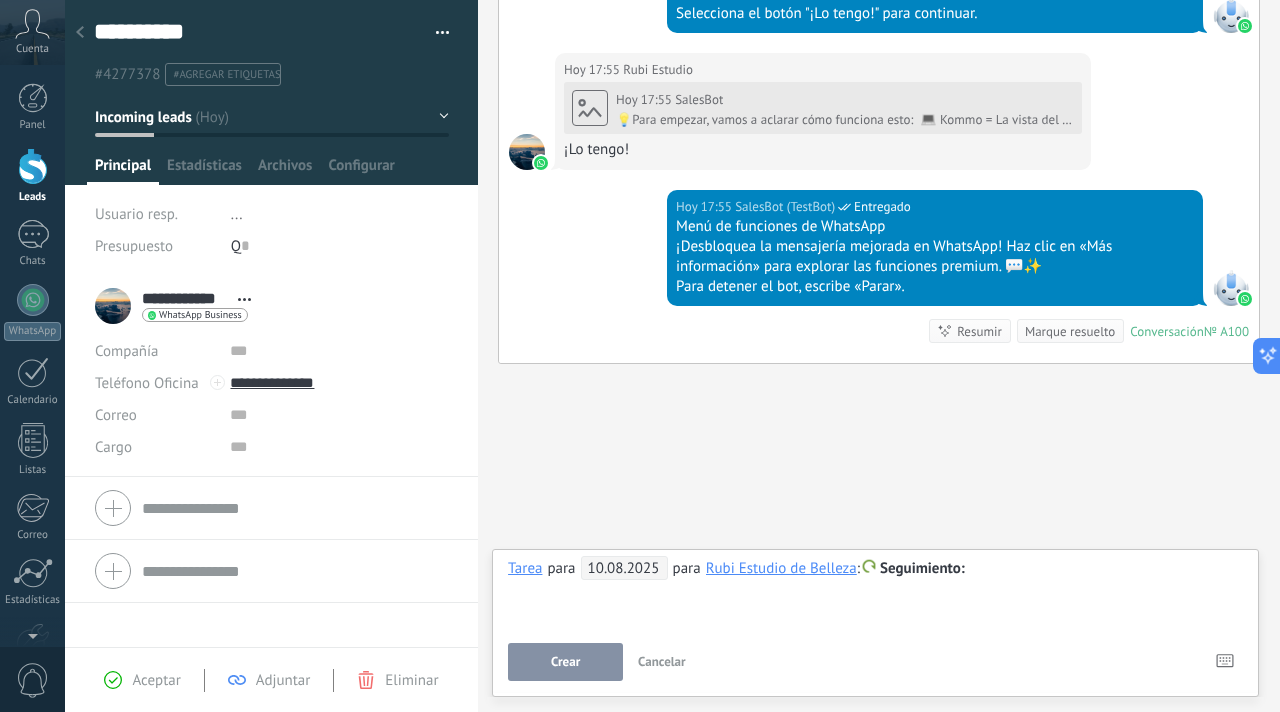 click on "10.08.2025" at bounding box center [624, 568] 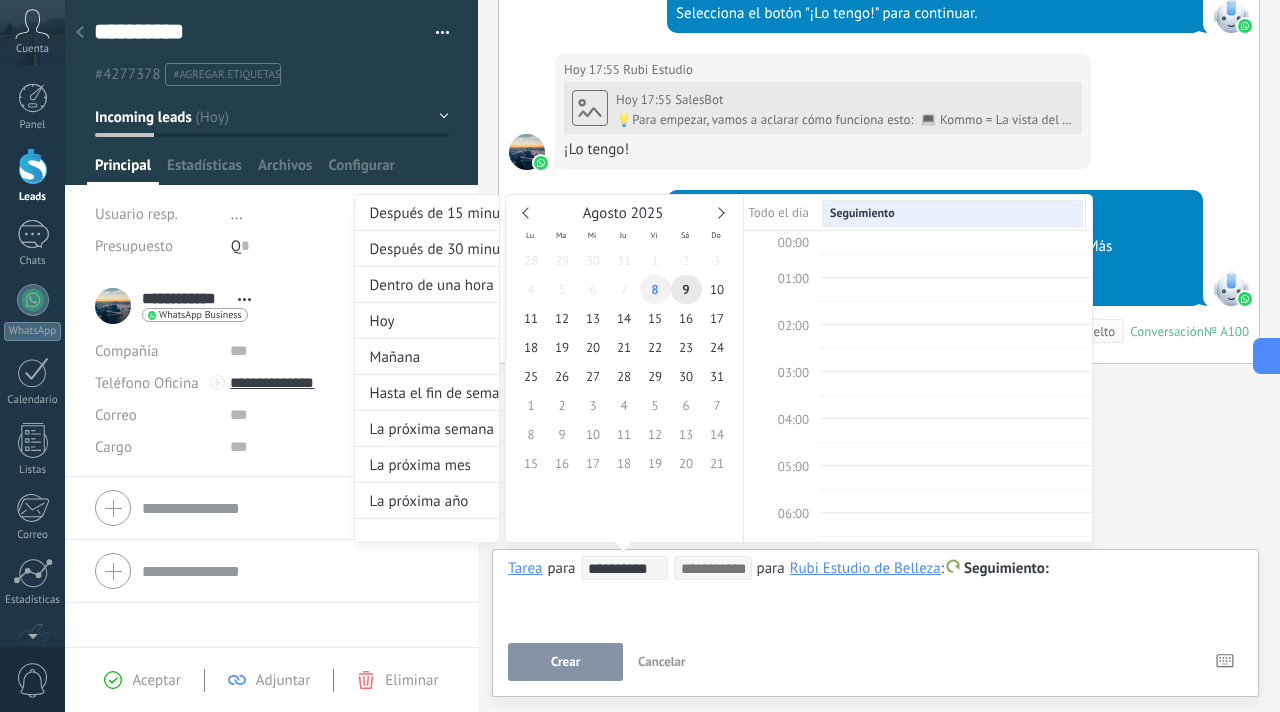 scroll, scrollTop: 377, scrollLeft: 0, axis: vertical 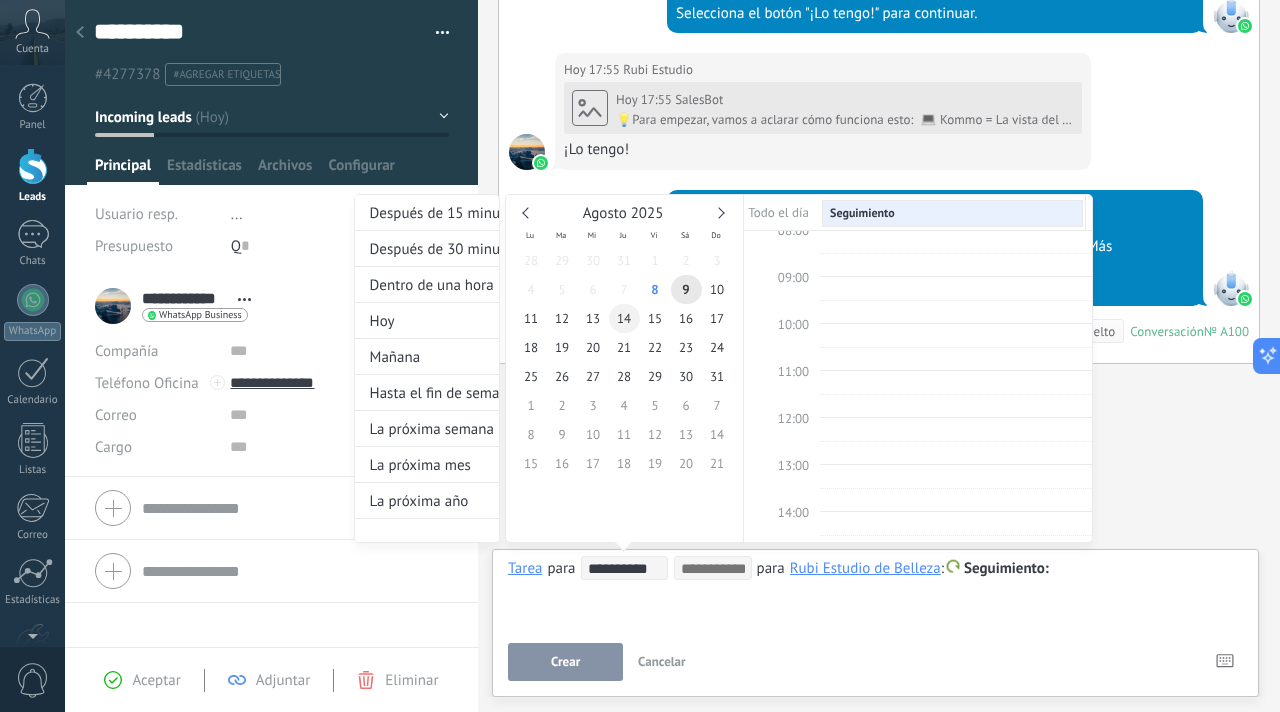 type on "**********" 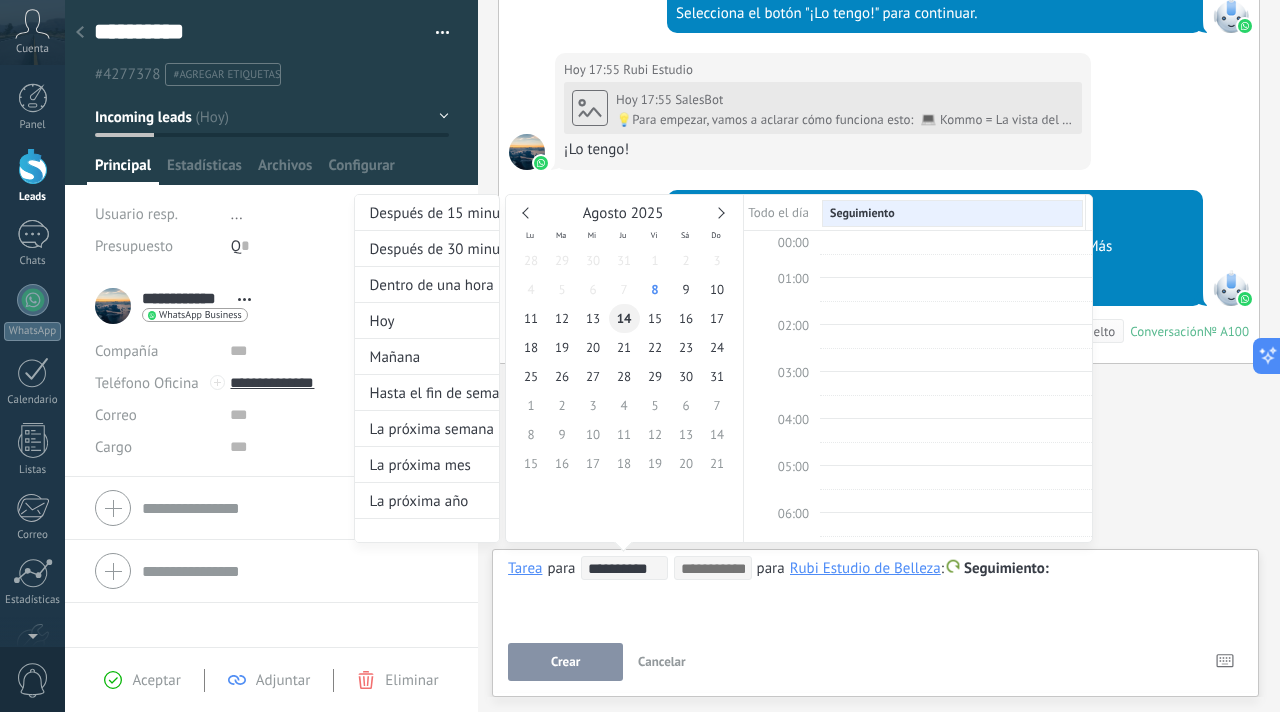 scroll, scrollTop: 377, scrollLeft: 0, axis: vertical 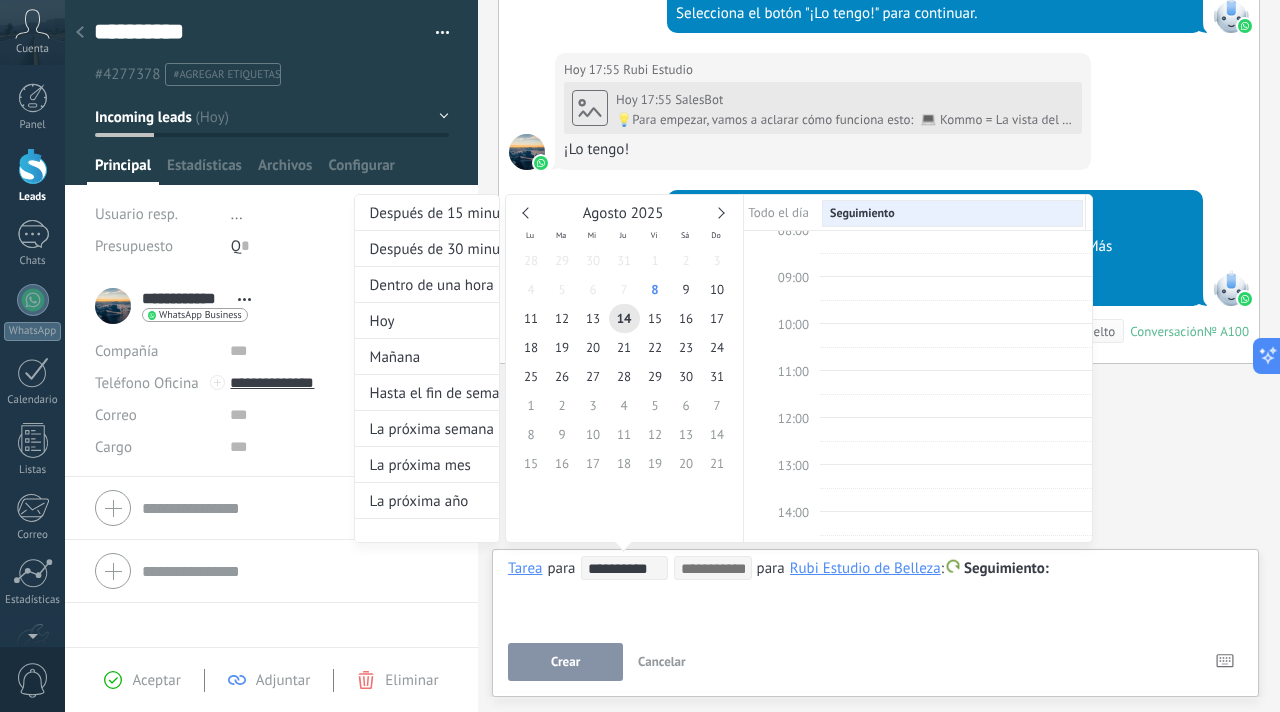 click at bounding box center (640, 356) 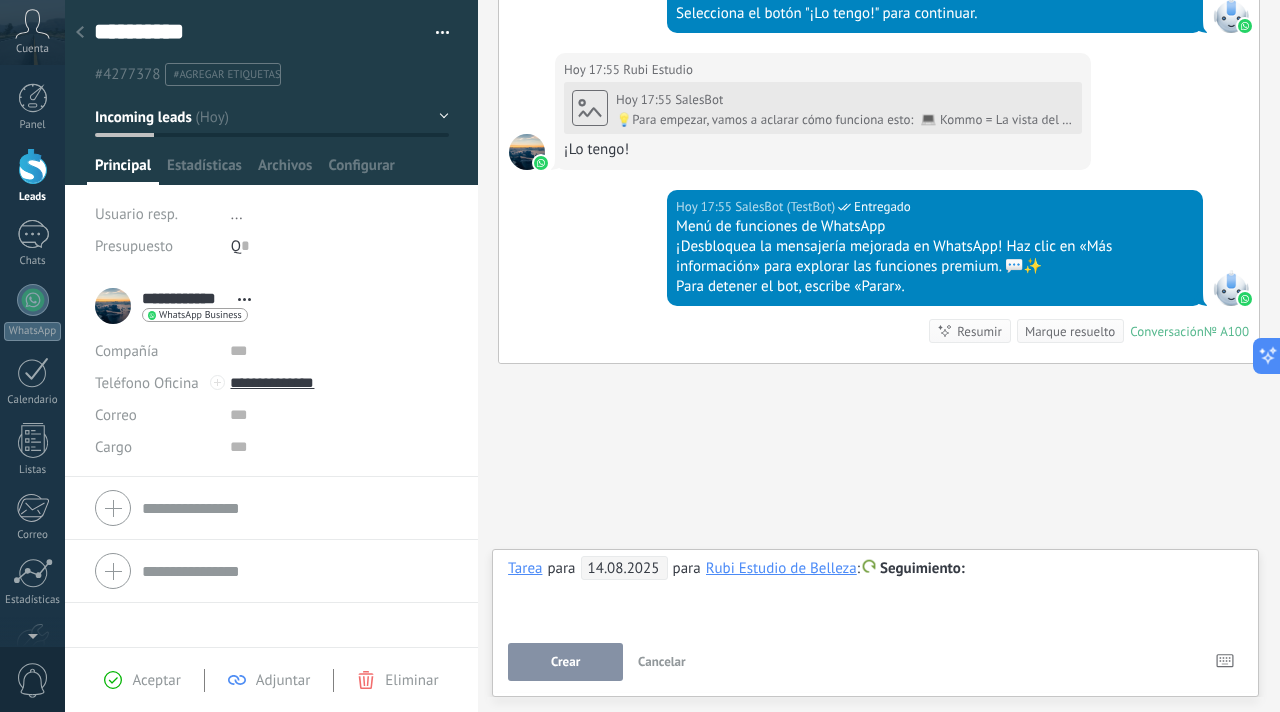 click on "14.08.2025" at bounding box center (624, 568) 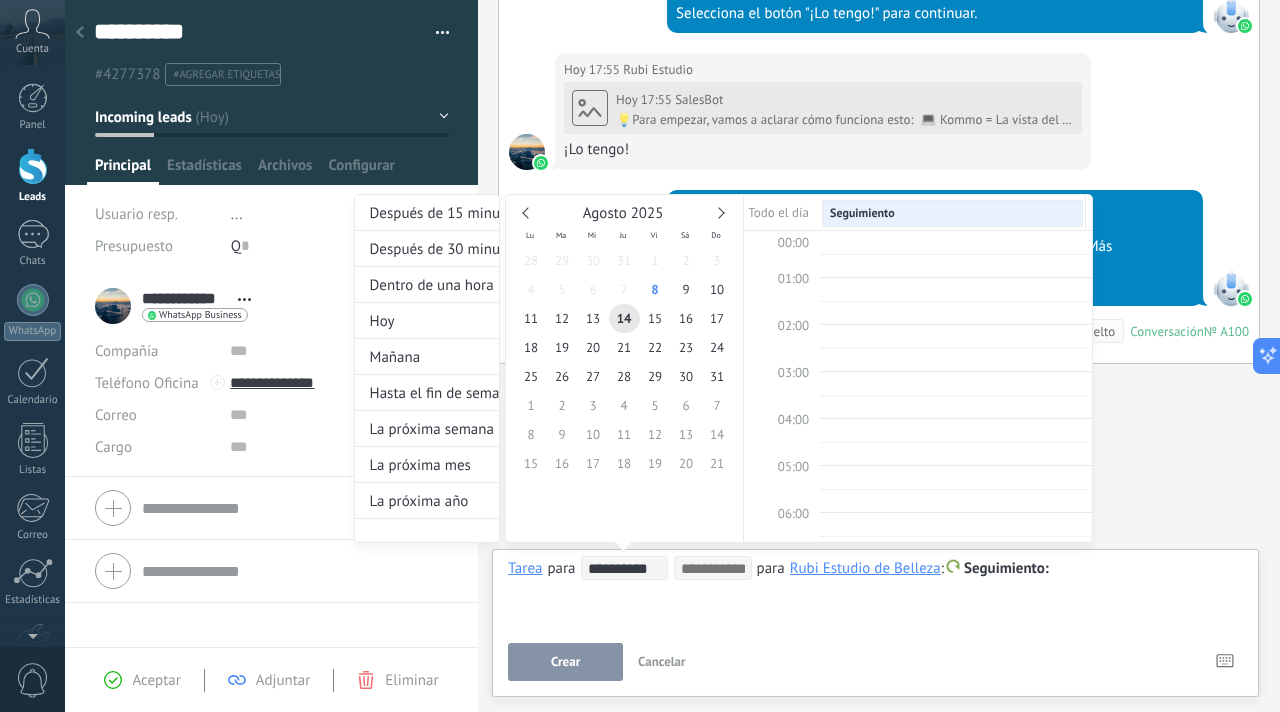 scroll, scrollTop: 377, scrollLeft: 0, axis: vertical 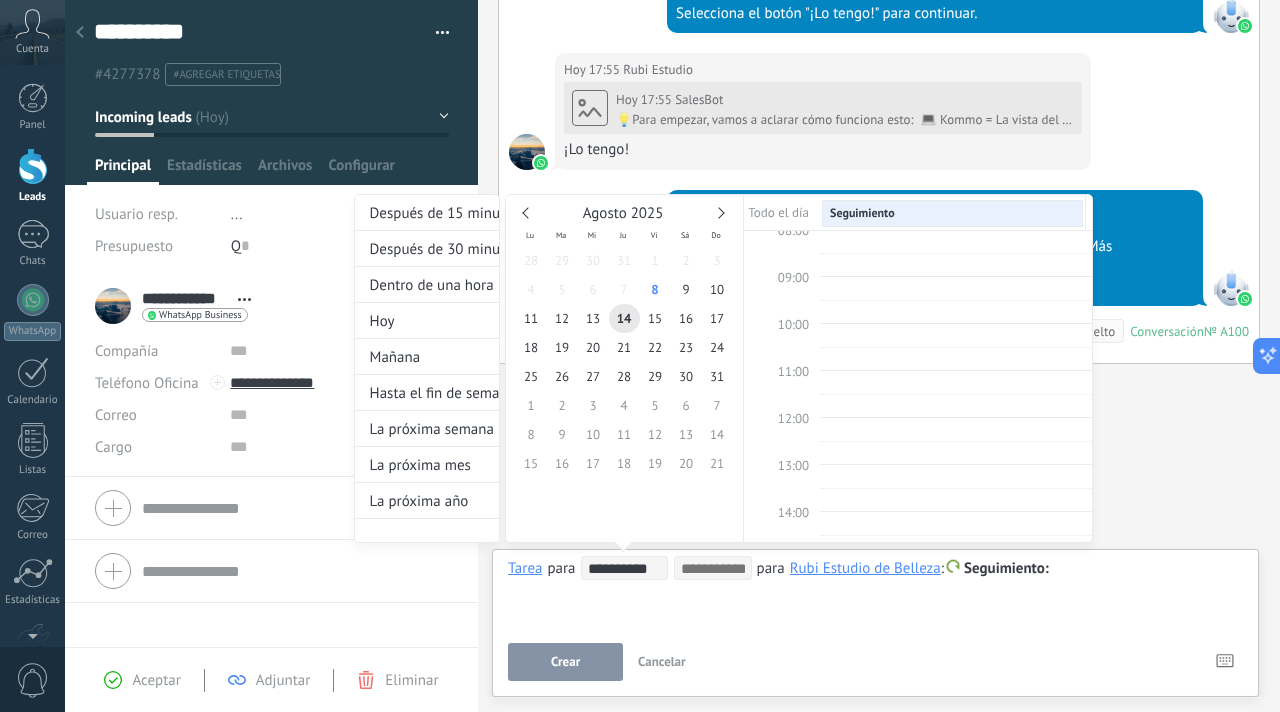 type on "**********" 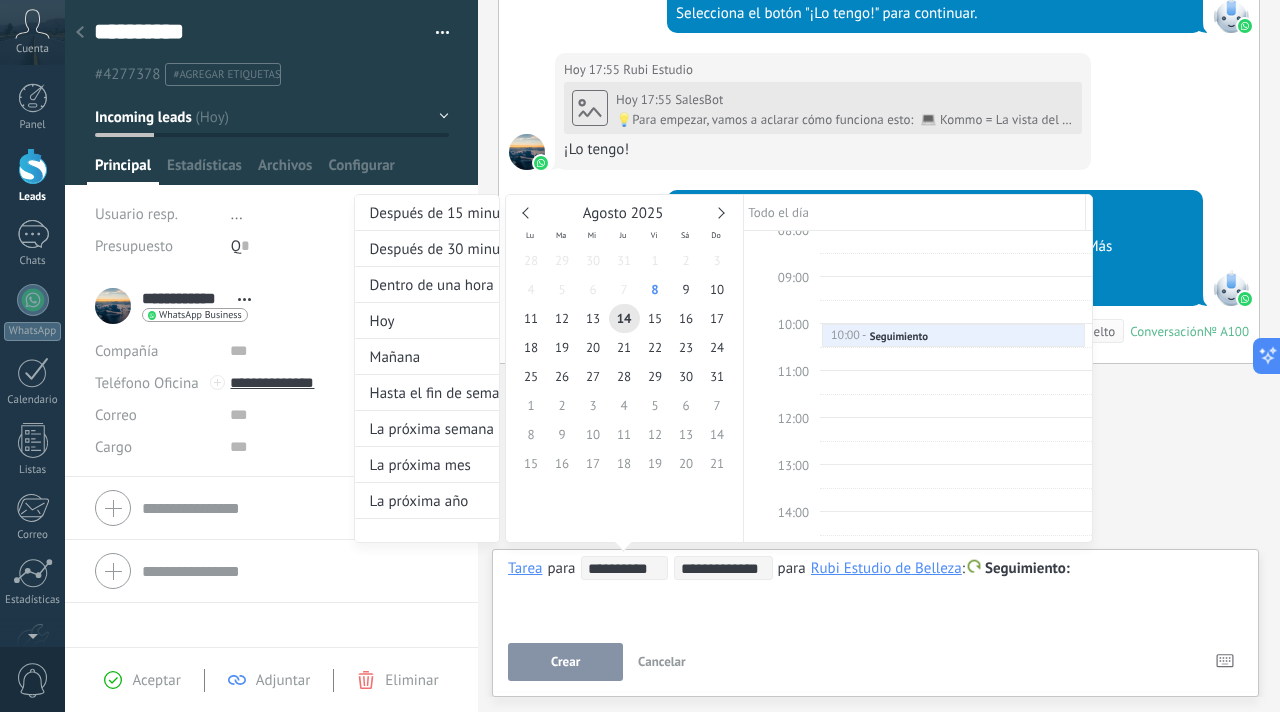 click at bounding box center [640, 356] 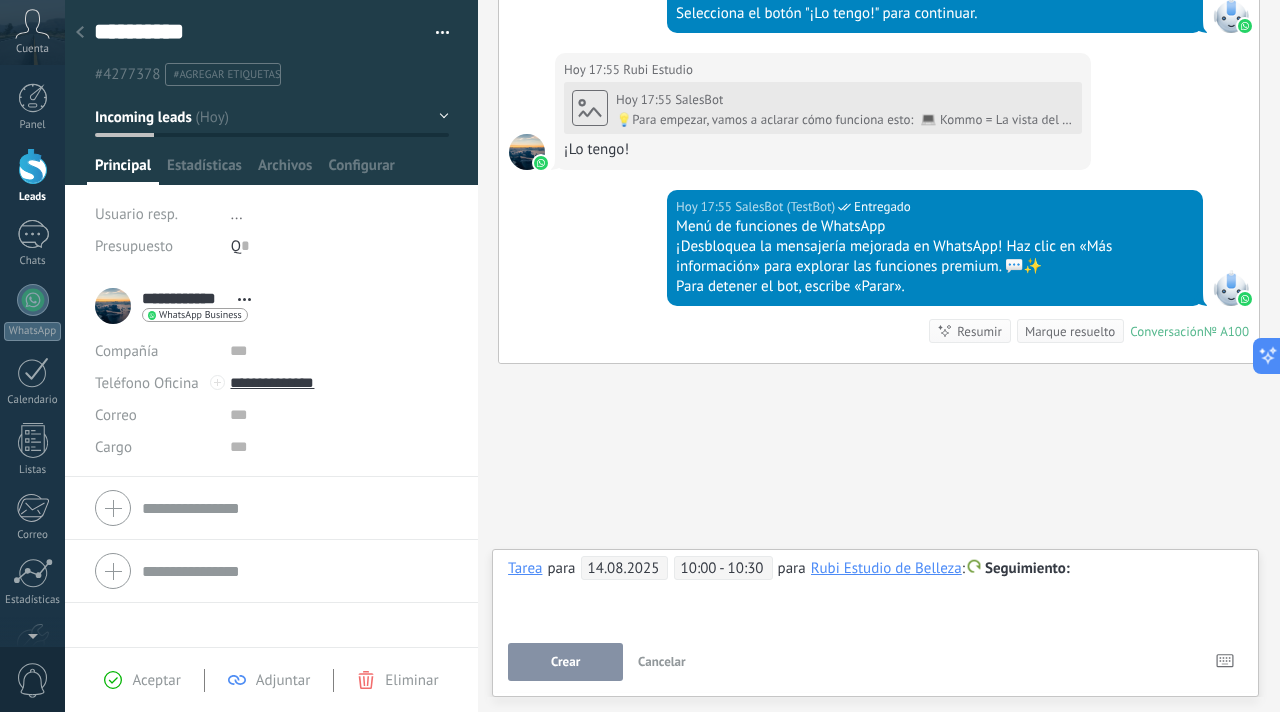 click at bounding box center [875, 569] 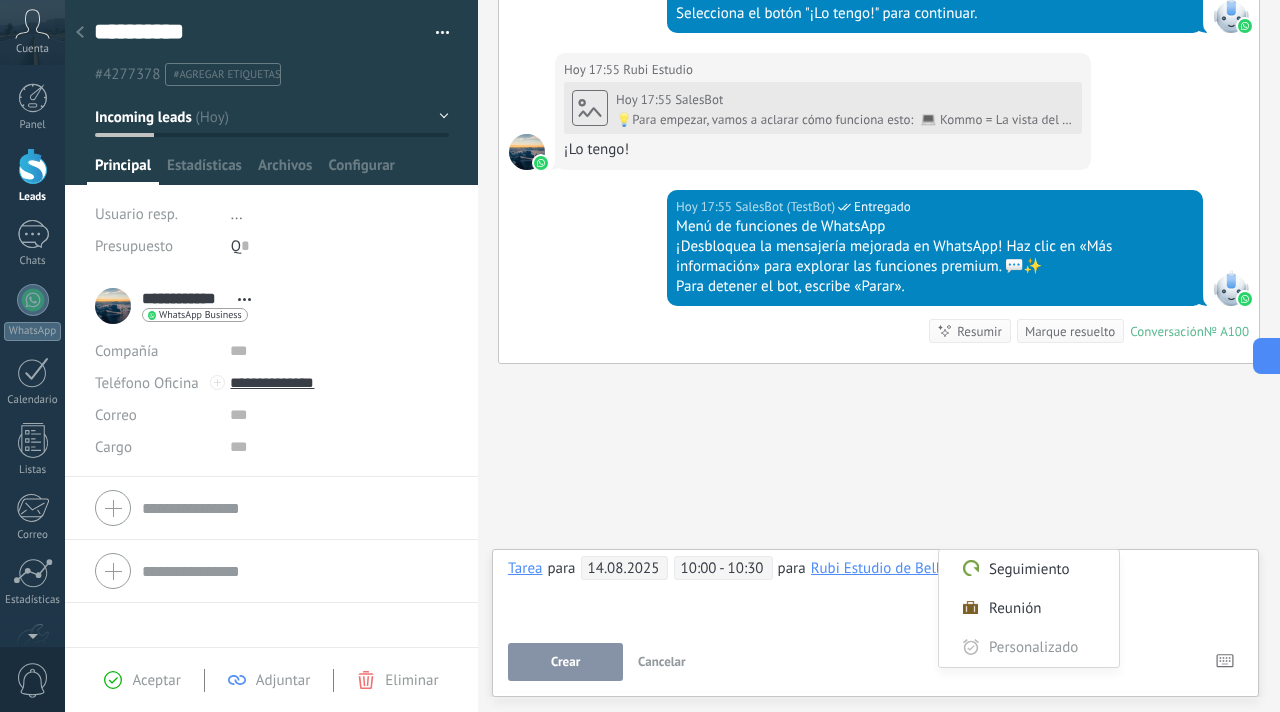 click at bounding box center [640, 356] 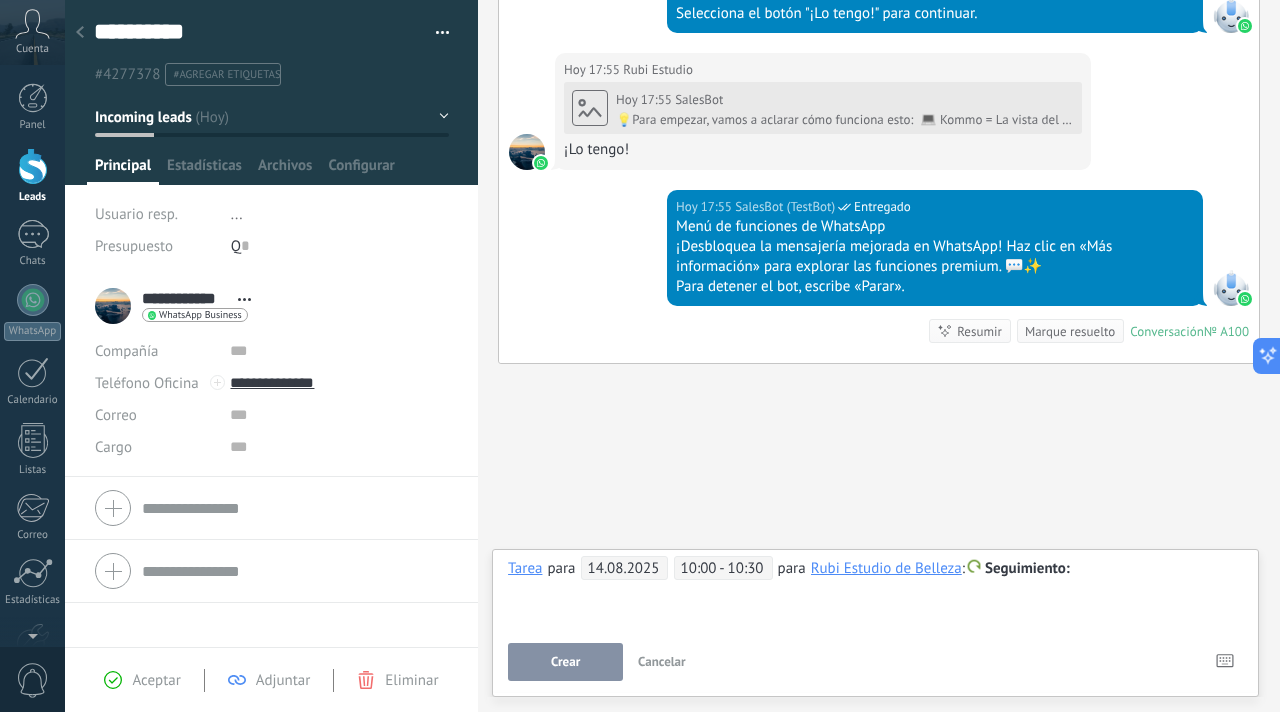 type 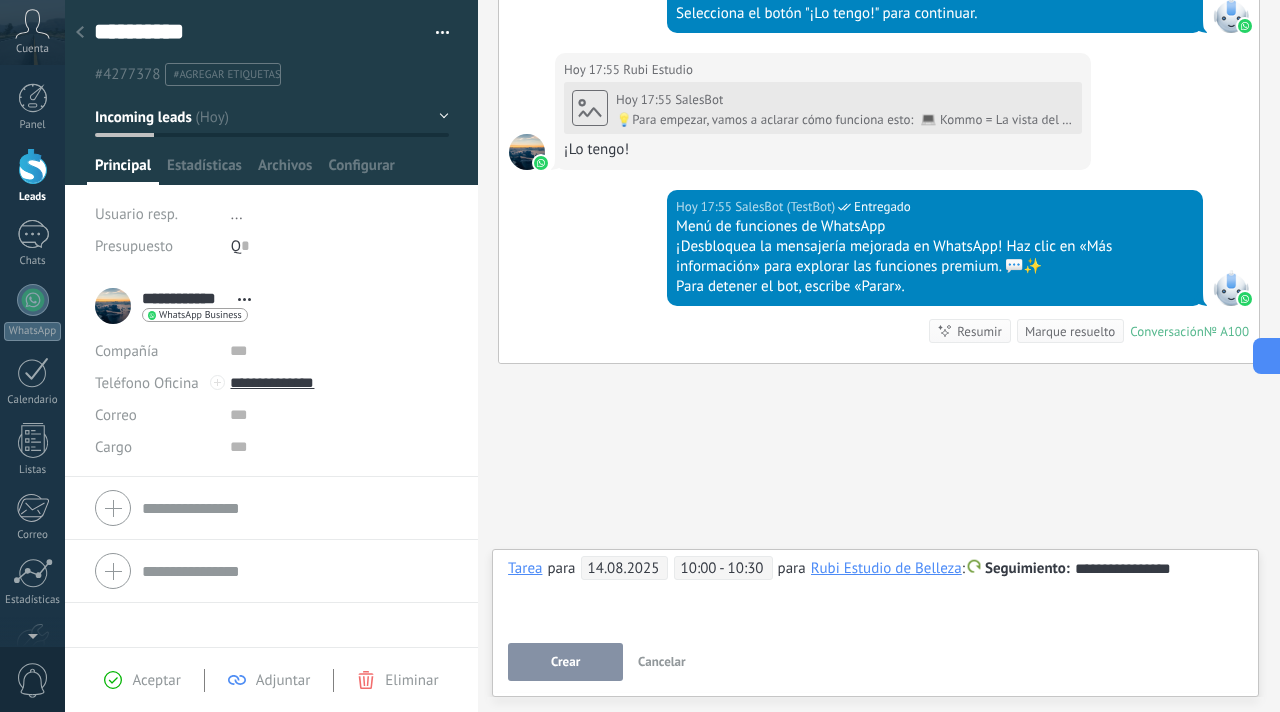 click on "Crear" at bounding box center (565, 662) 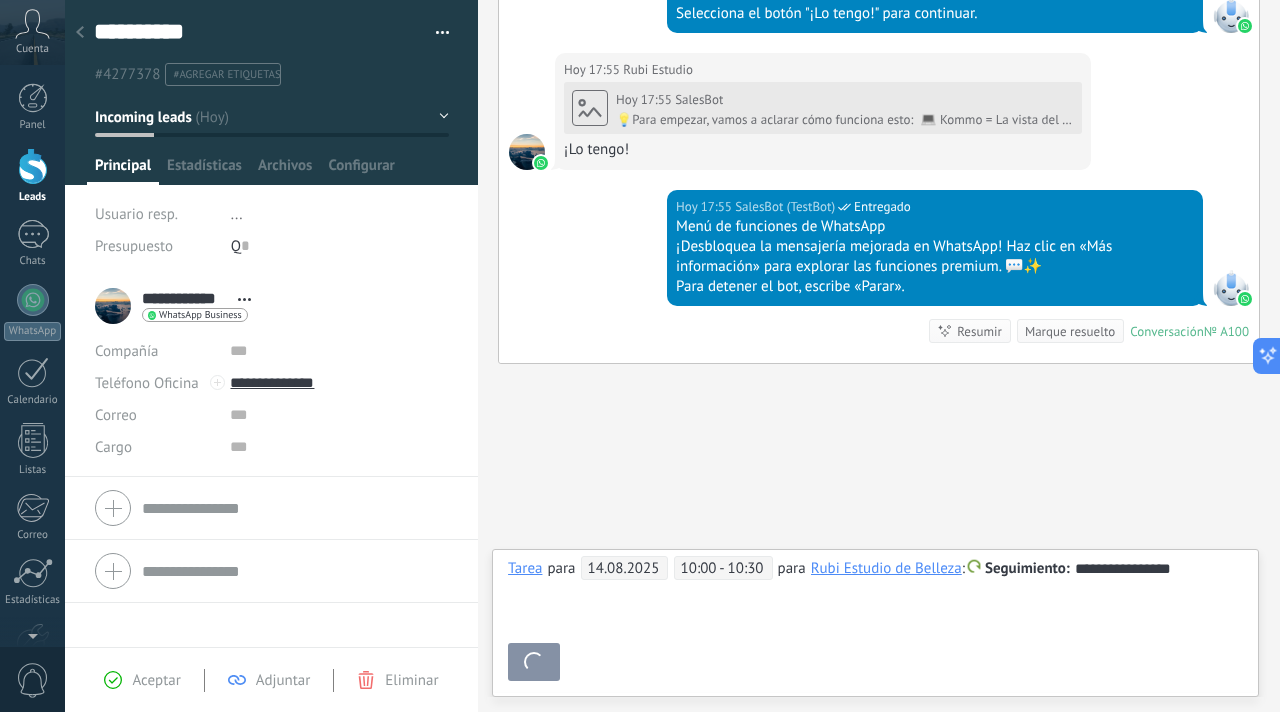 scroll, scrollTop: 1035, scrollLeft: 0, axis: vertical 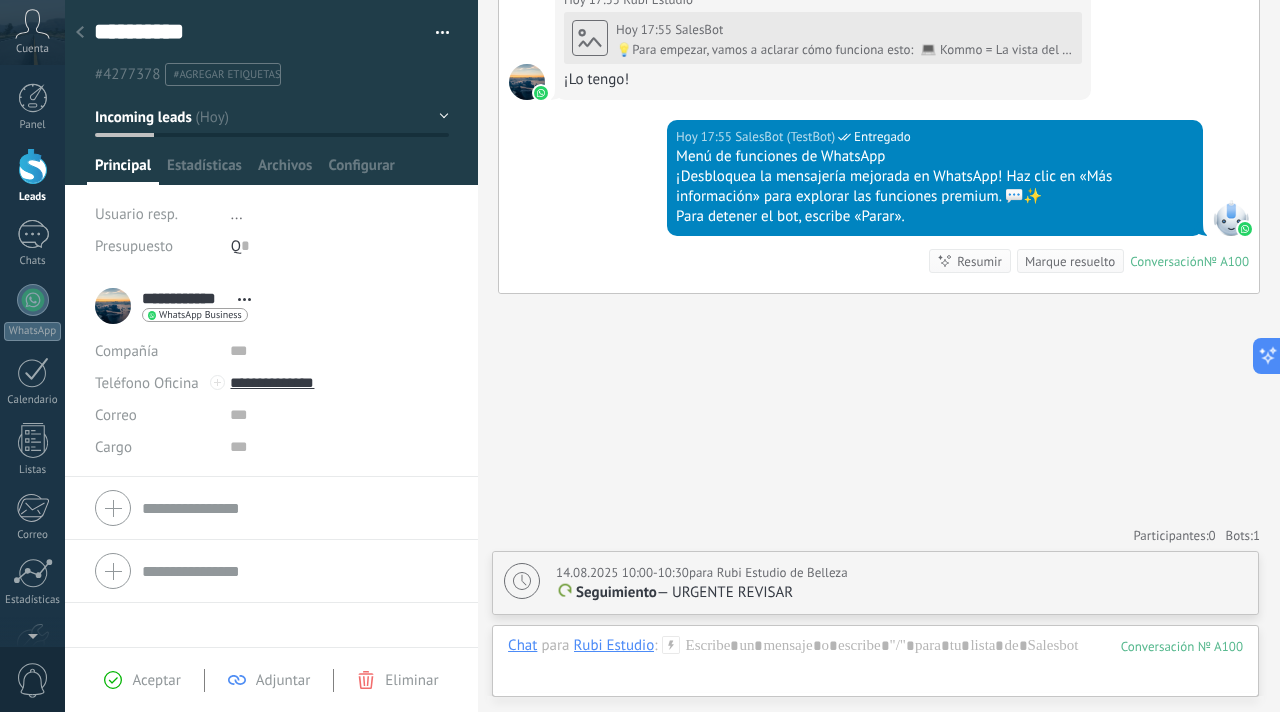click on "Seguimiento — URGENTE REVISAR" at bounding box center (901, 593) 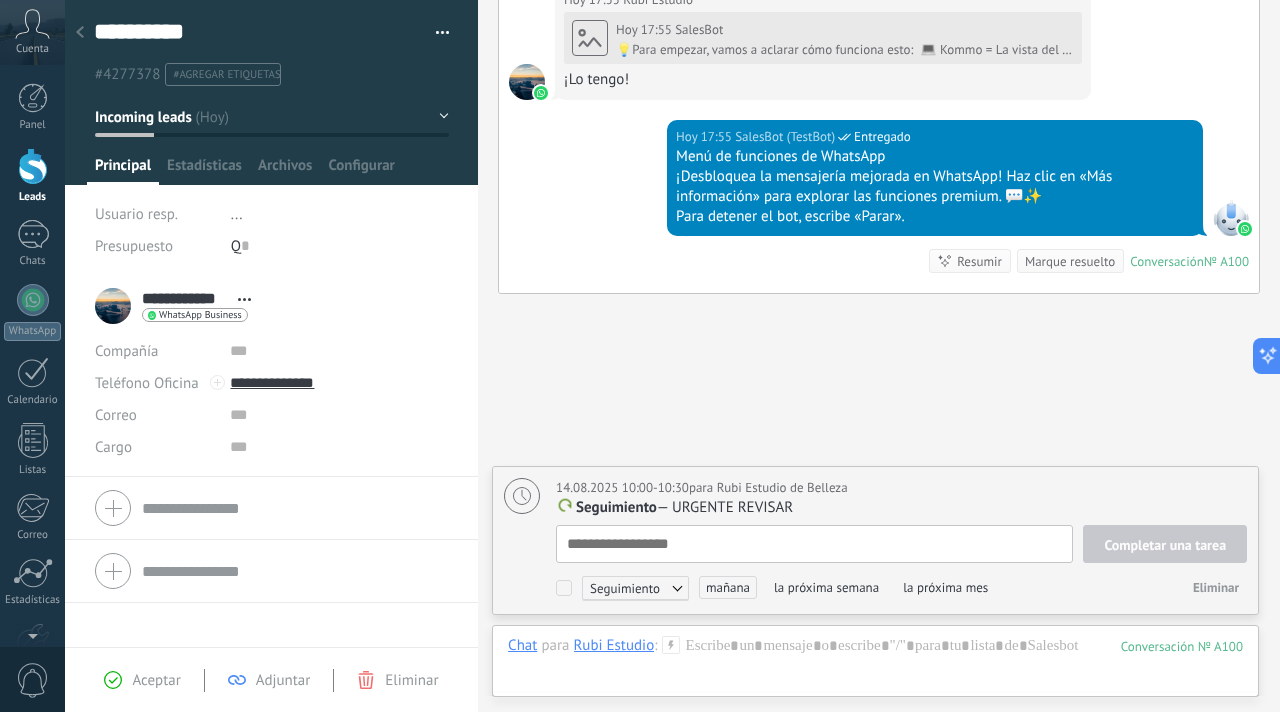 scroll, scrollTop: 1120, scrollLeft: 0, axis: vertical 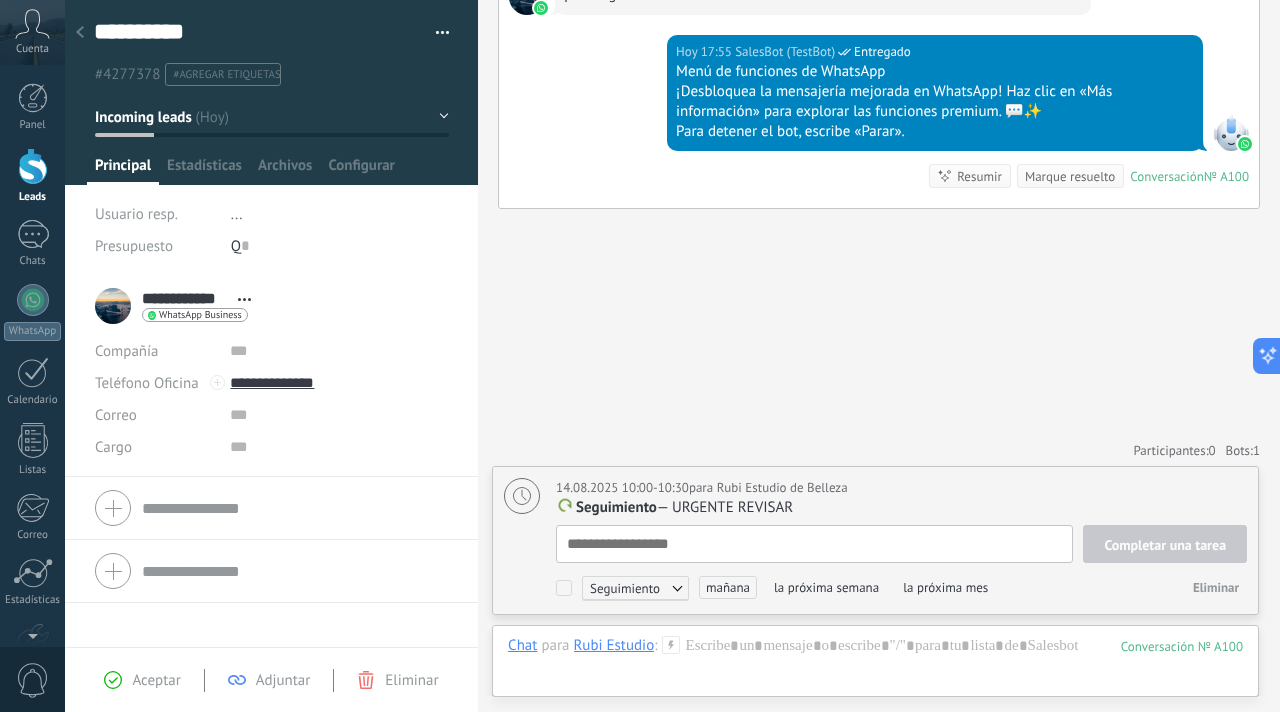 click on "Completar una tarea" at bounding box center (1165, 545) 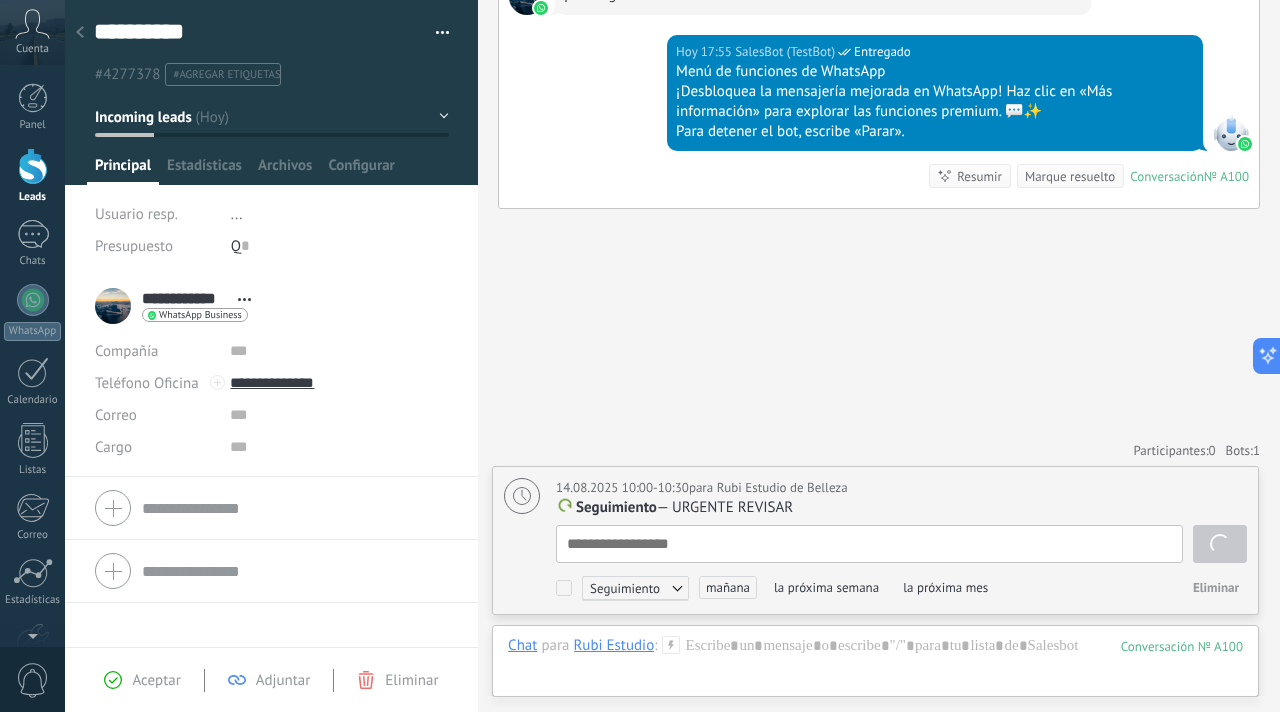 type on "**********" 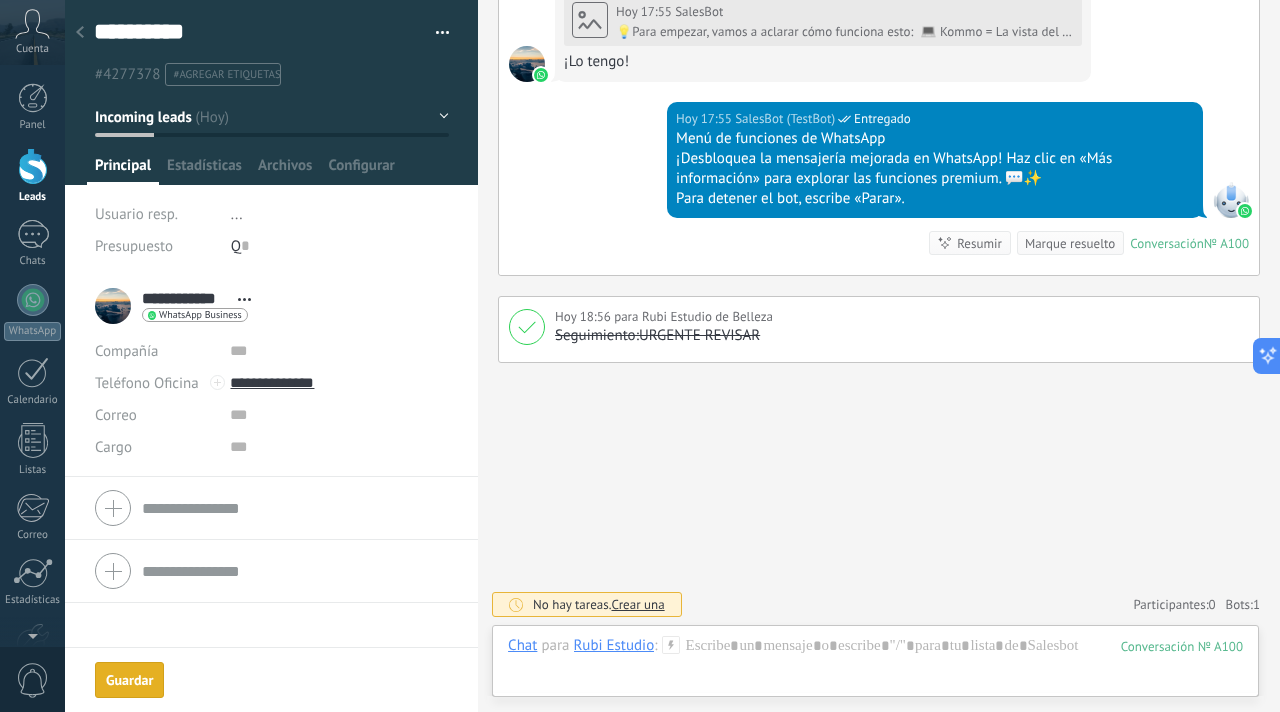 scroll, scrollTop: 1052, scrollLeft: 0, axis: vertical 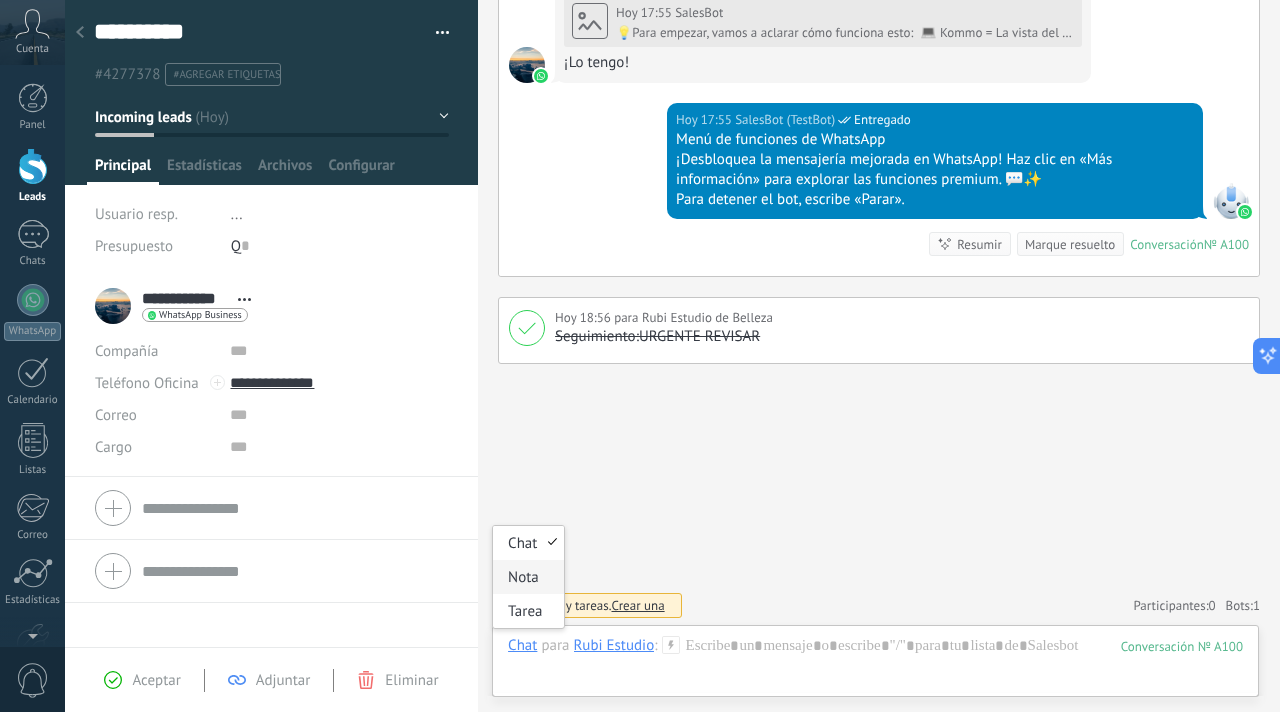 click on "Nota" at bounding box center [528, 577] 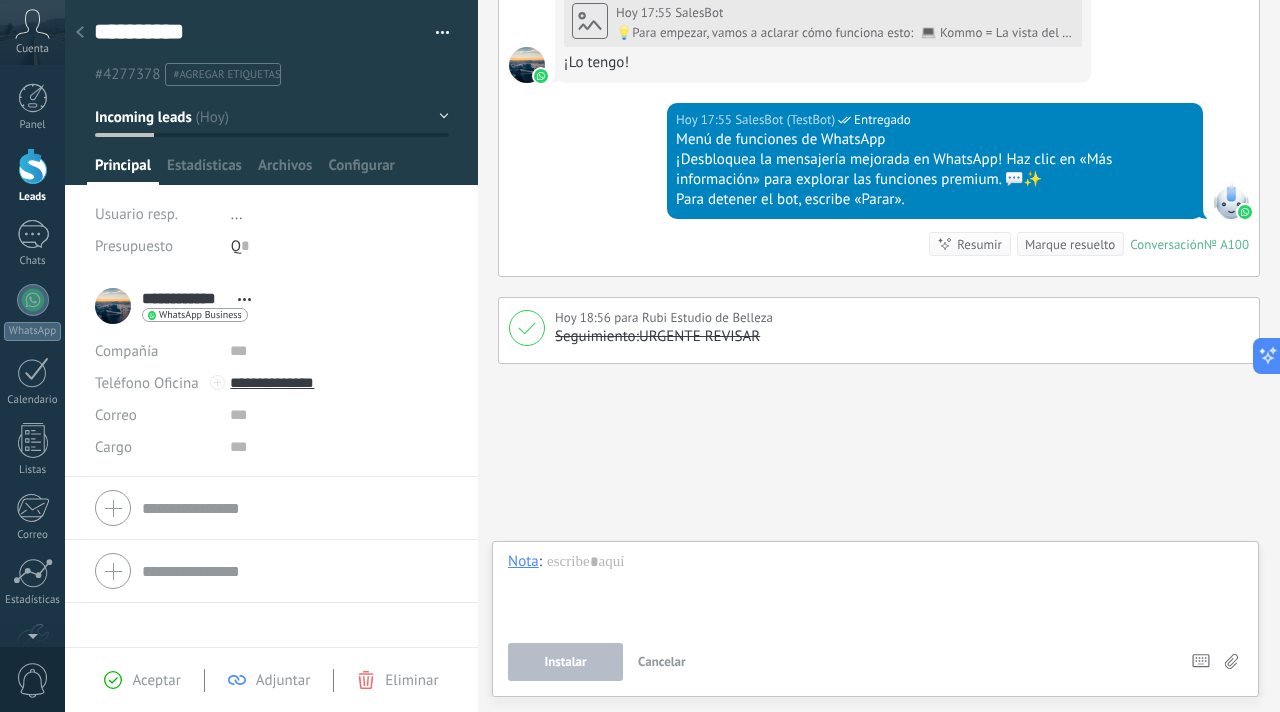 type 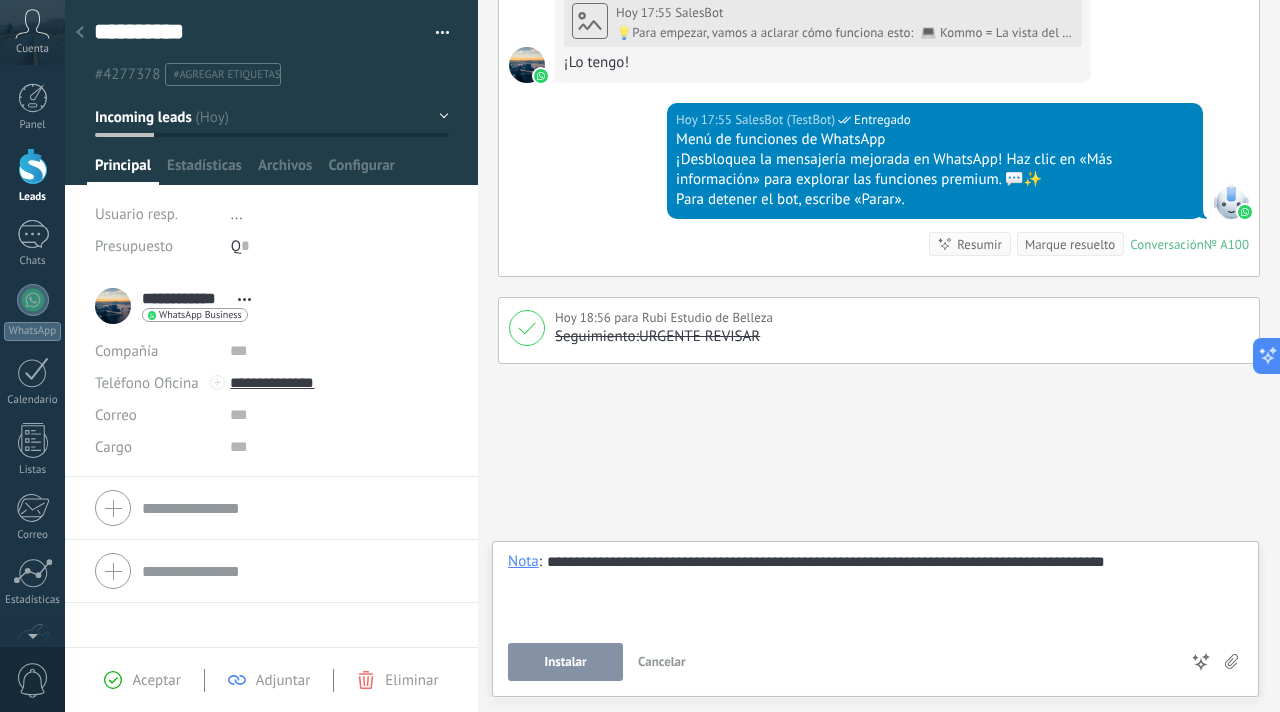 click on "Instalar" at bounding box center [566, 662] 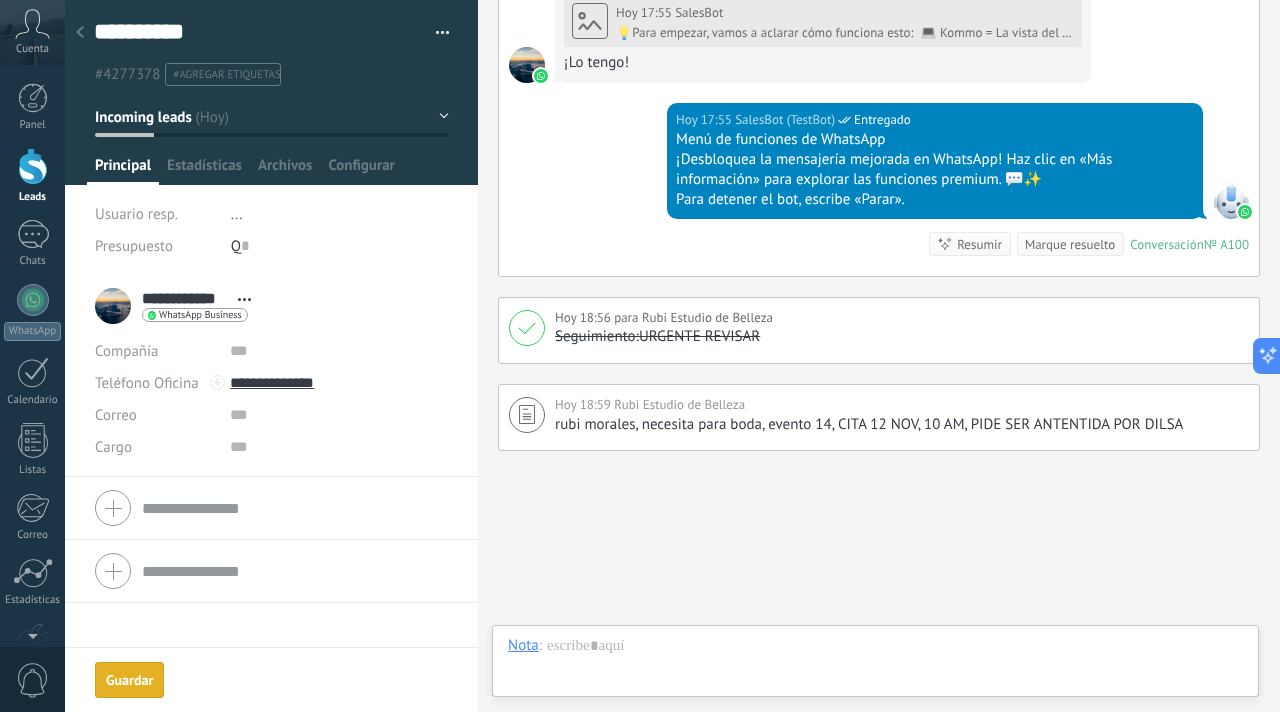 scroll, scrollTop: 1139, scrollLeft: 0, axis: vertical 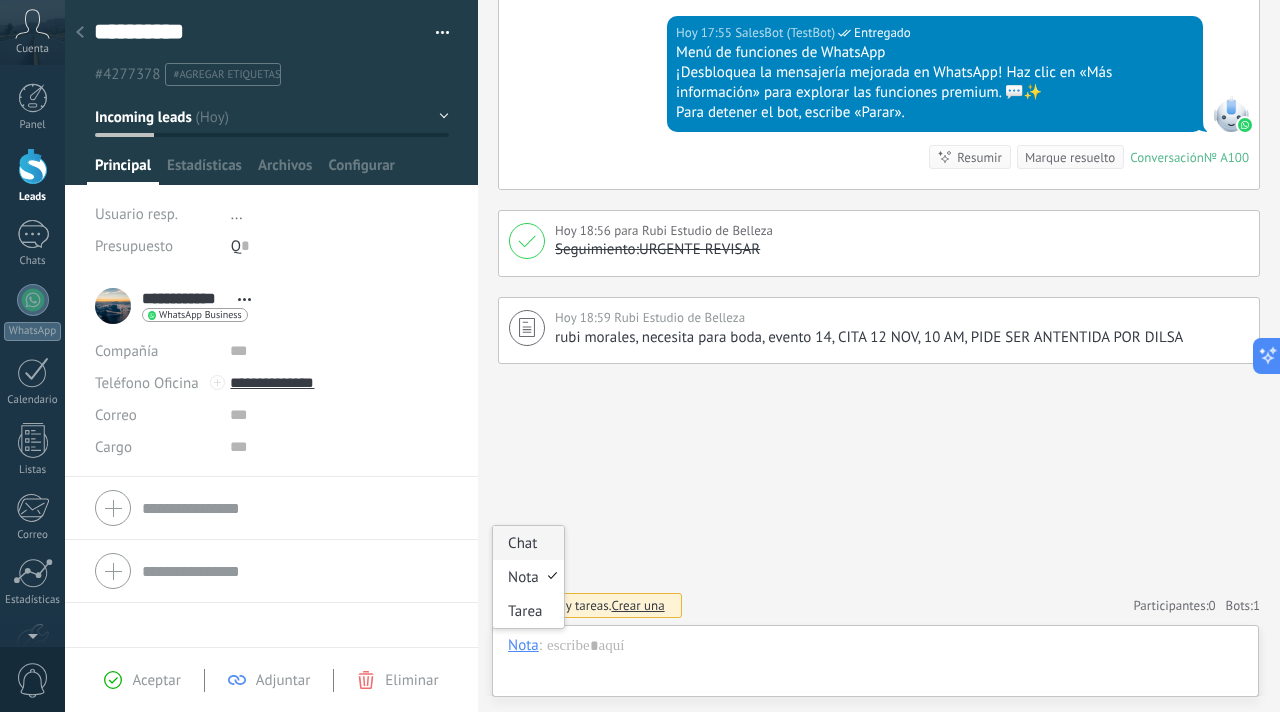 click on "Chat" at bounding box center (528, 543) 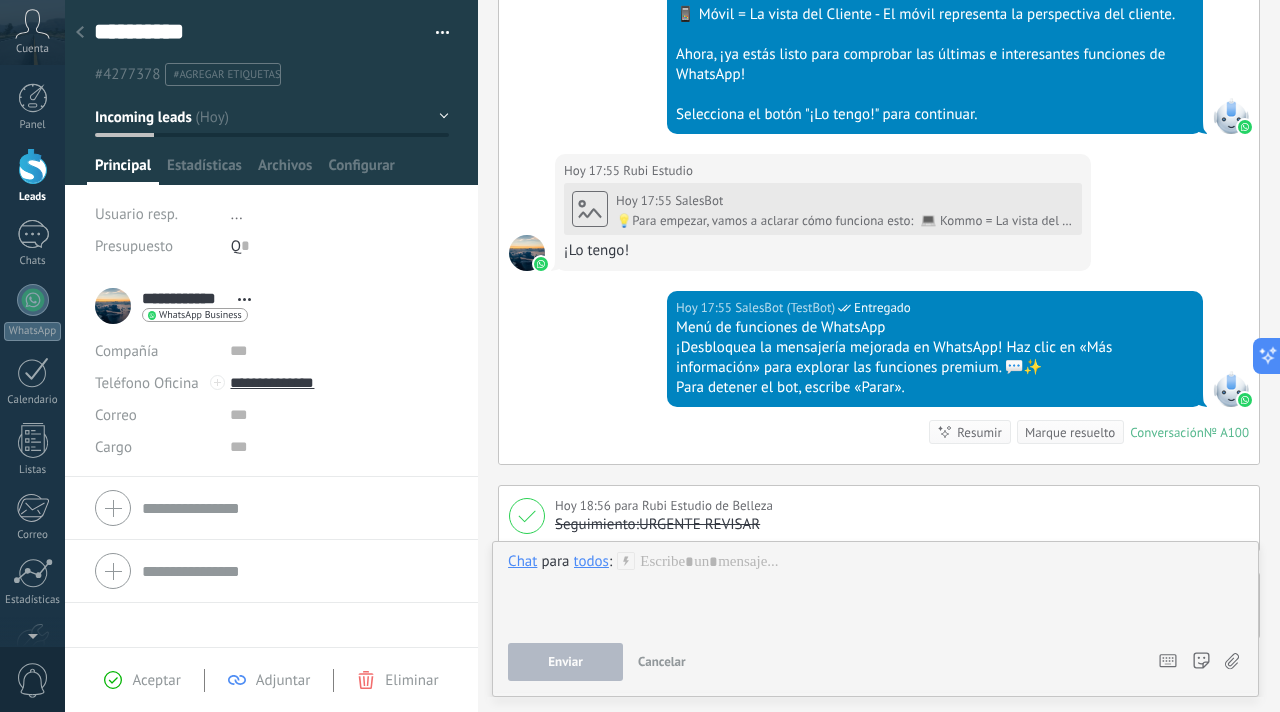 scroll, scrollTop: 1139, scrollLeft: 0, axis: vertical 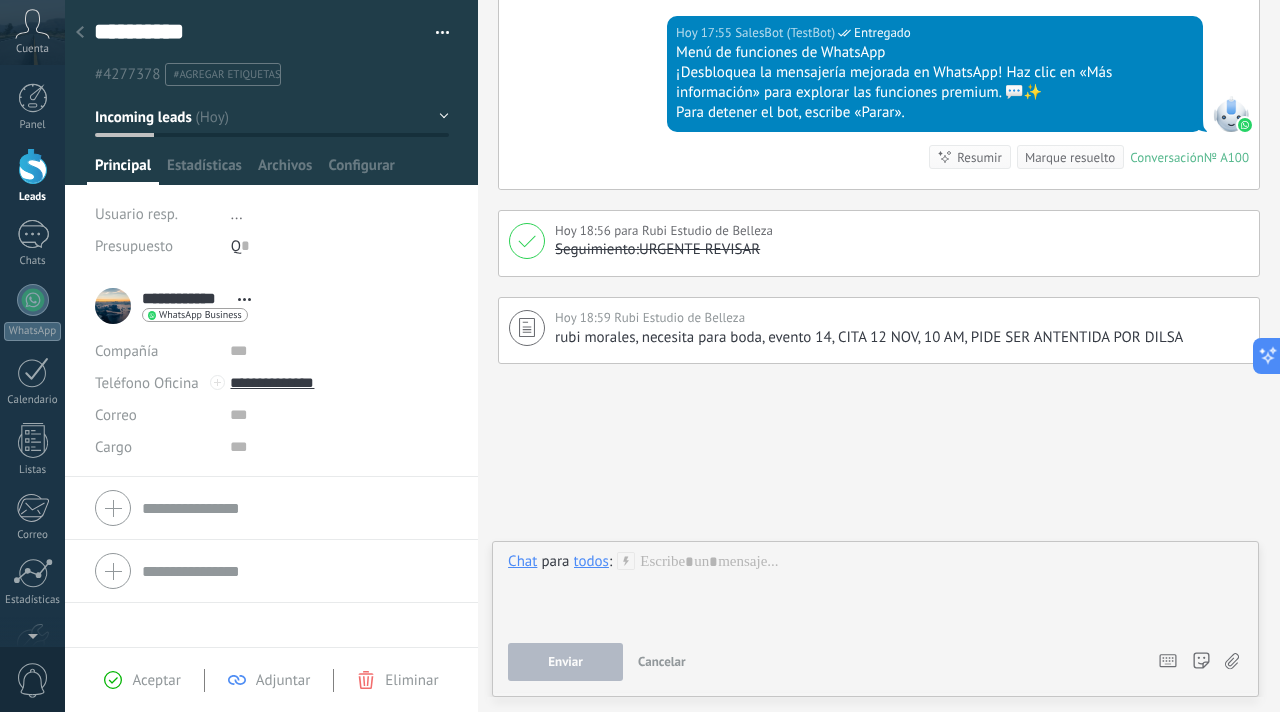 click on "Cancelar" at bounding box center [662, 661] 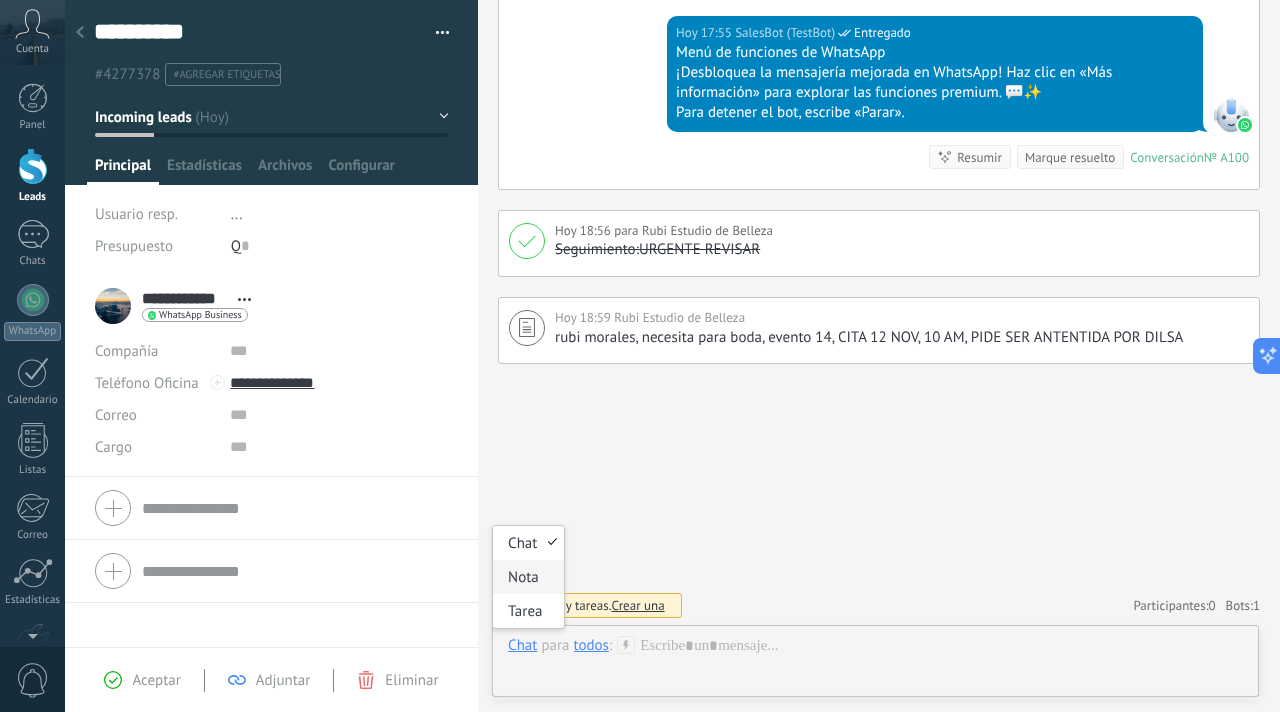 click on "Nota" at bounding box center (528, 577) 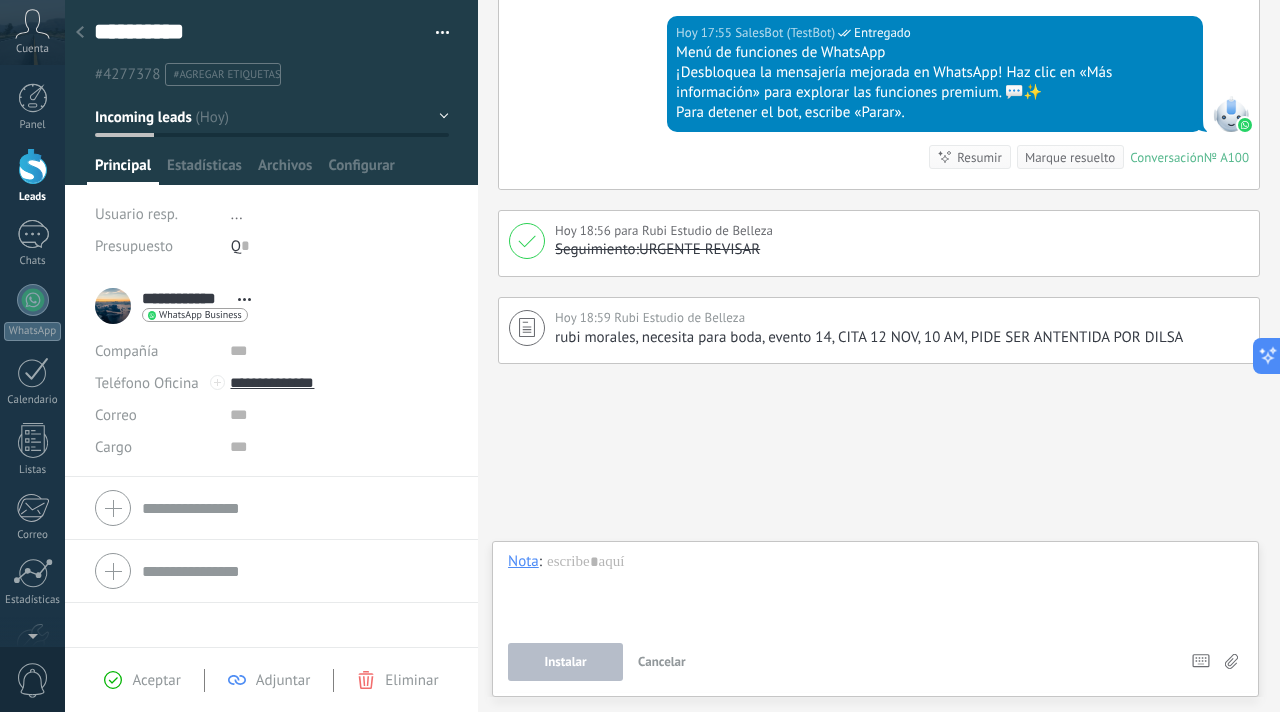 type 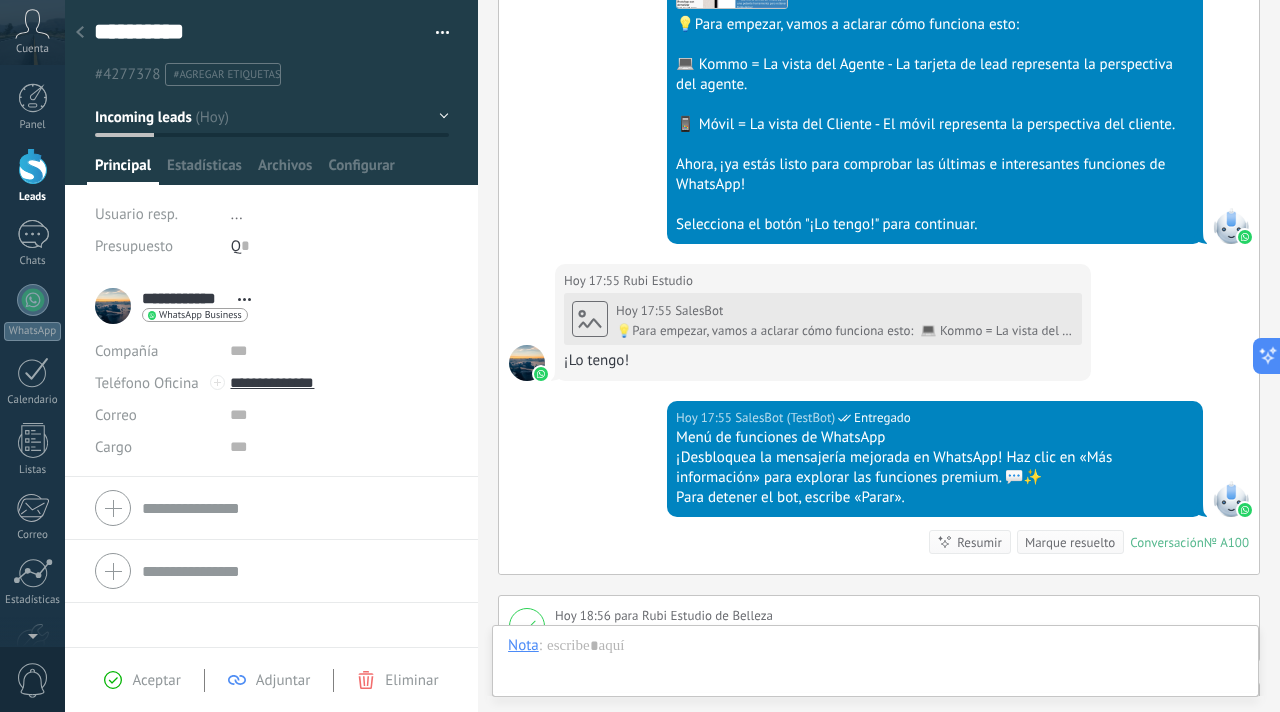 scroll, scrollTop: 1139, scrollLeft: 0, axis: vertical 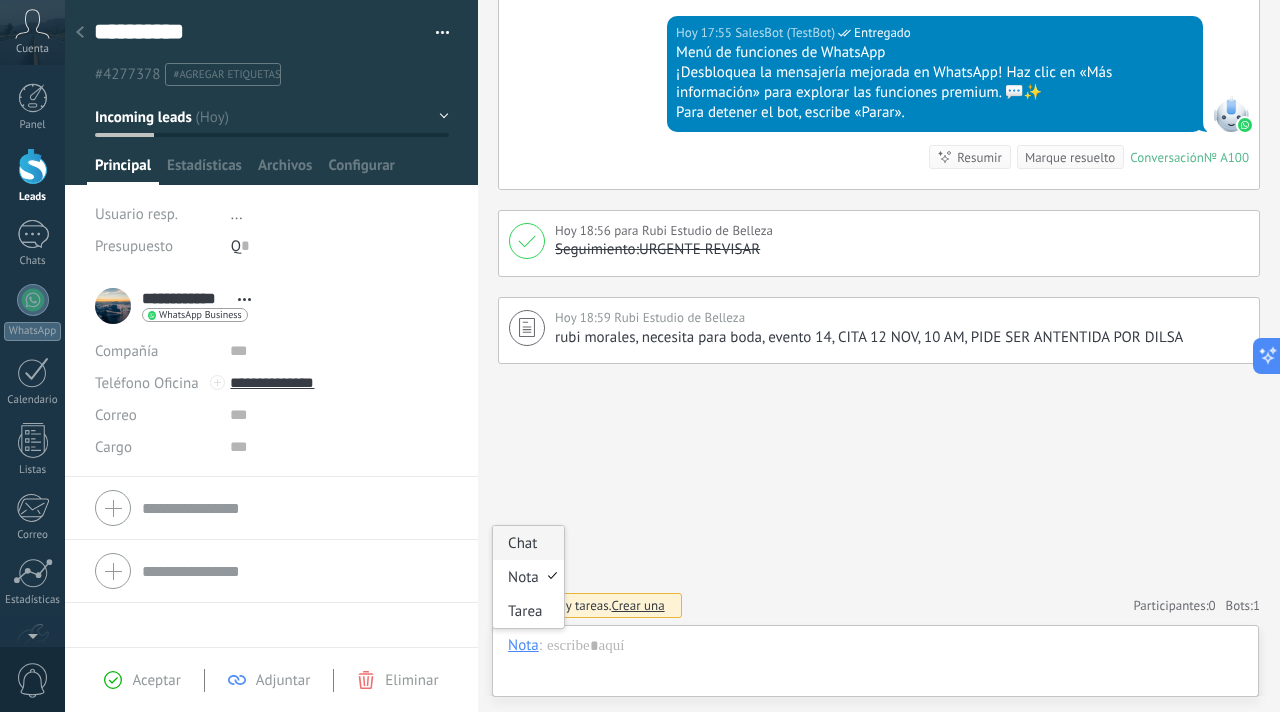 click on "Chat" at bounding box center (528, 543) 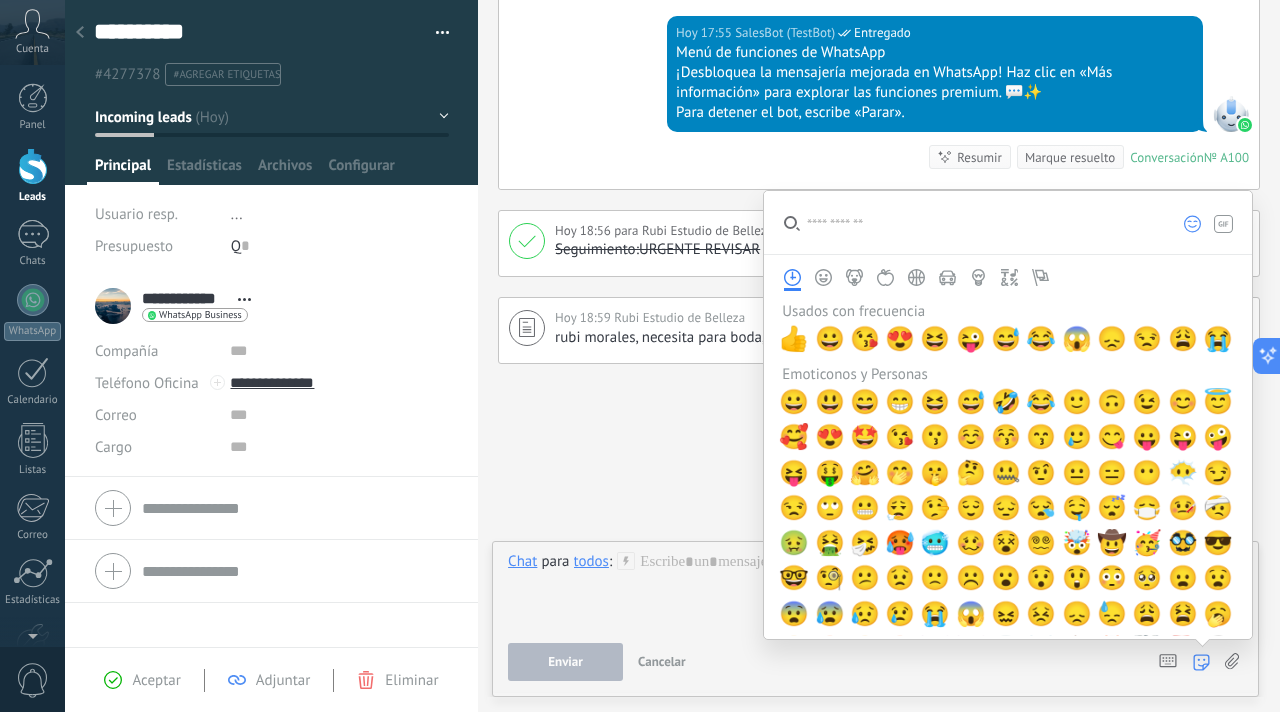 click 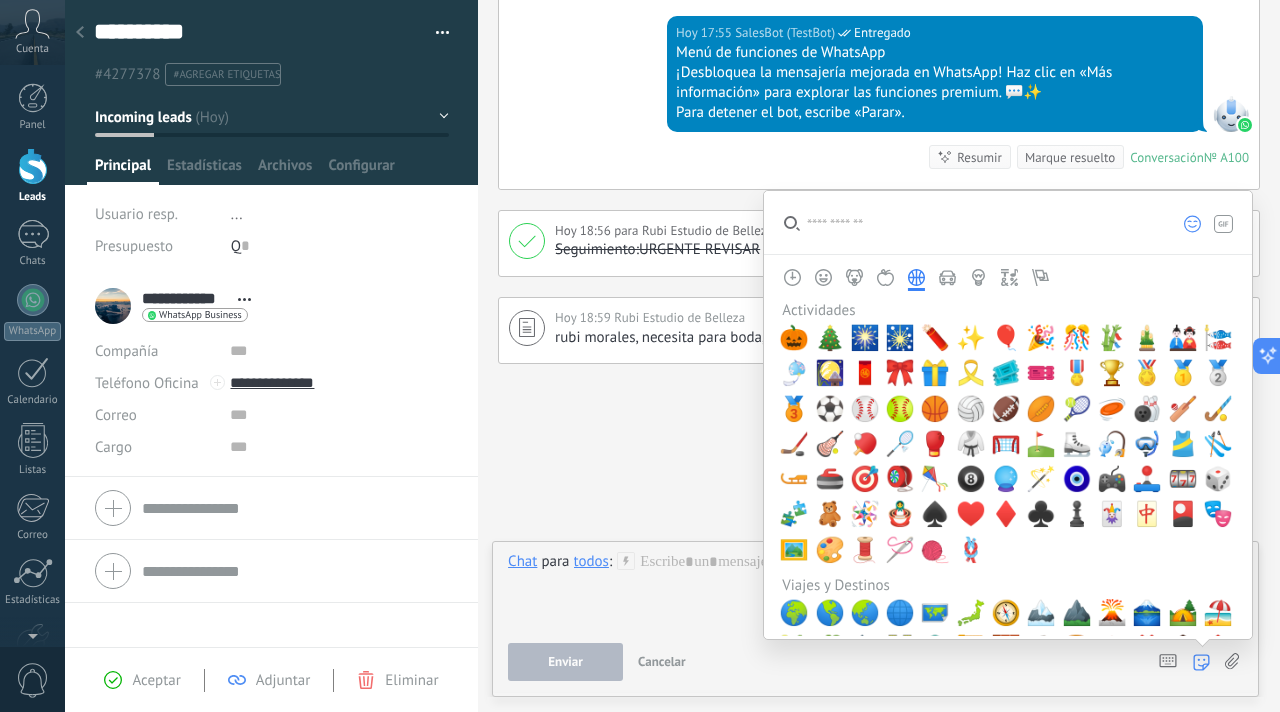 click 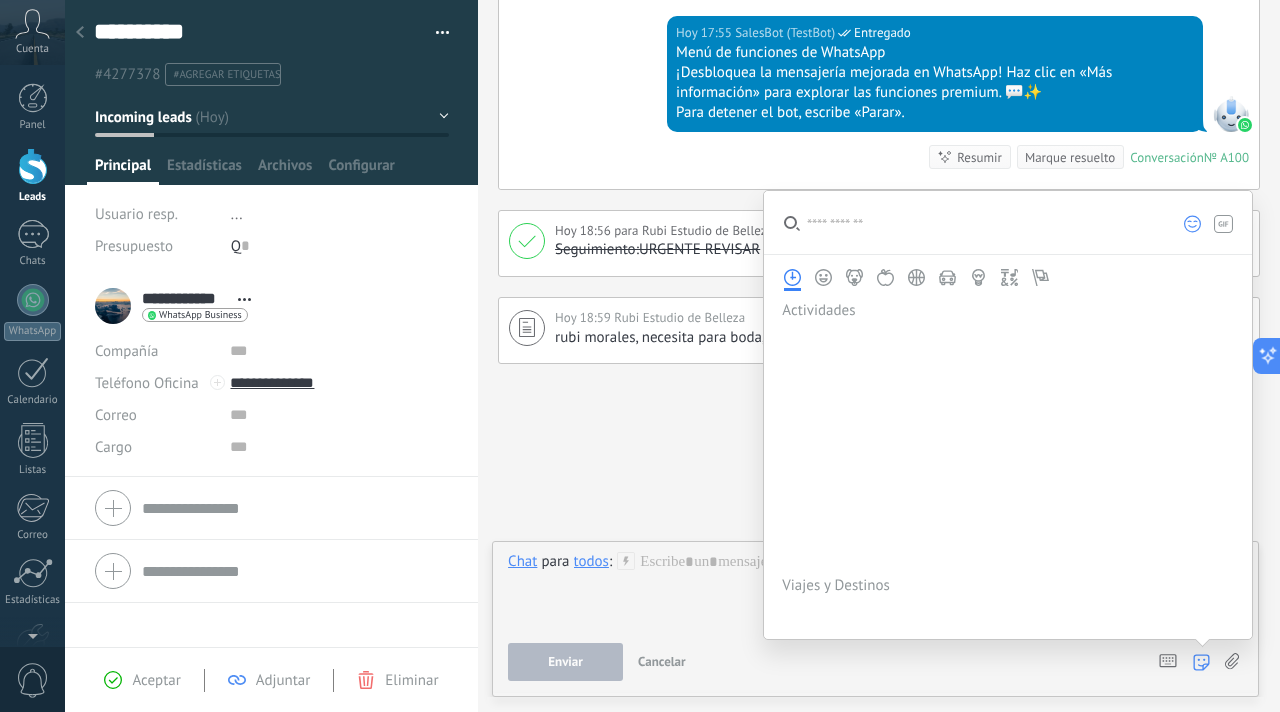 scroll, scrollTop: 0, scrollLeft: 0, axis: both 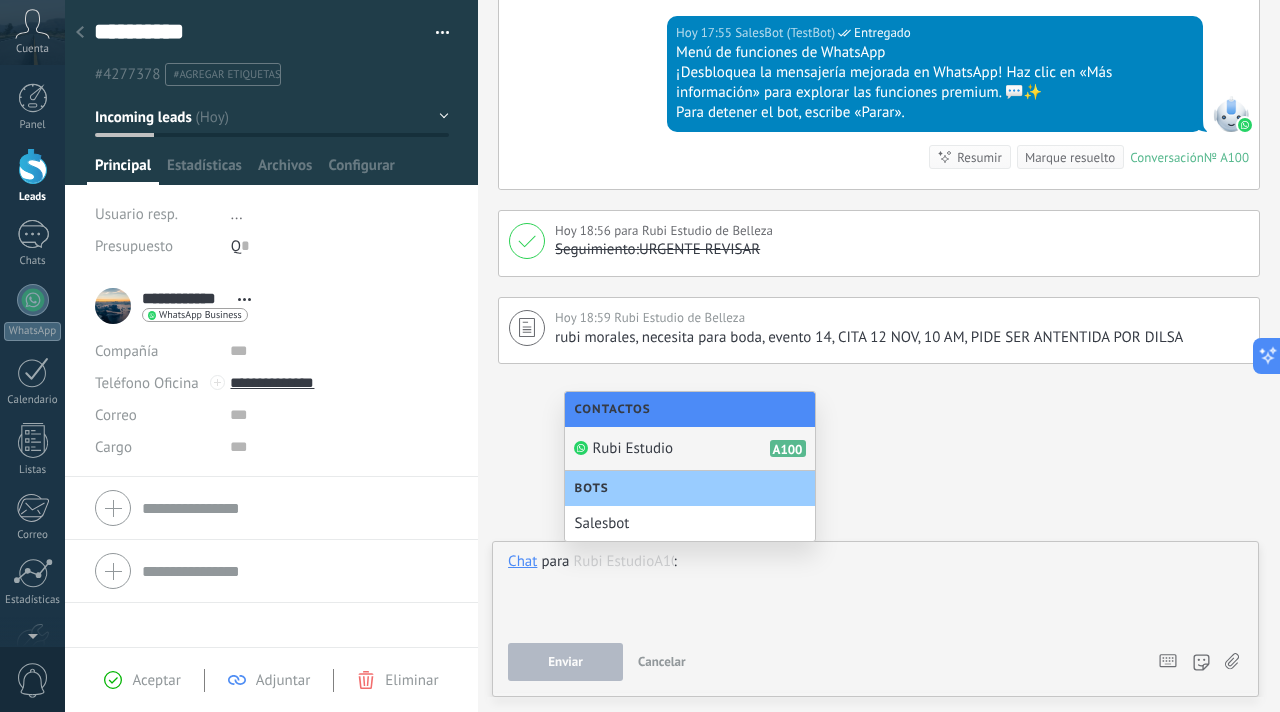 click on "Buscar Carga más Hoy Hoy Creación: 2 eventos Expandir Hoy 17:55 Rubi Estudio ¡Hola! Estoy listo para probar WhatsApp en Kommo. Mi código de verificación es _D7bNG Conversación № A100 Conversación № A100 Hoy 17:55 Robot El valor del campo «Nombre» se establece en «Kommo Demo» Hoy 17:55 Robot El valor del campo «Teléfono» se establece en «+50242148130» Rubi Estudio Rubi Estudio Hoy 17:55 SalesBot (TestBot) Entregado Descargar Hola, soy el Salesbot. ¡Estoy aquí para guiarte a través de las más recientes funciones de WhatsApp! Hoy 17:55 SalesBot (TestBot) Entregado Descargar 💡Para empezar, vamos a aclarar cómo funciona esto: 💻 Kommo = La vista del Agente - La tarjeta de lead representa la perspectiva del agente. 📱 Móvil = La vista del Cliente - El móvil representa la perspectiva del cliente. Ahora, ¡ya estás listo para comprobar las últimas e interesantes funciones de WhatsApp! Selecciona el botón "¡Lo tengo!" para continuar. Resumir" at bounding box center [879, -213] 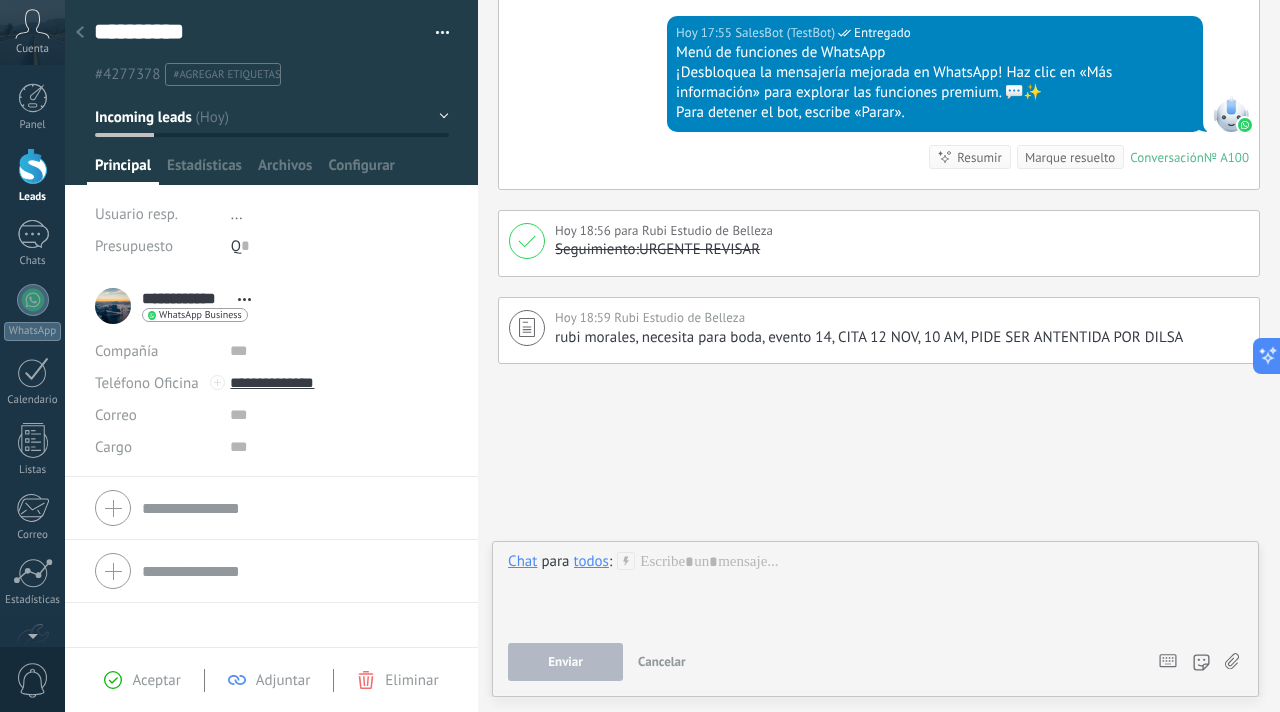 click on "Cancelar" at bounding box center (662, 661) 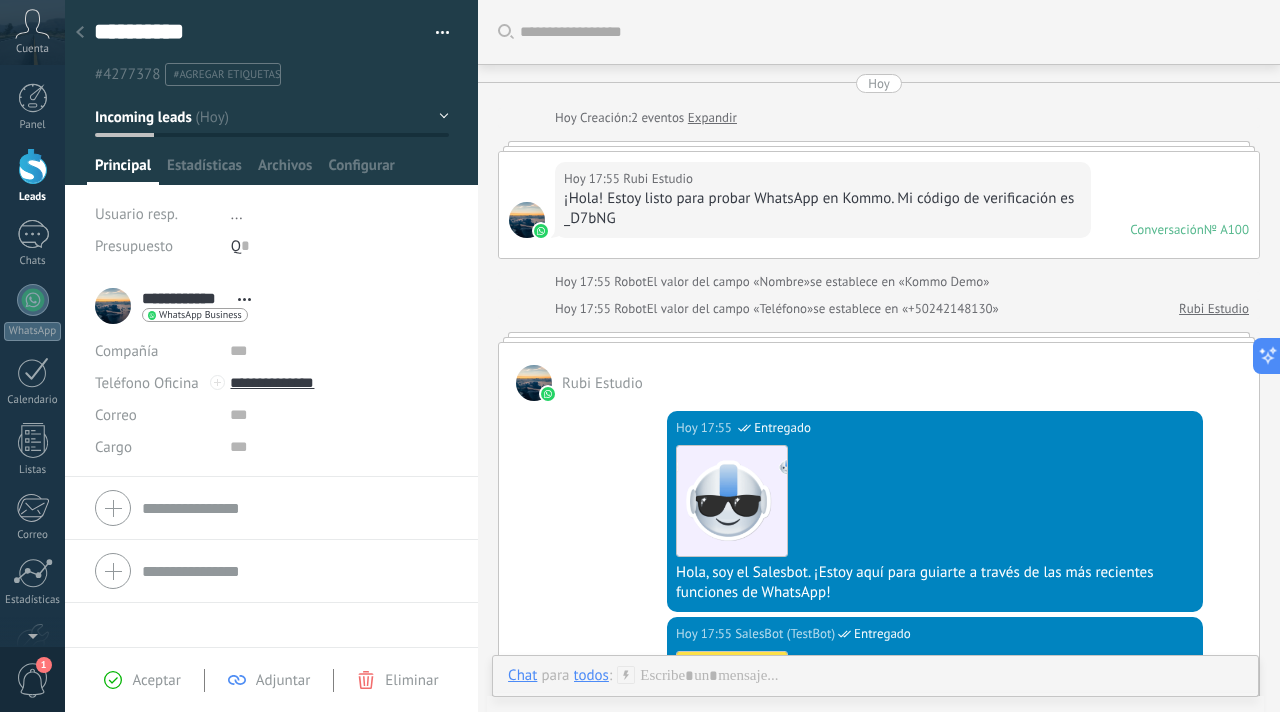 scroll, scrollTop: 1139, scrollLeft: 0, axis: vertical 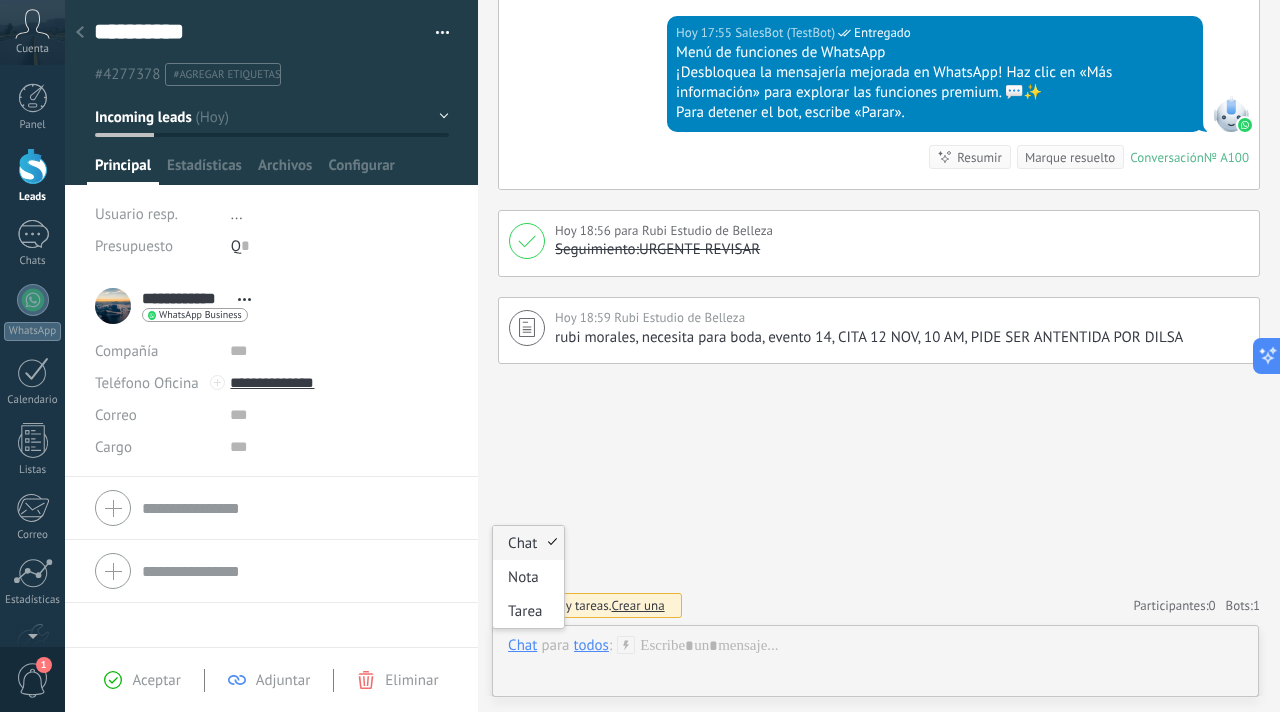 click on "Chat" at bounding box center [528, 543] 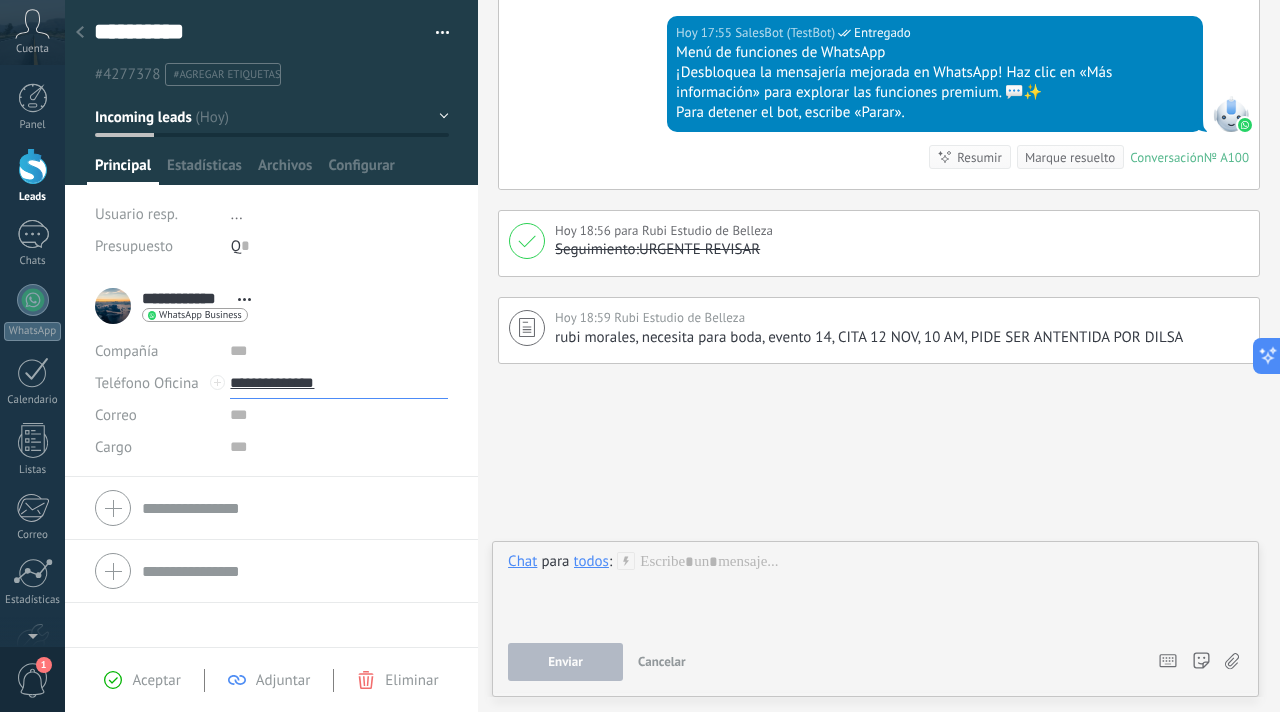 click on "**********" at bounding box center (339, 383) 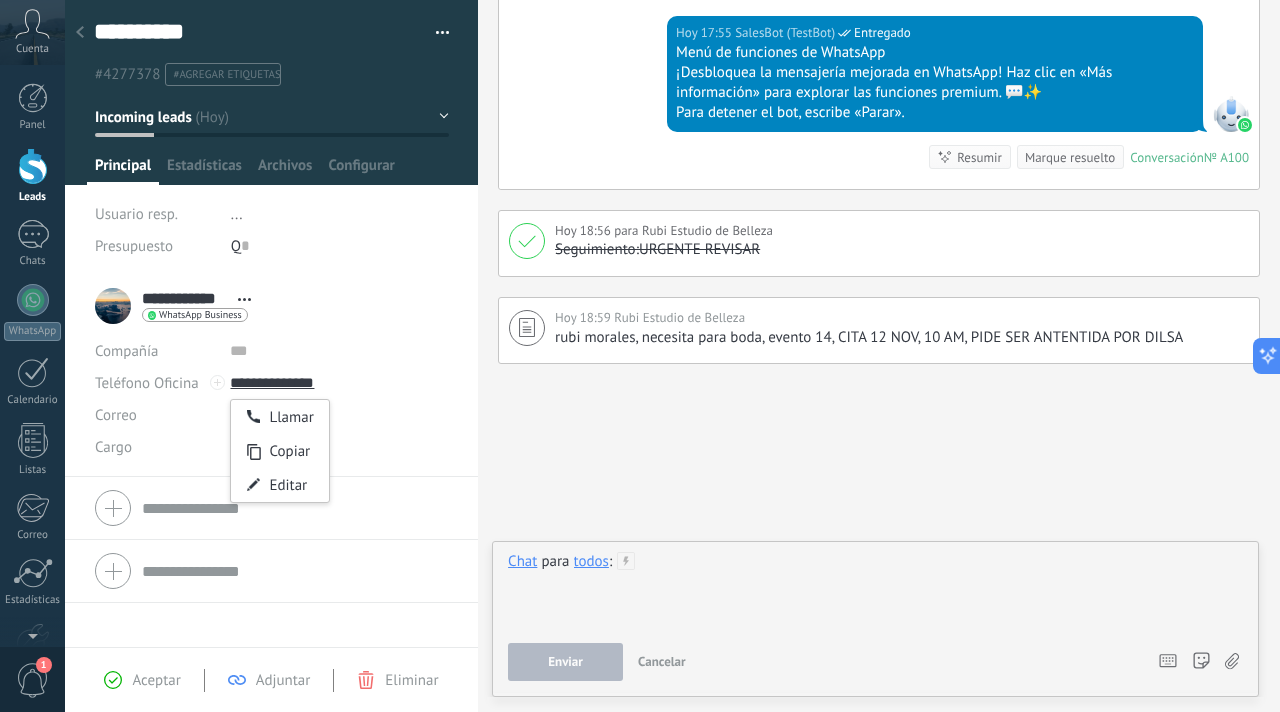 type on "**********" 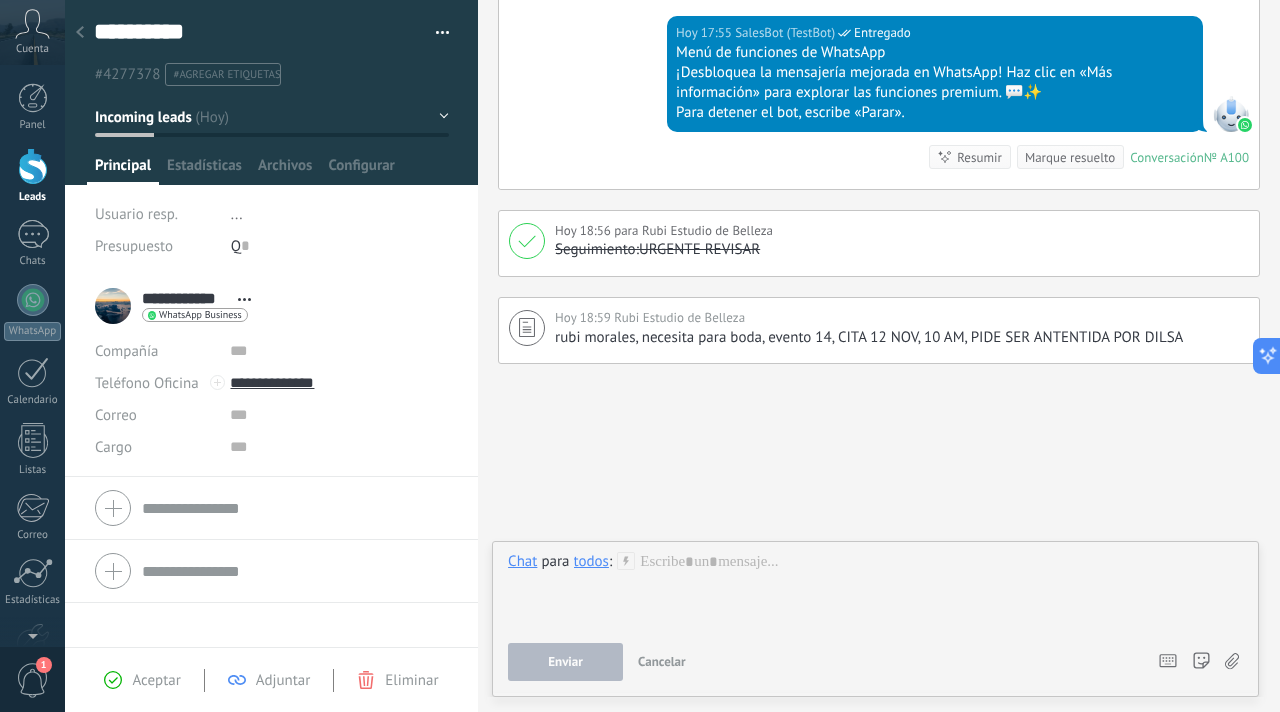 click 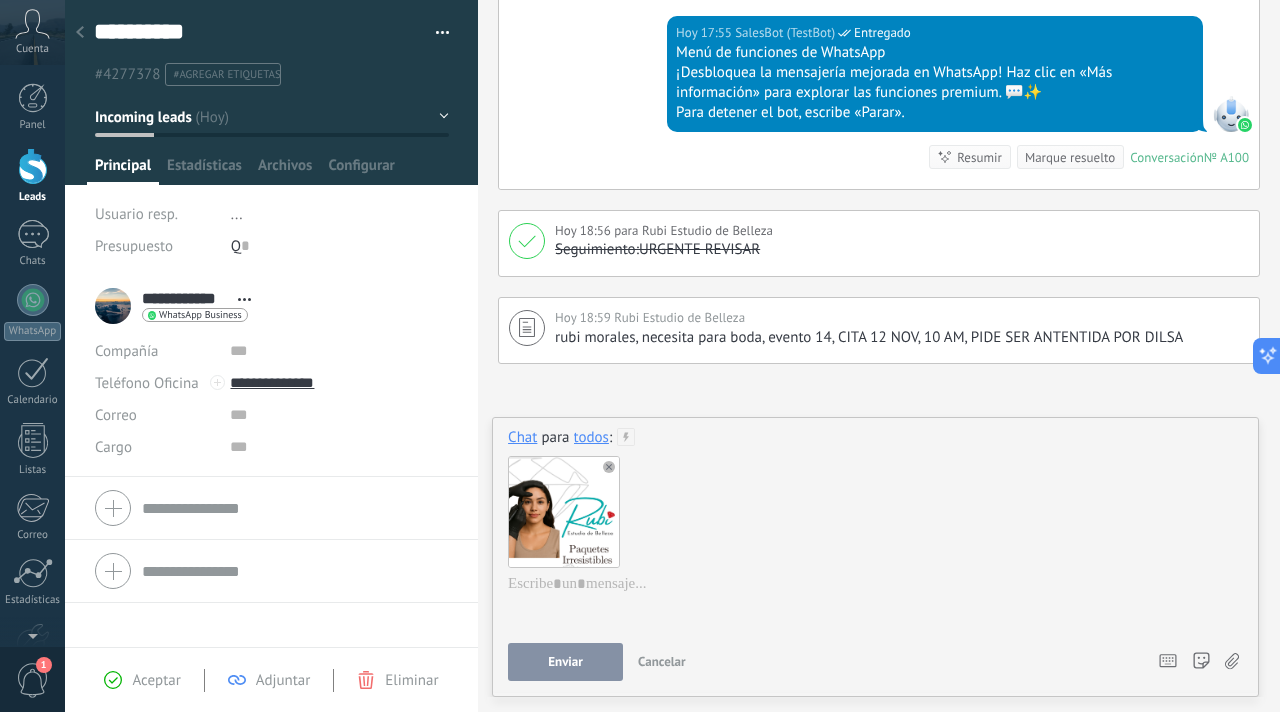 click on "Enviar" at bounding box center [565, 662] 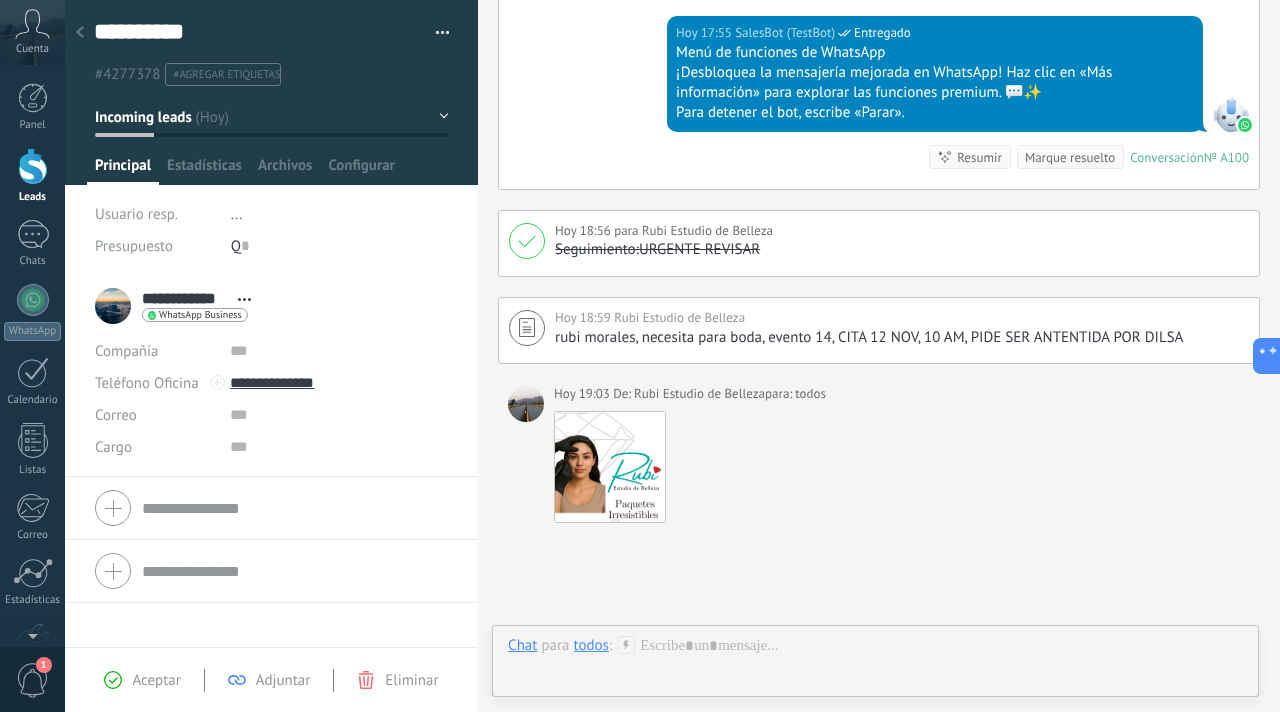click on "Hoy 17:55 SalesBot (TestBot) Entregado Menú de funciones de WhatsApp ¡Desbloquea la mensajería mejorada en WhatsApp! Haz clic en «Más información» para explorar las funciones premium. 💬✨ Para detener el bot, escribe «Parar». Conversación № A100 Conversación № A100 Resumir Resumir Marque resuelto" at bounding box center [879, 102] 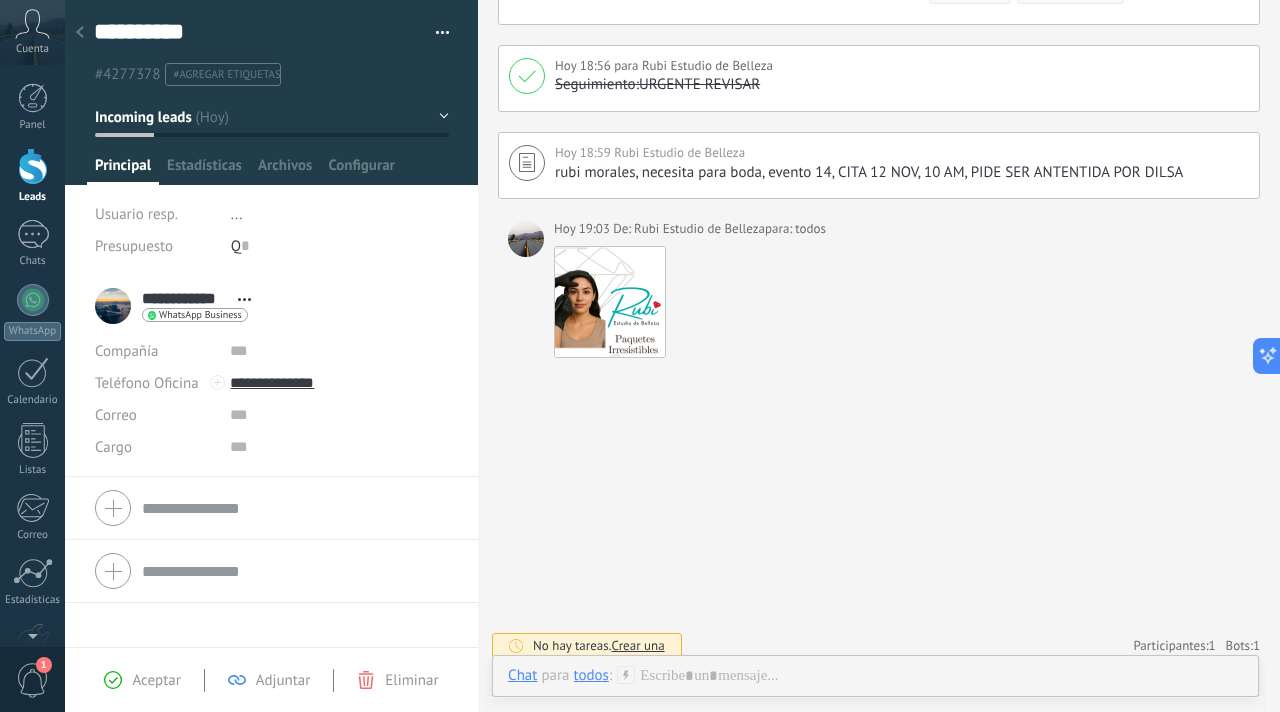 scroll, scrollTop: 0, scrollLeft: 0, axis: both 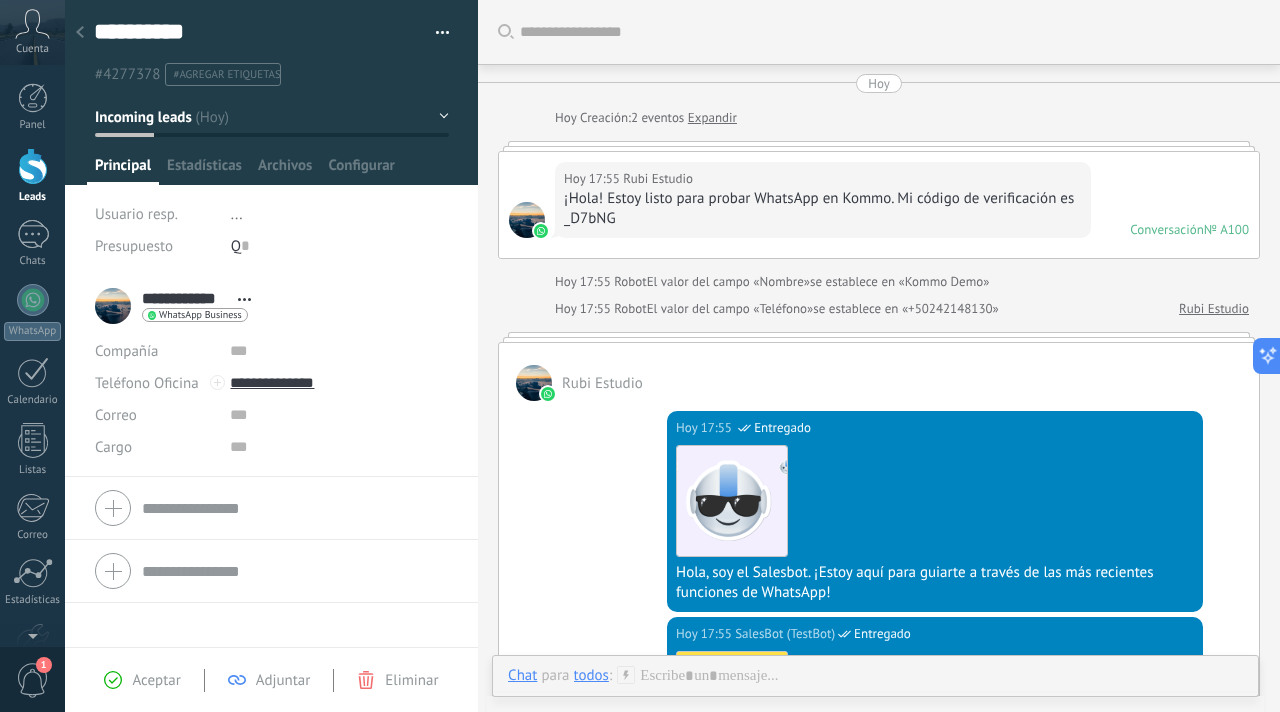 click 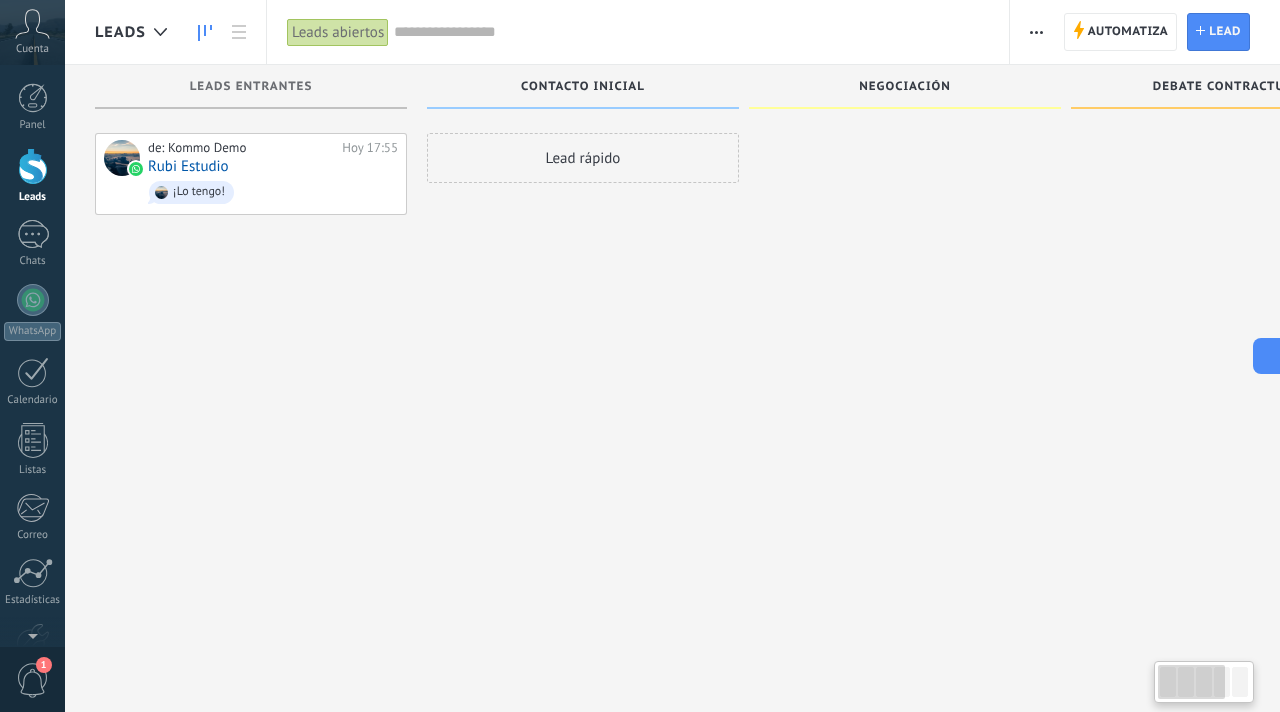 click at bounding box center [691, 32] 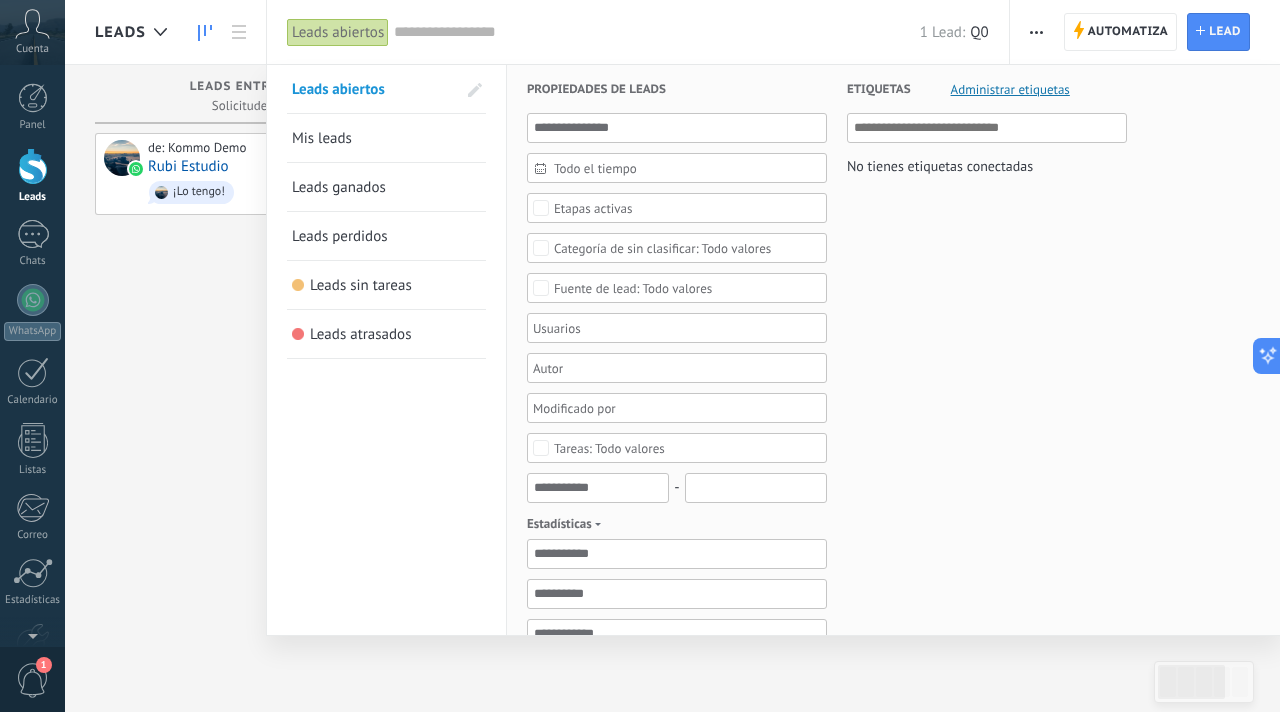 click at bounding box center (640, 356) 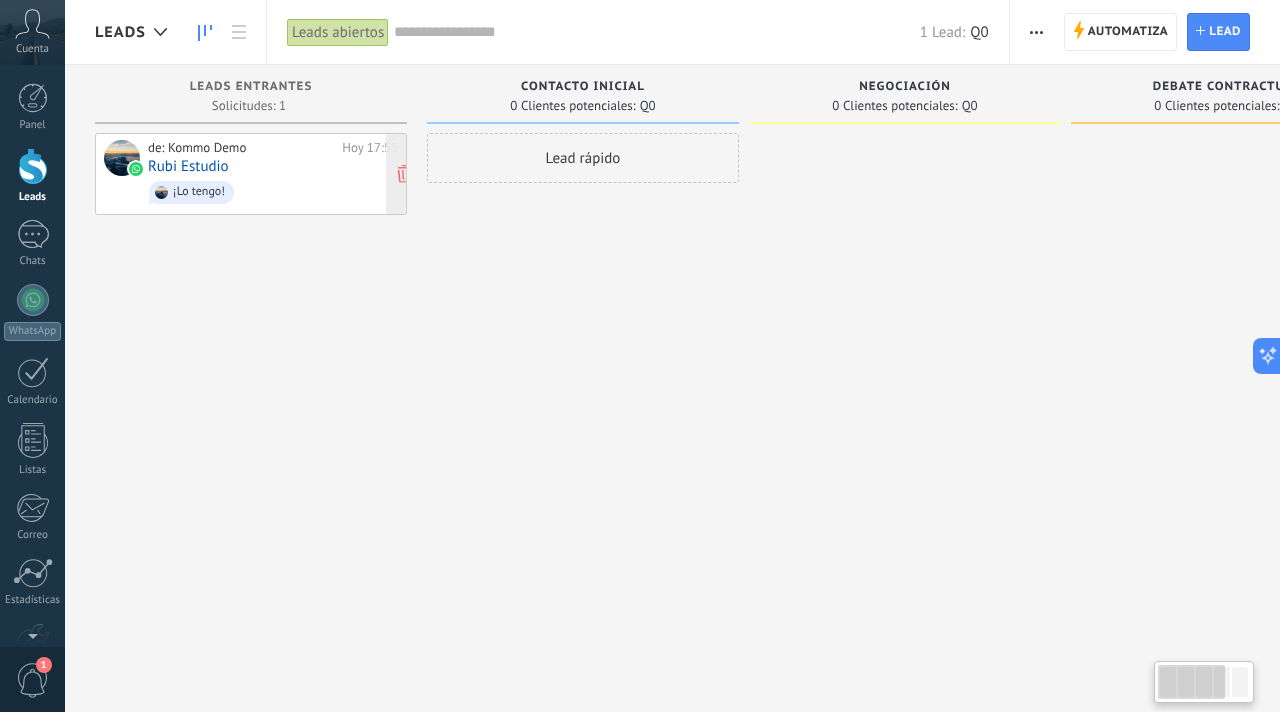 click on "de: Kommo Demo" at bounding box center (241, 148) 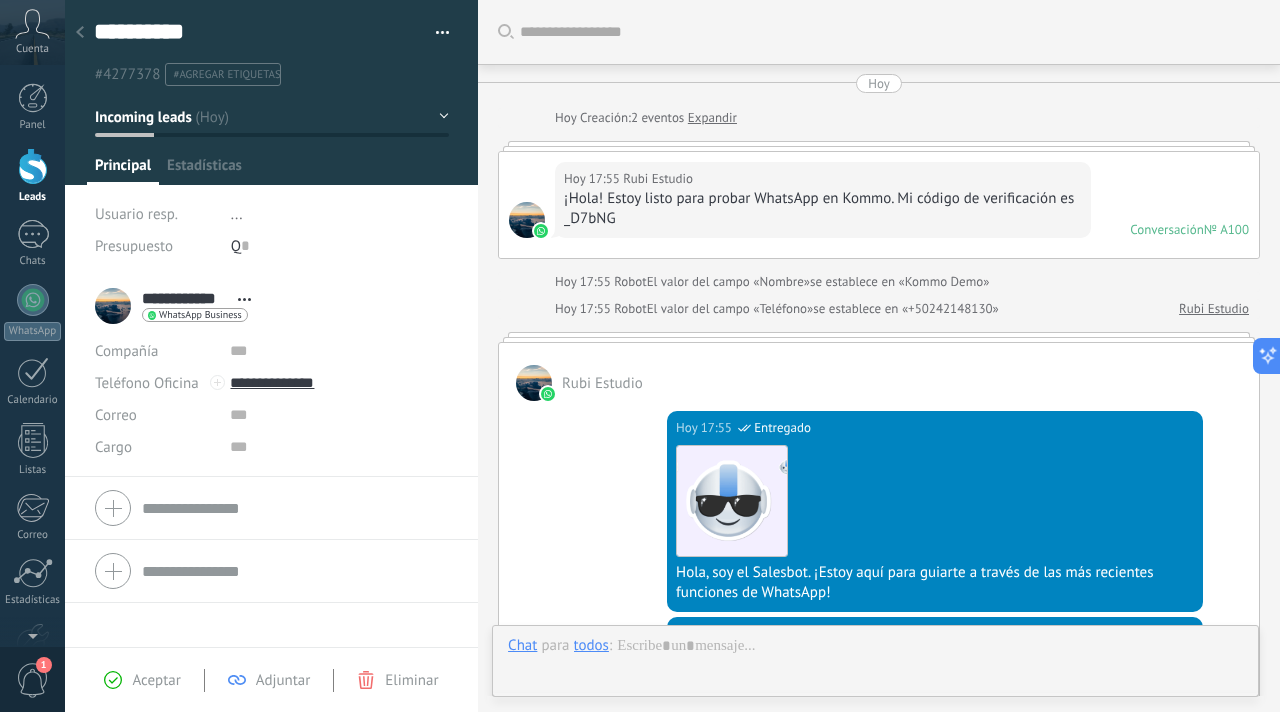 scroll, scrollTop: 1304, scrollLeft: 0, axis: vertical 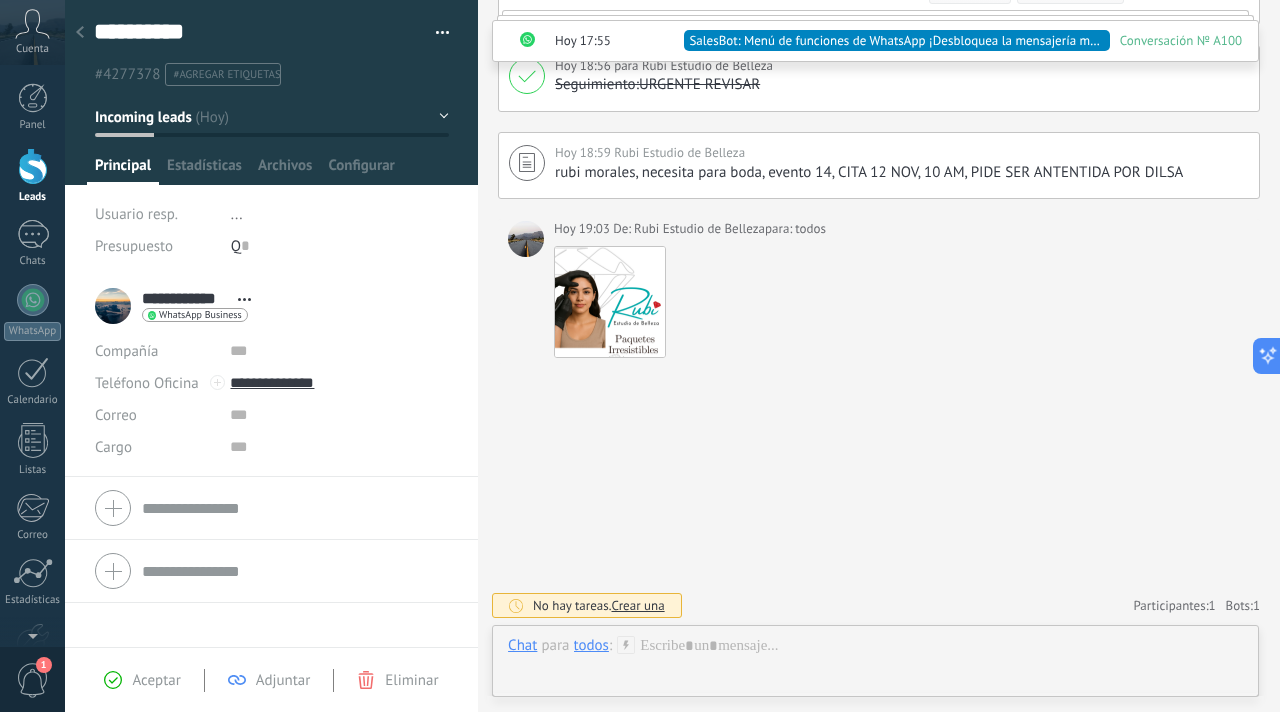 click 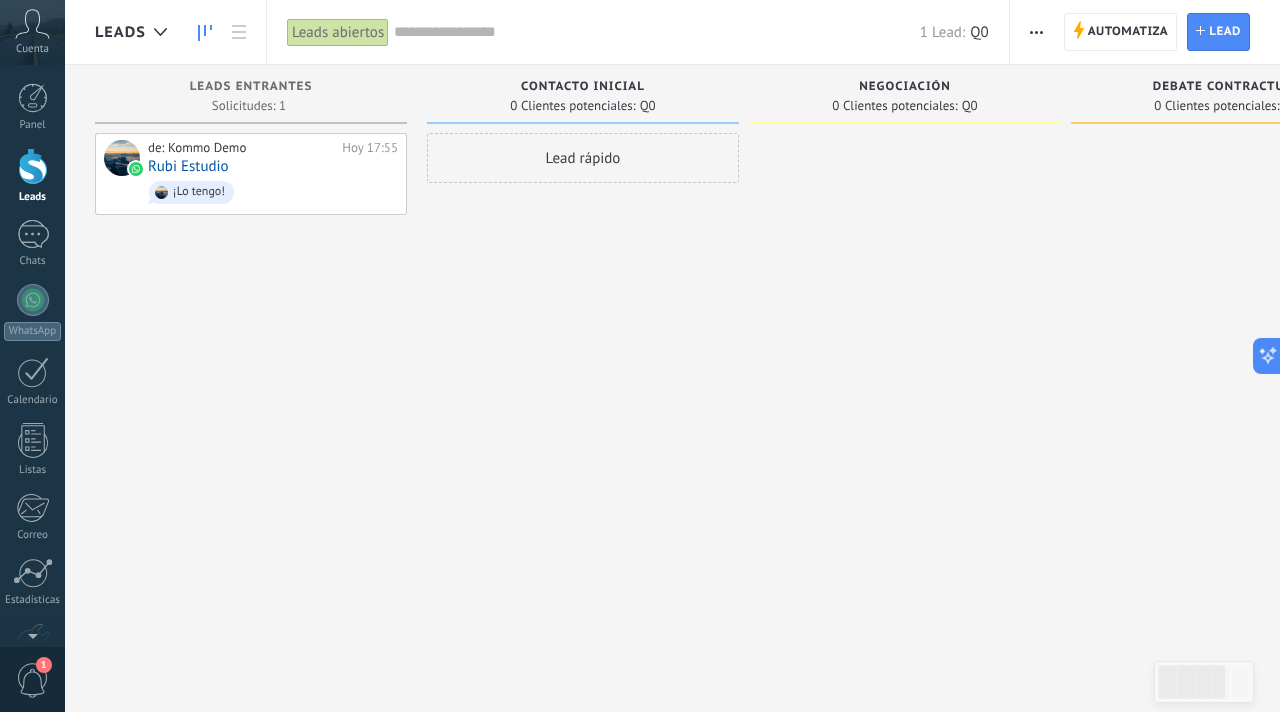 click at bounding box center [657, 32] 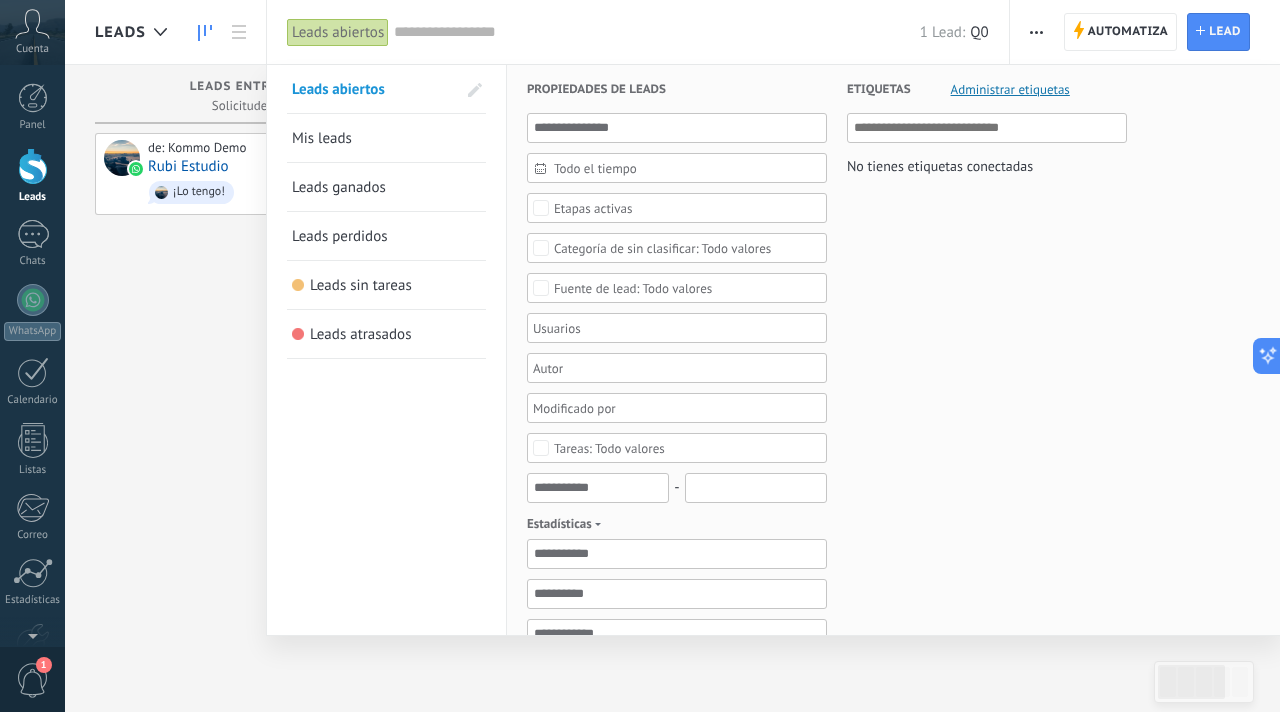 click at bounding box center [640, 356] 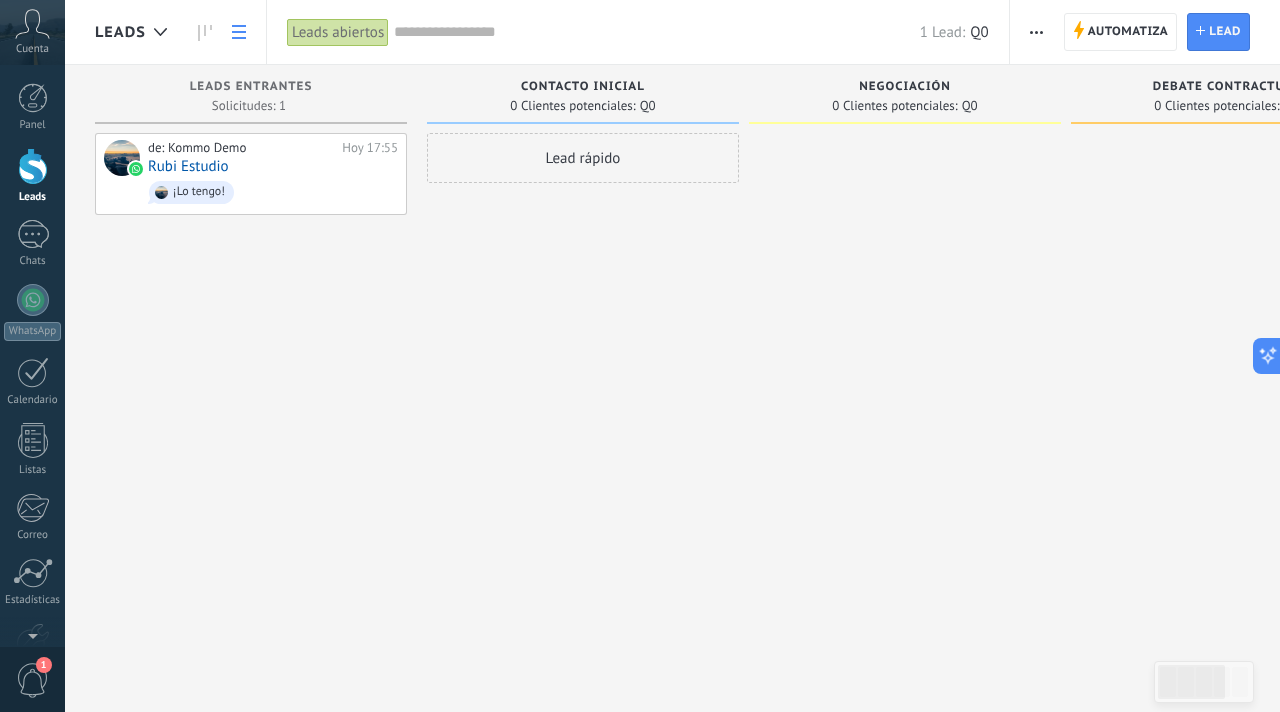 click 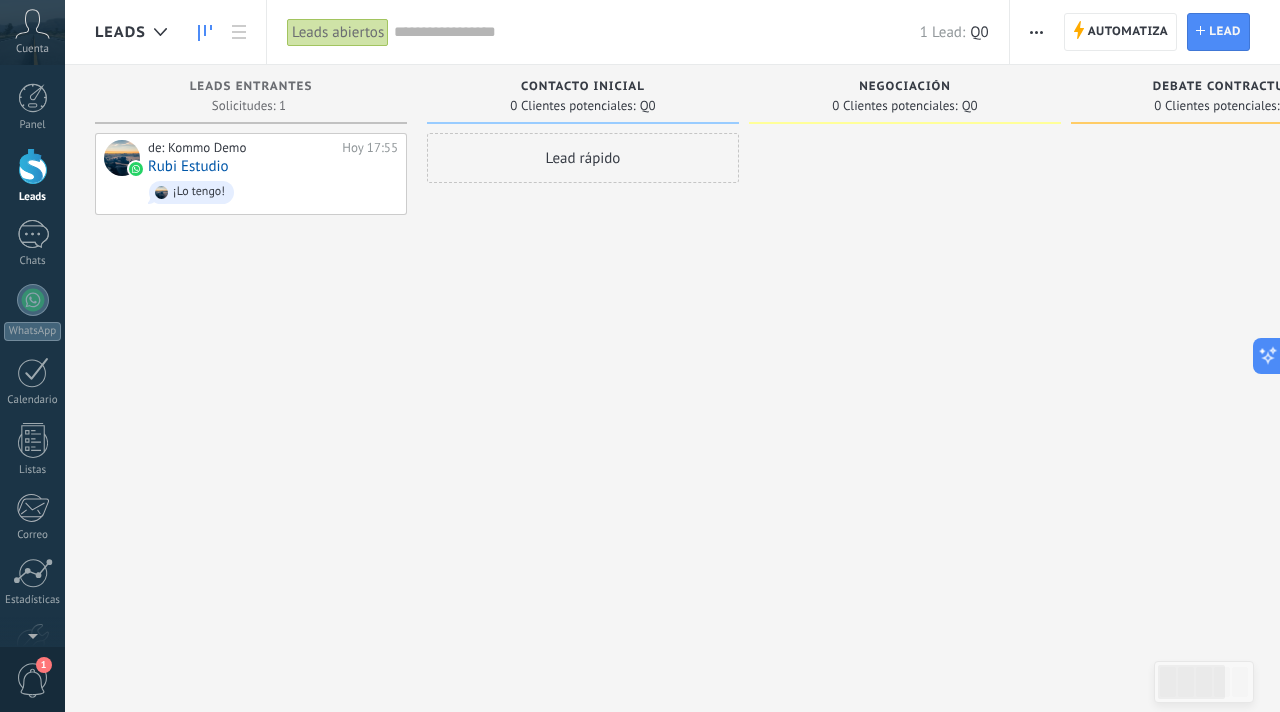 click 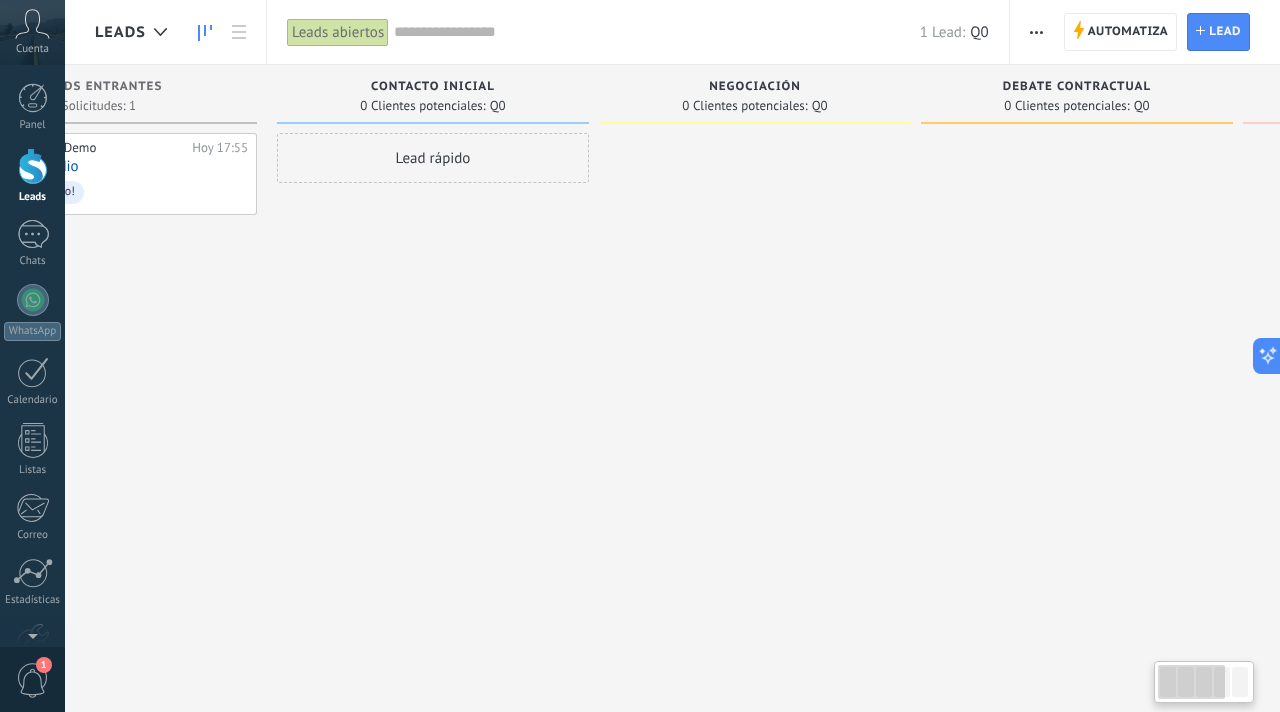 scroll, scrollTop: 0, scrollLeft: 0, axis: both 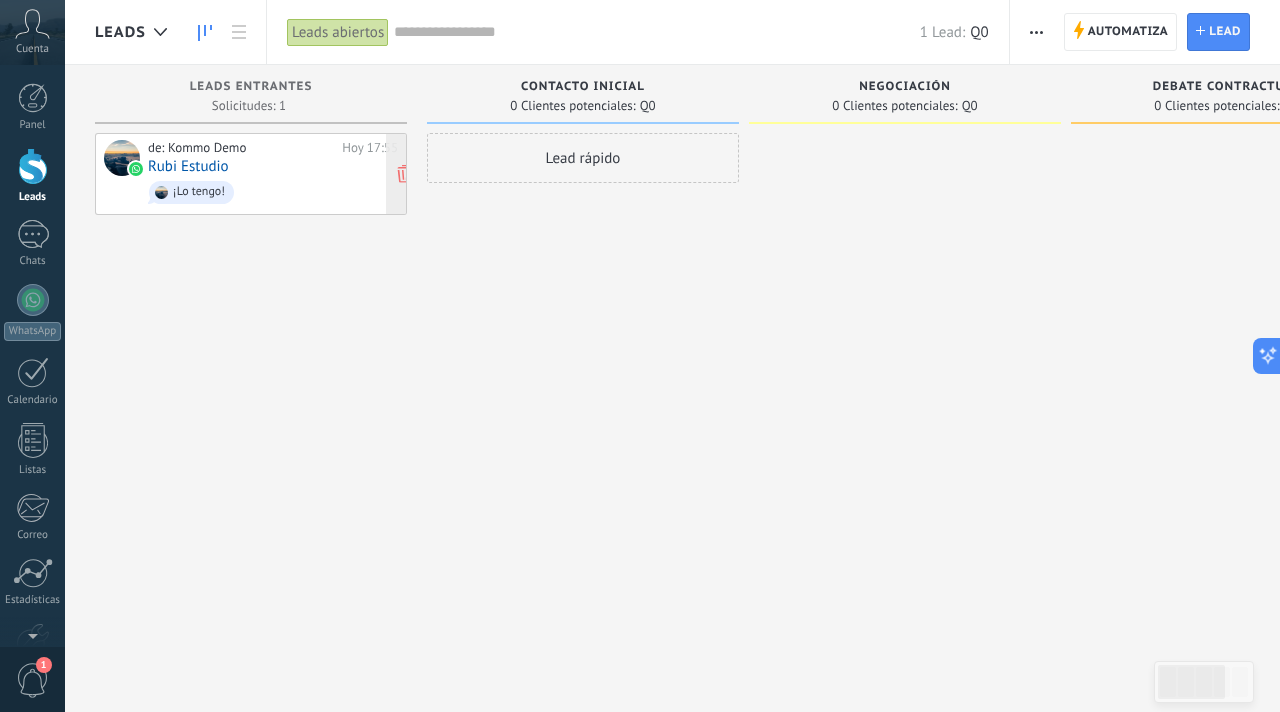 click on "Rubi Estudio" at bounding box center [188, 166] 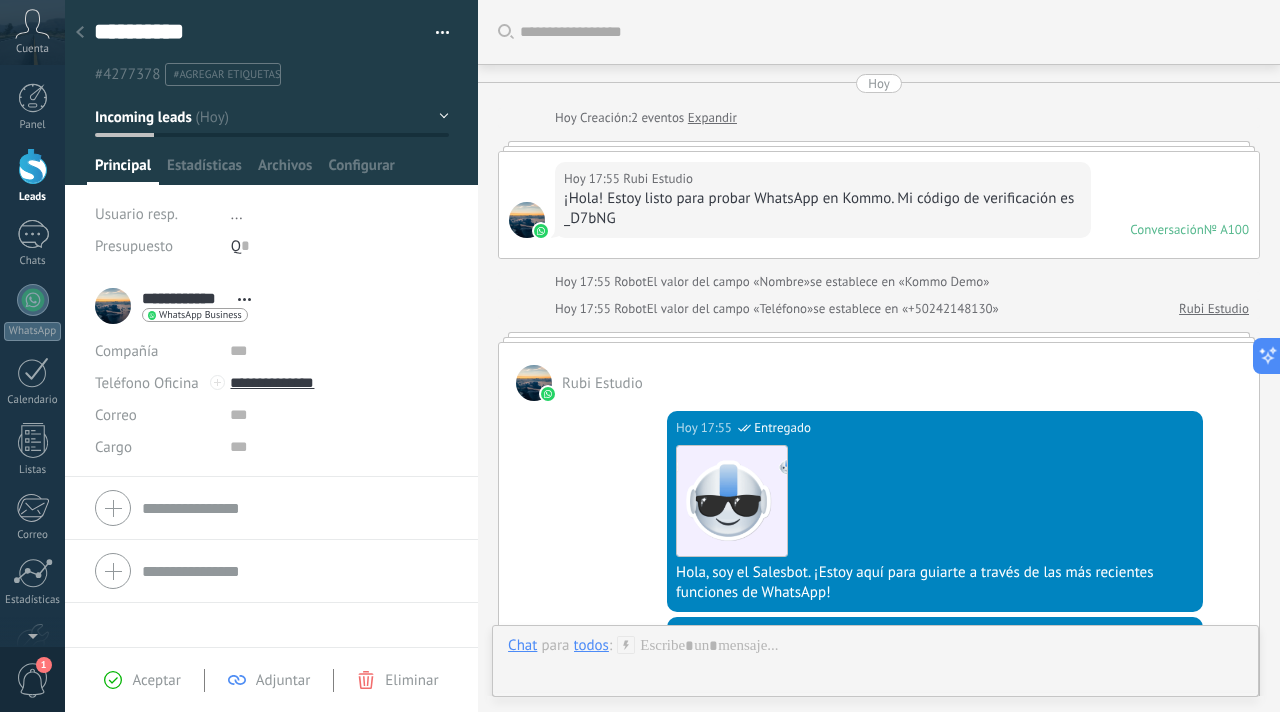 scroll, scrollTop: 30, scrollLeft: 0, axis: vertical 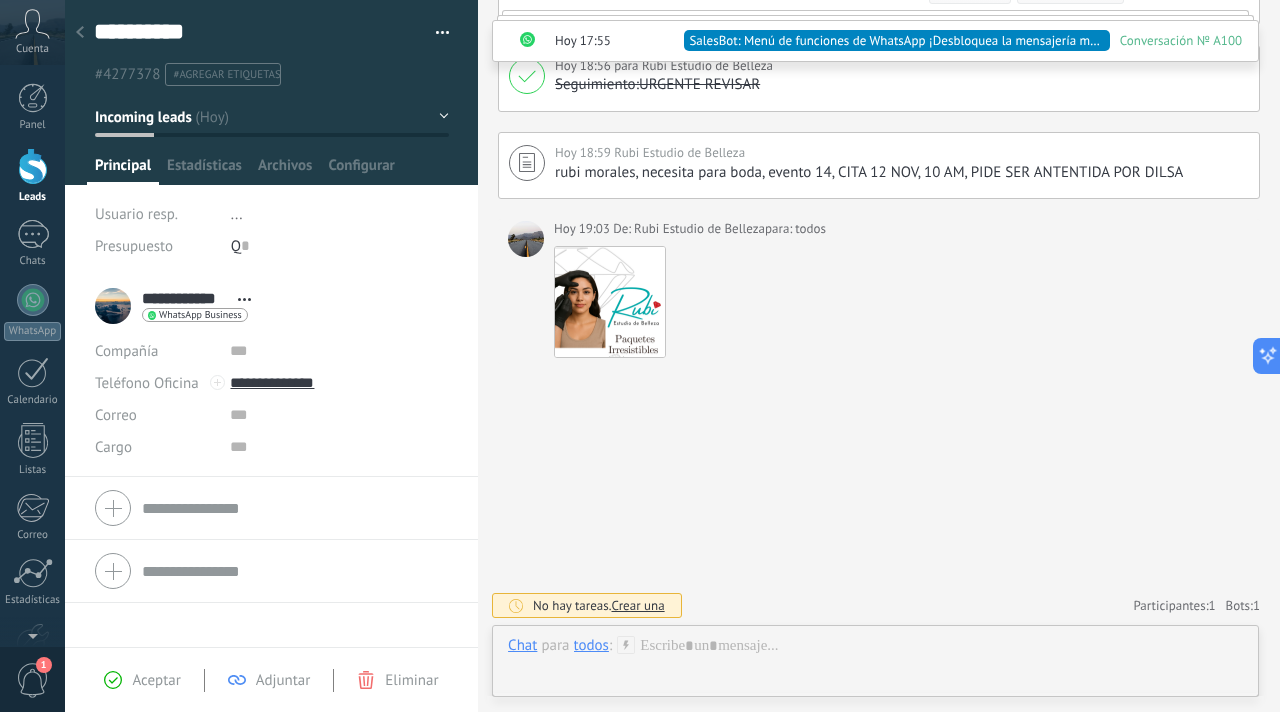 click on "Incoming leads" at bounding box center (272, 117) 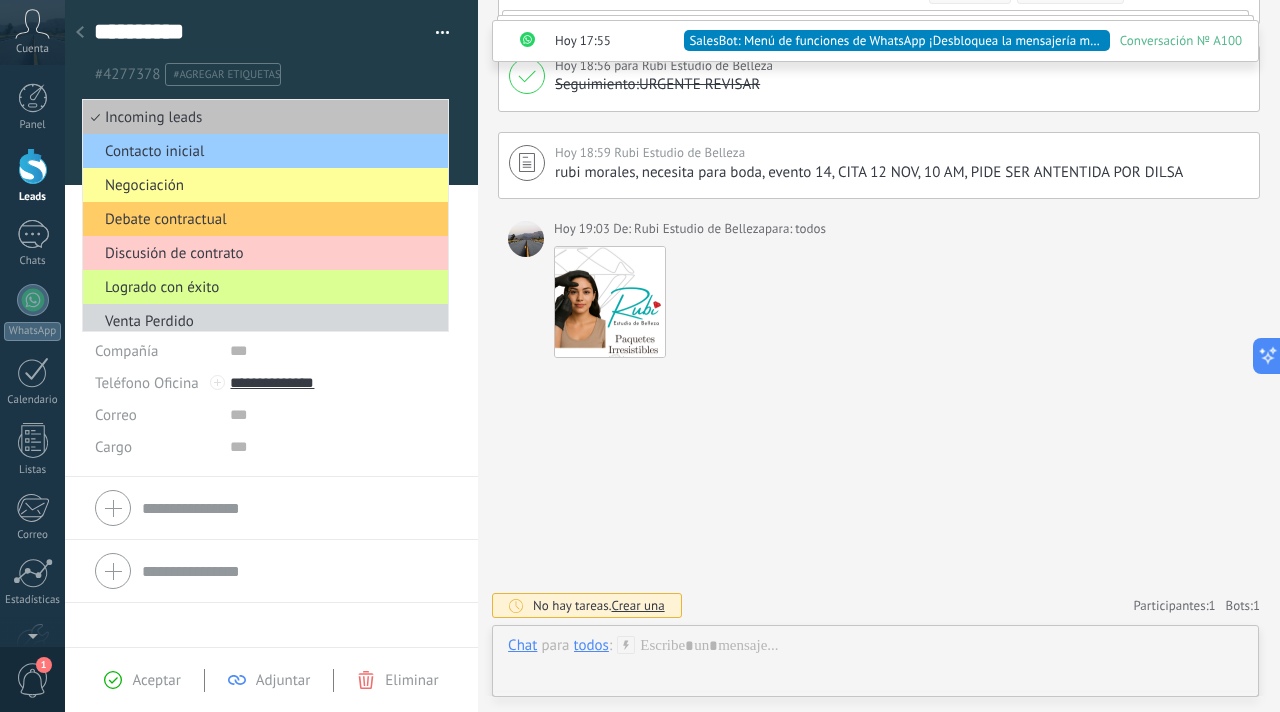 click on "Logrado con éxito" at bounding box center [262, 287] 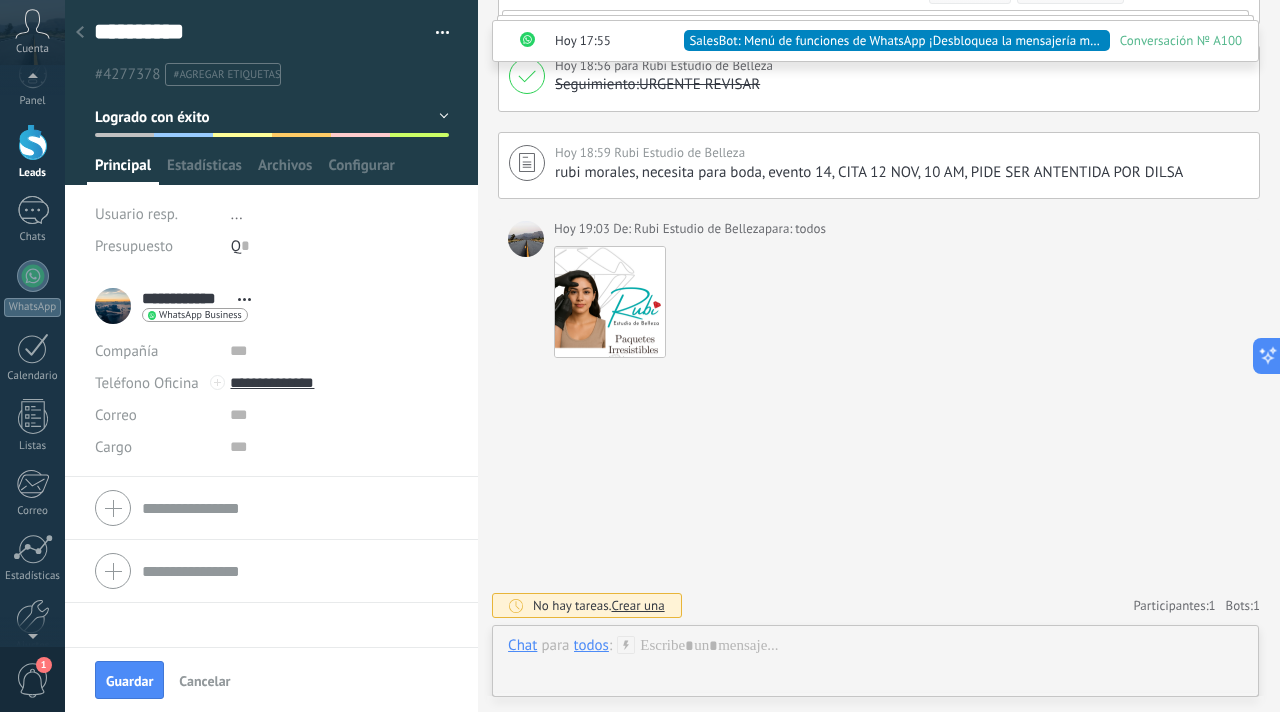 scroll, scrollTop: 0, scrollLeft: 0, axis: both 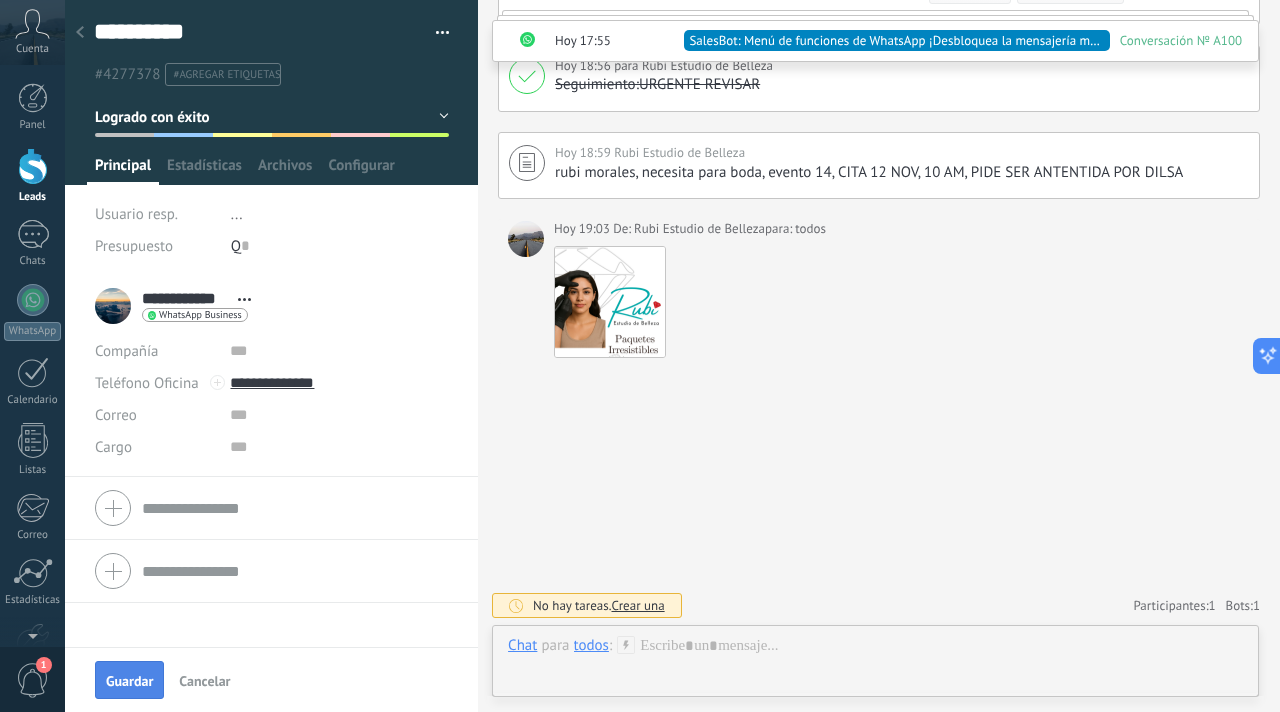 click on "Guardar" at bounding box center (129, 681) 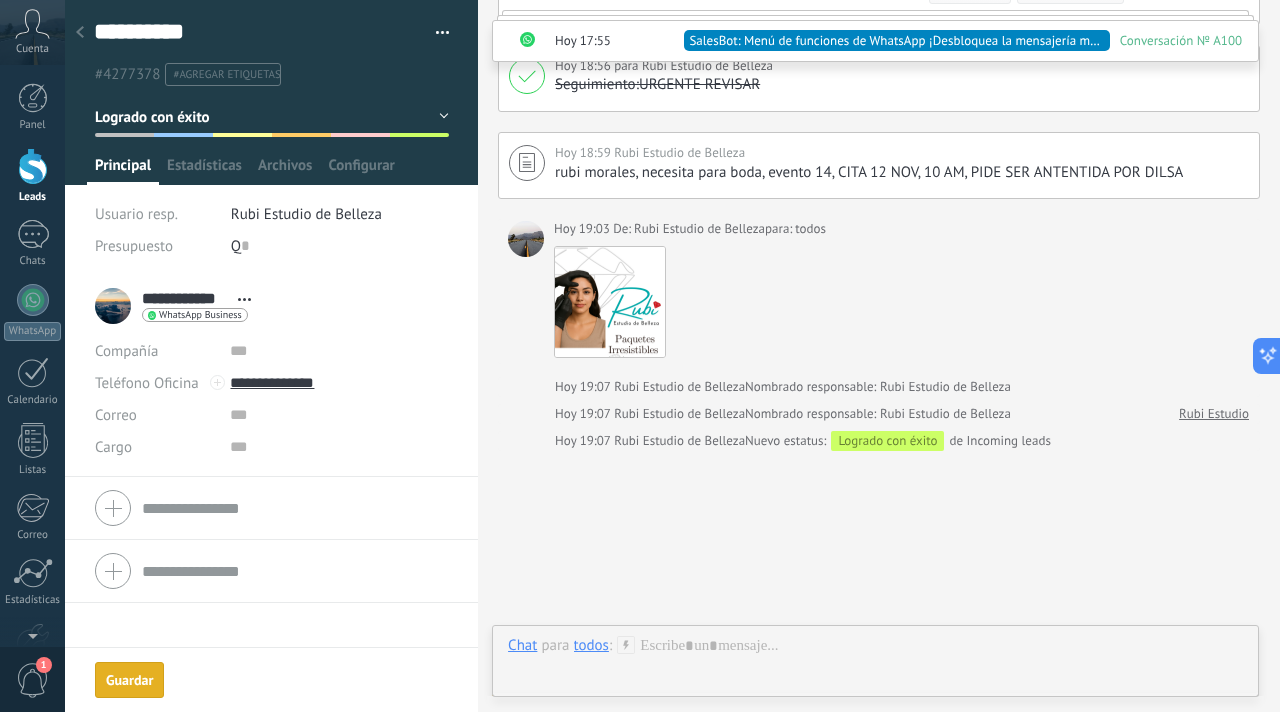 scroll, scrollTop: 1474, scrollLeft: 0, axis: vertical 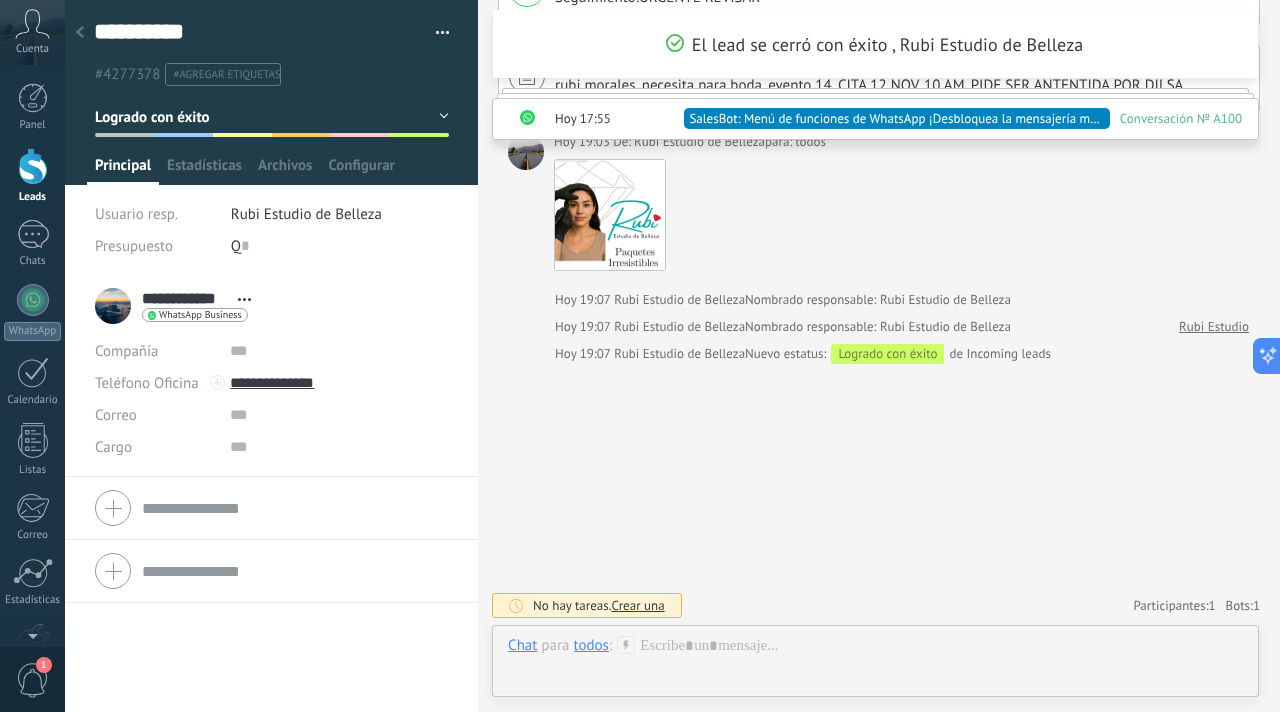 click on "Logrado con éxito" at bounding box center [272, 117] 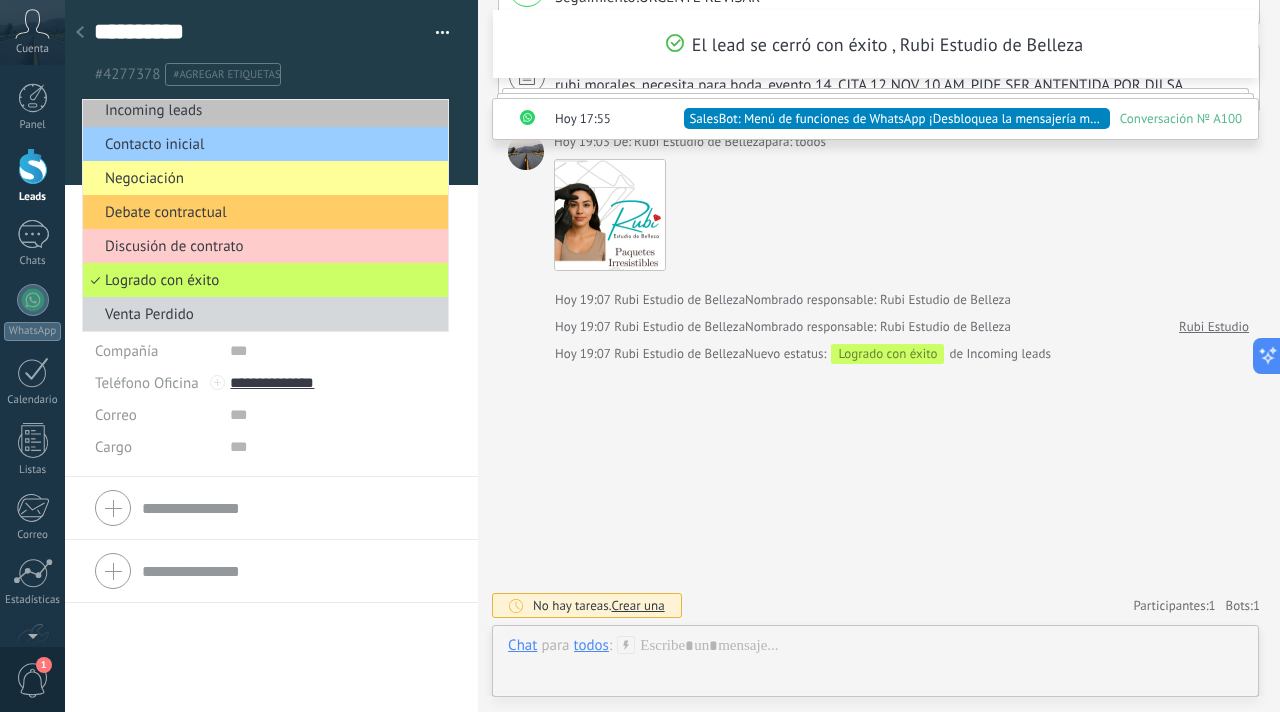 click on "Buscar Carga más El lead se cerró con éxito , Rubi Estudio de Belleza Hoy Hoy Creación: 2 eventos Expandir Hoy 17:55 Rubi Estudio ¡Hola! Estoy listo para probar WhatsApp en Kommo. Mi código de verificación es _D7bNG Conversación № A100 Conversación № A100 Hoy 17:55 Robot El valor del campo «Nombre» se establece en «Kommo Demo» Hoy 17:55 Robot El valor del campo «Teléfono» se establece en «+50242148130» Rubi Estudio Rubi Estudio Hoy 17:55 SalesBot (TestBot) Entregado Descargar Hola, soy el Salesbot. ¡Estoy aquí para guiarte a través de las más recientes funciones de WhatsApp! Hoy 17:55 SalesBot (TestBot) Entregado Descargar 💡Para empezar, vamos a aclarar cómo funciona esto: 💻 Kommo = La vista del Agente - La tarjeta de lead representa la perspectiva del agente. 📱 Móvil = La vista del Cliente - El móvil representa la perspectiva del cliente. Ahora, ¡ya estás listo para comprobar las últimas e interesantes funciones de WhatsApp! Pin" at bounding box center (879, -381) 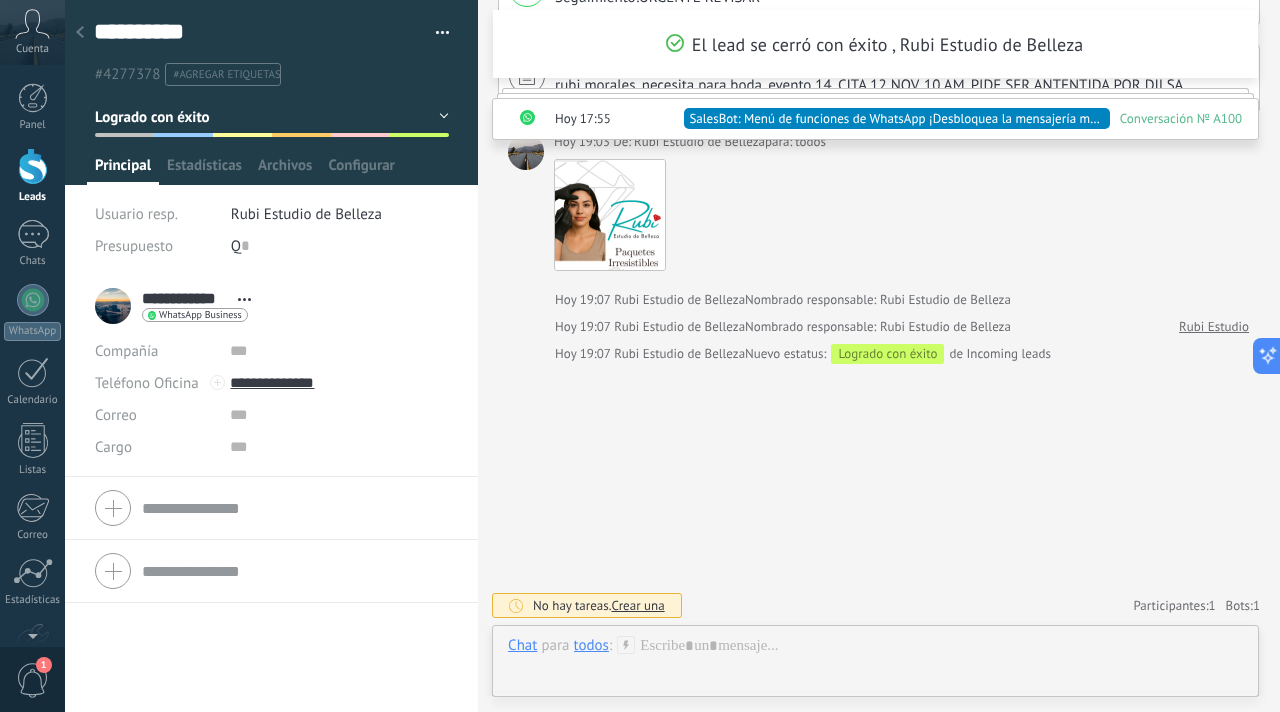 click 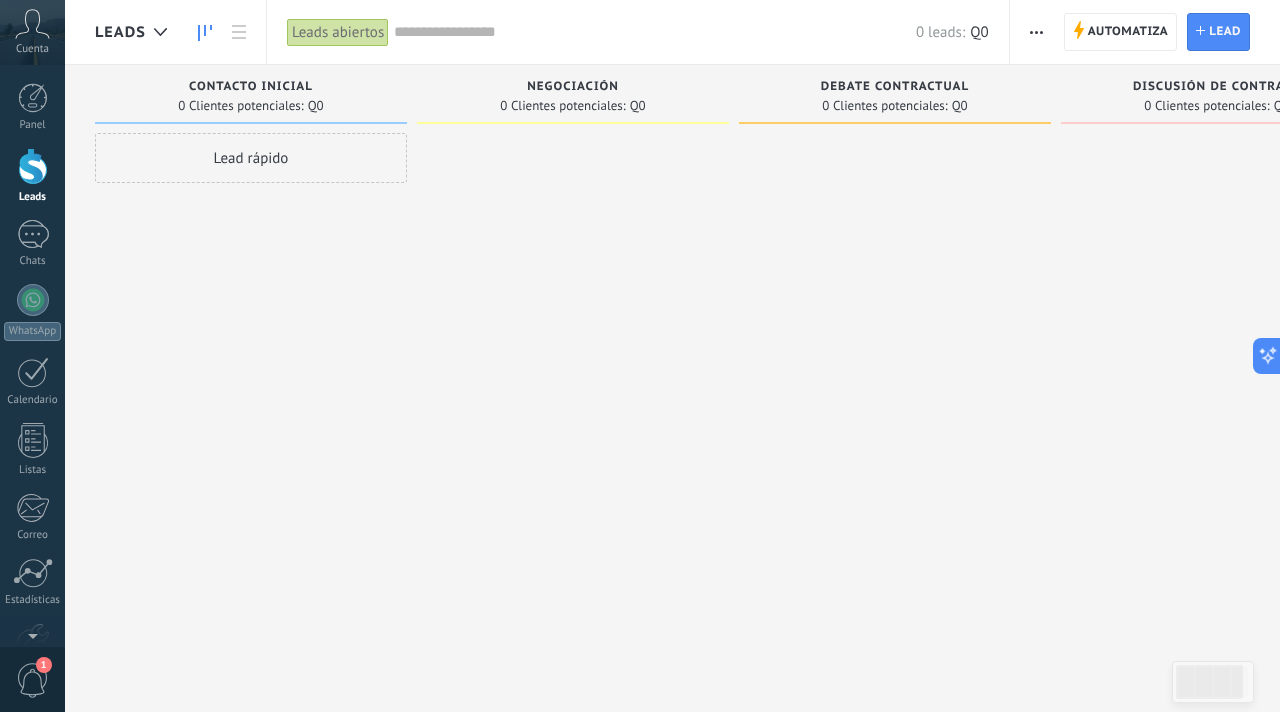 scroll, scrollTop: 0, scrollLeft: 123, axis: horizontal 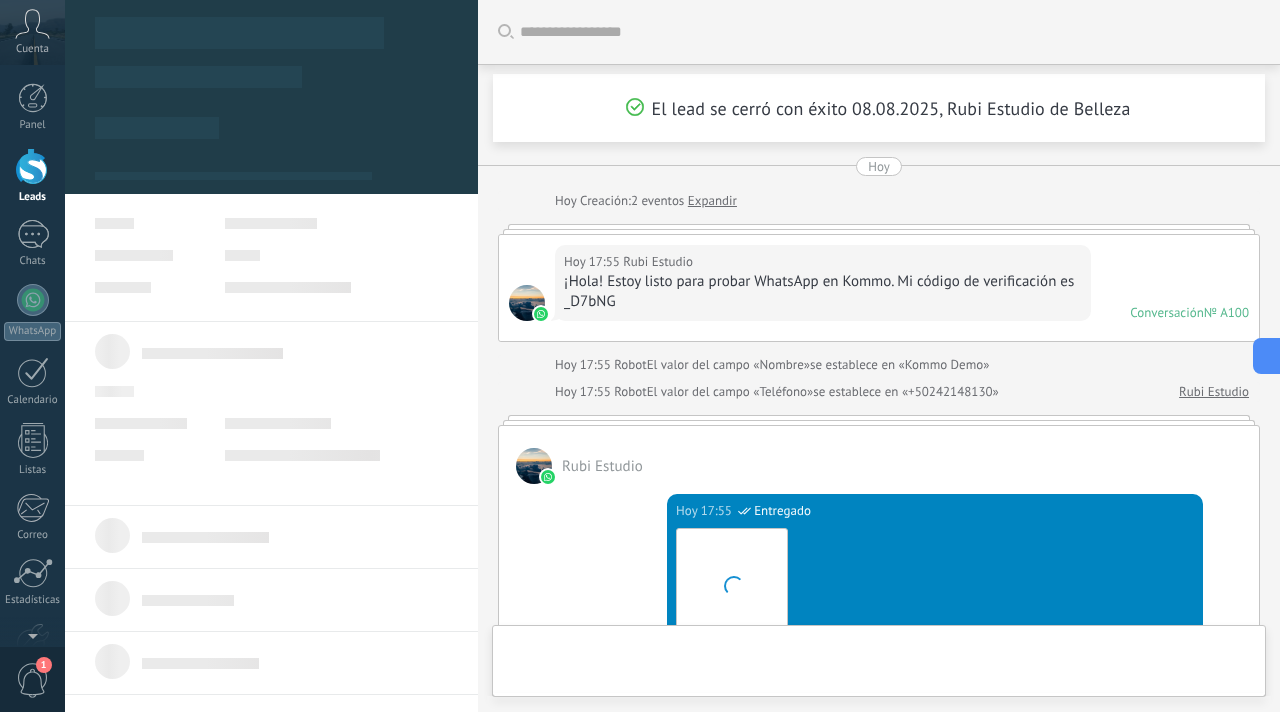 type on "**********" 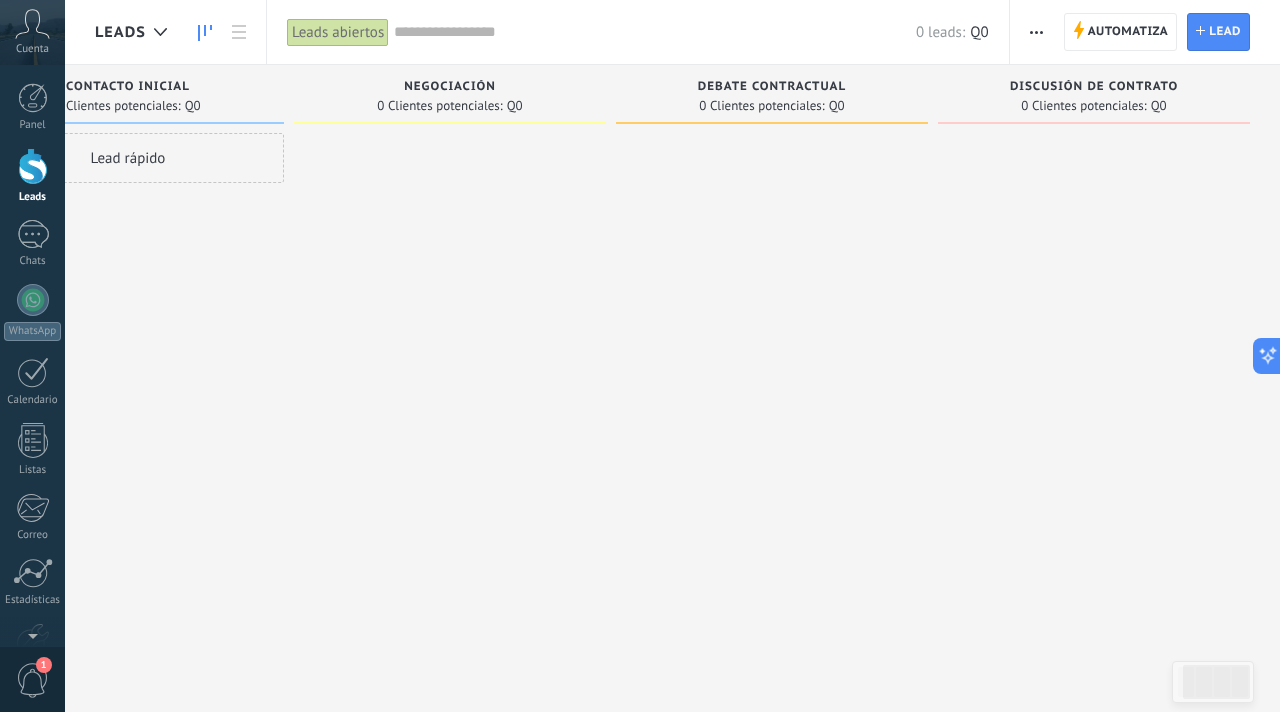 scroll, scrollTop: 30, scrollLeft: 0, axis: vertical 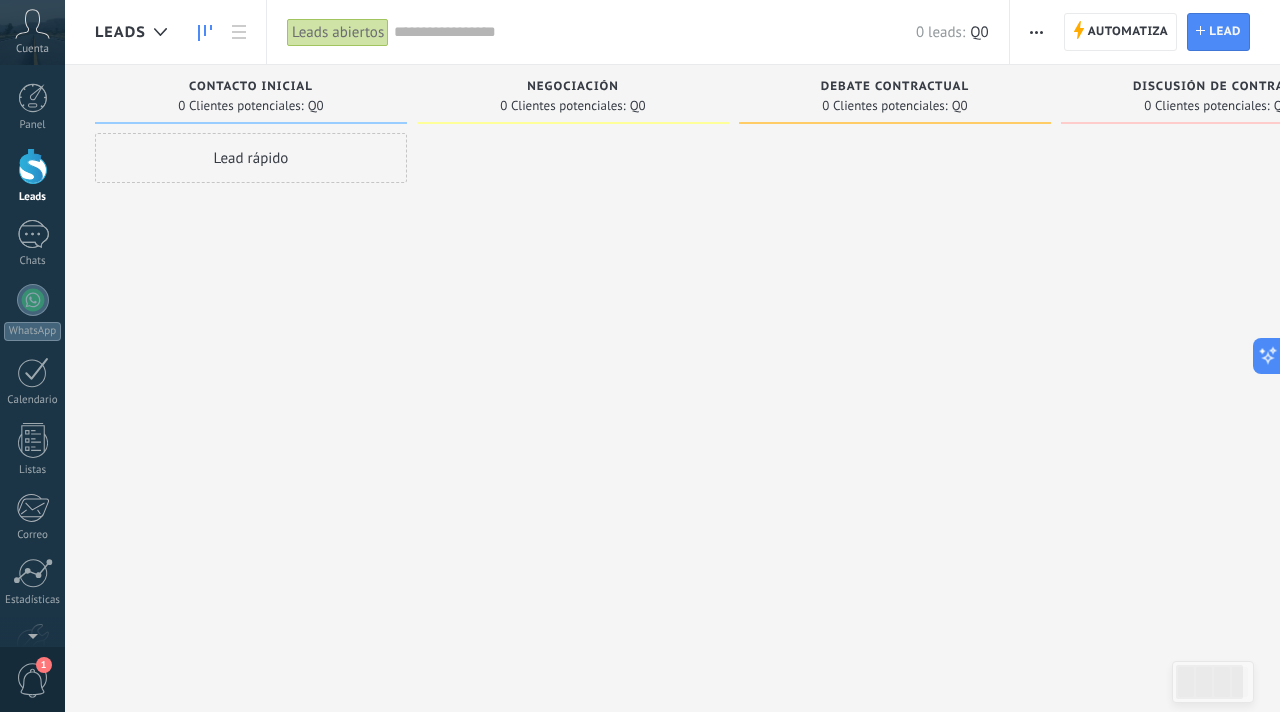click at bounding box center (655, 32) 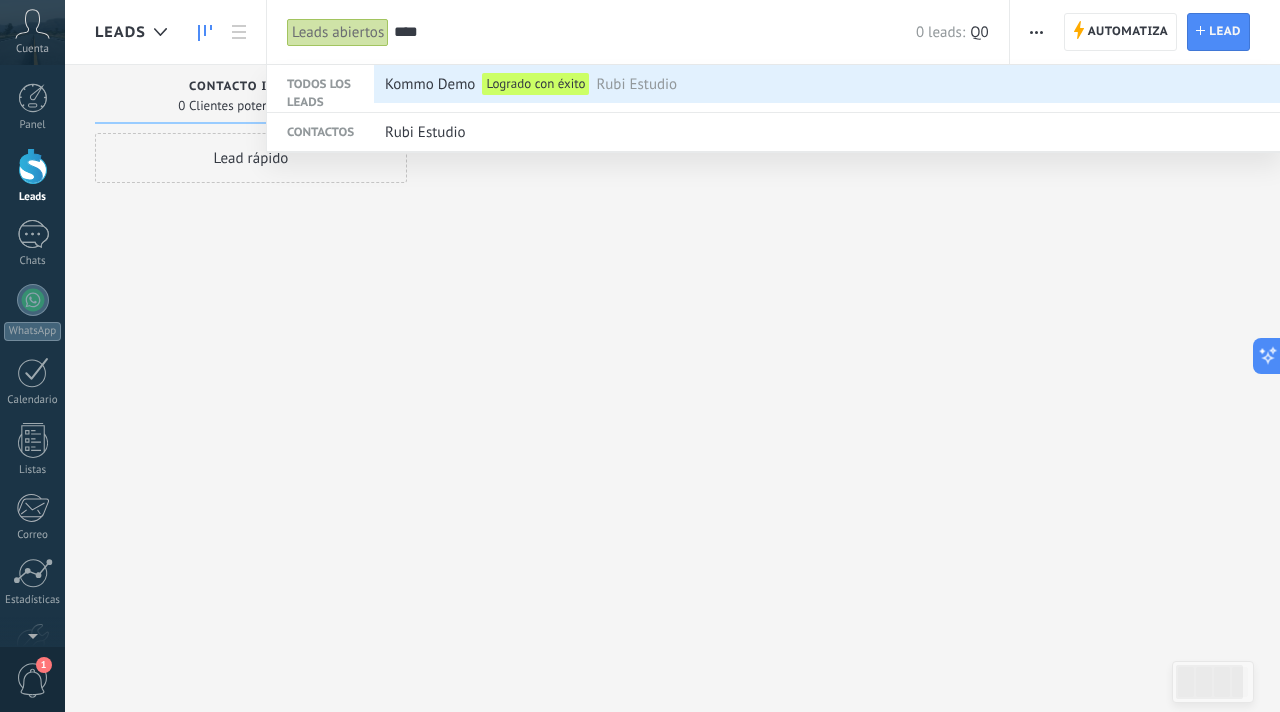 type on "****" 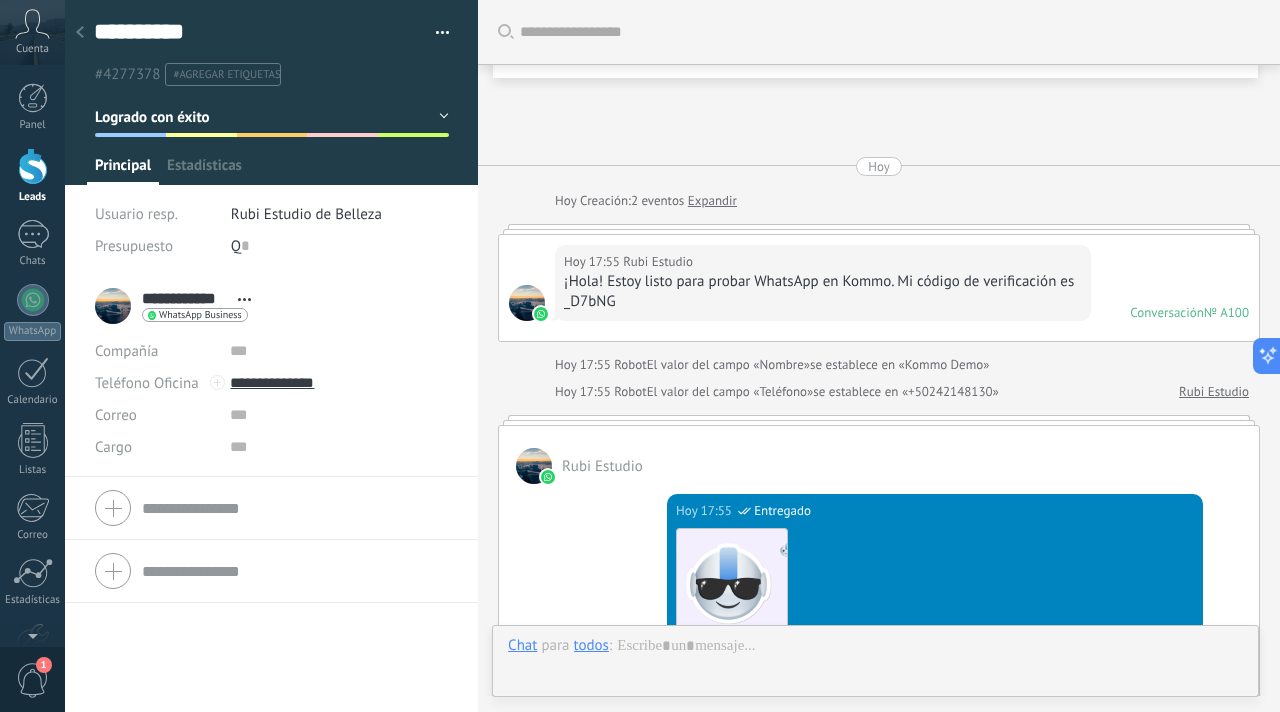 scroll, scrollTop: 30, scrollLeft: 0, axis: vertical 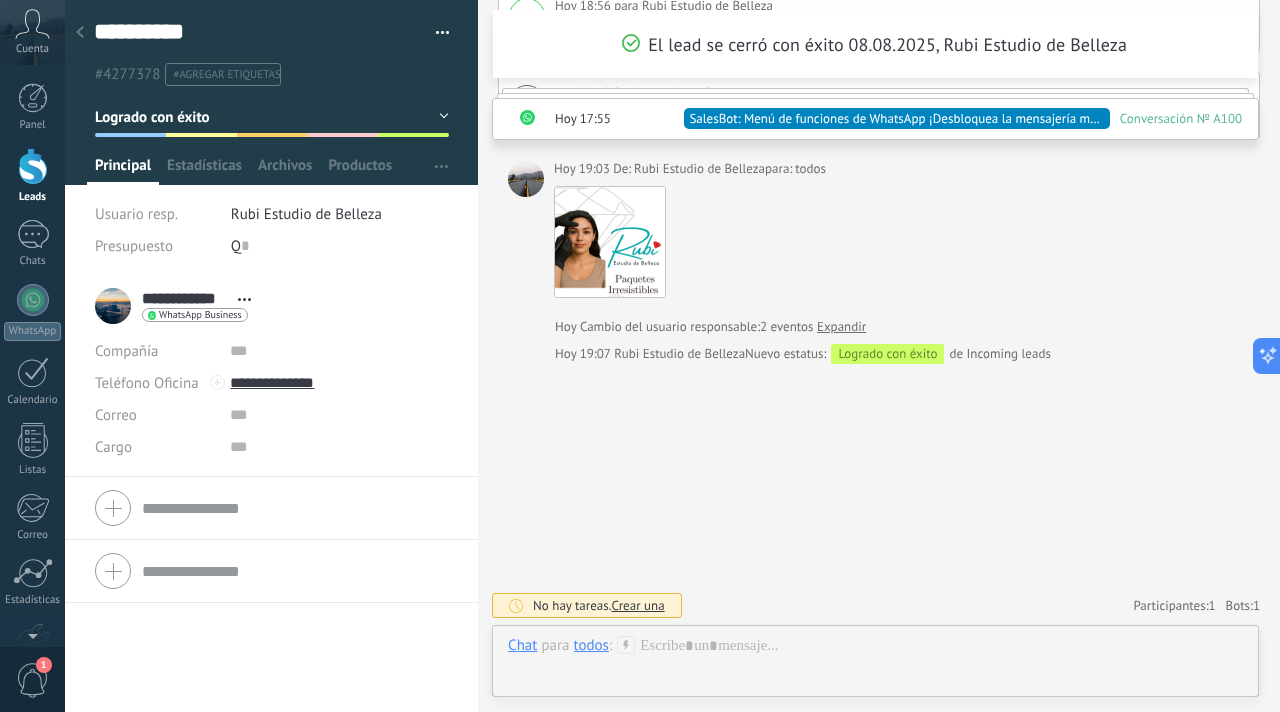 click on "Logrado con éxito" at bounding box center (272, 117) 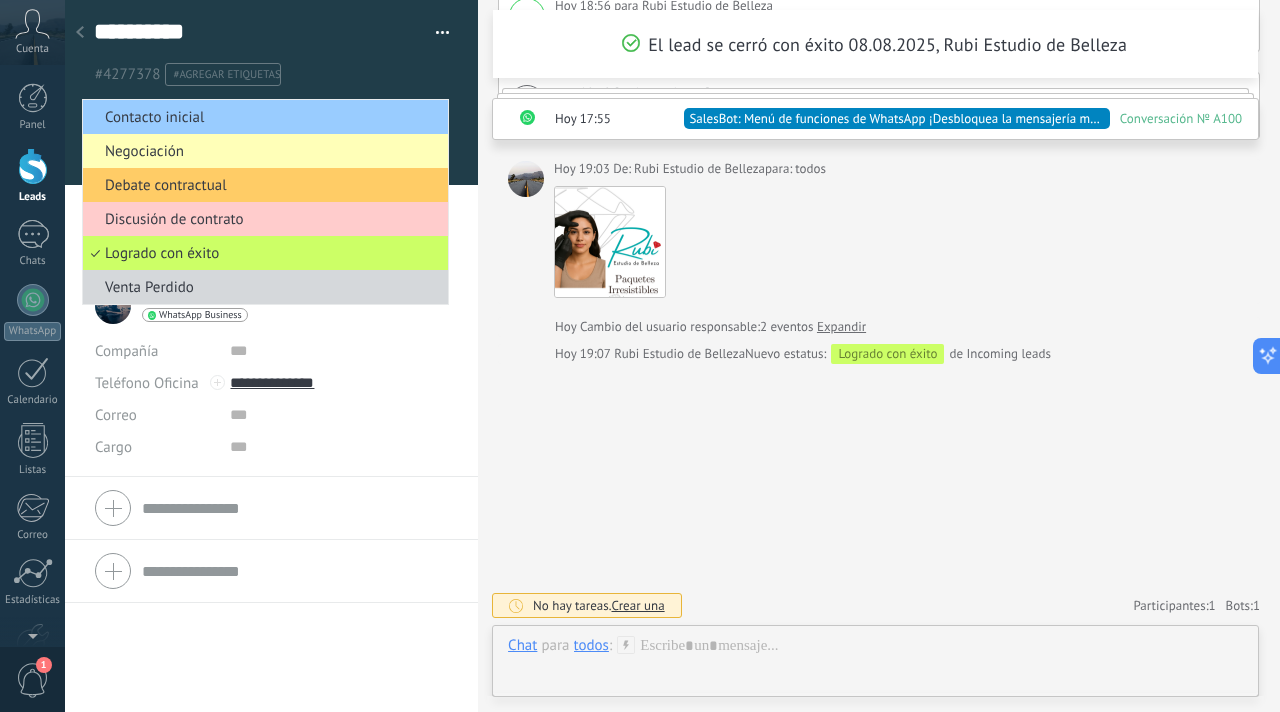 click on "Negociación" at bounding box center [262, 151] 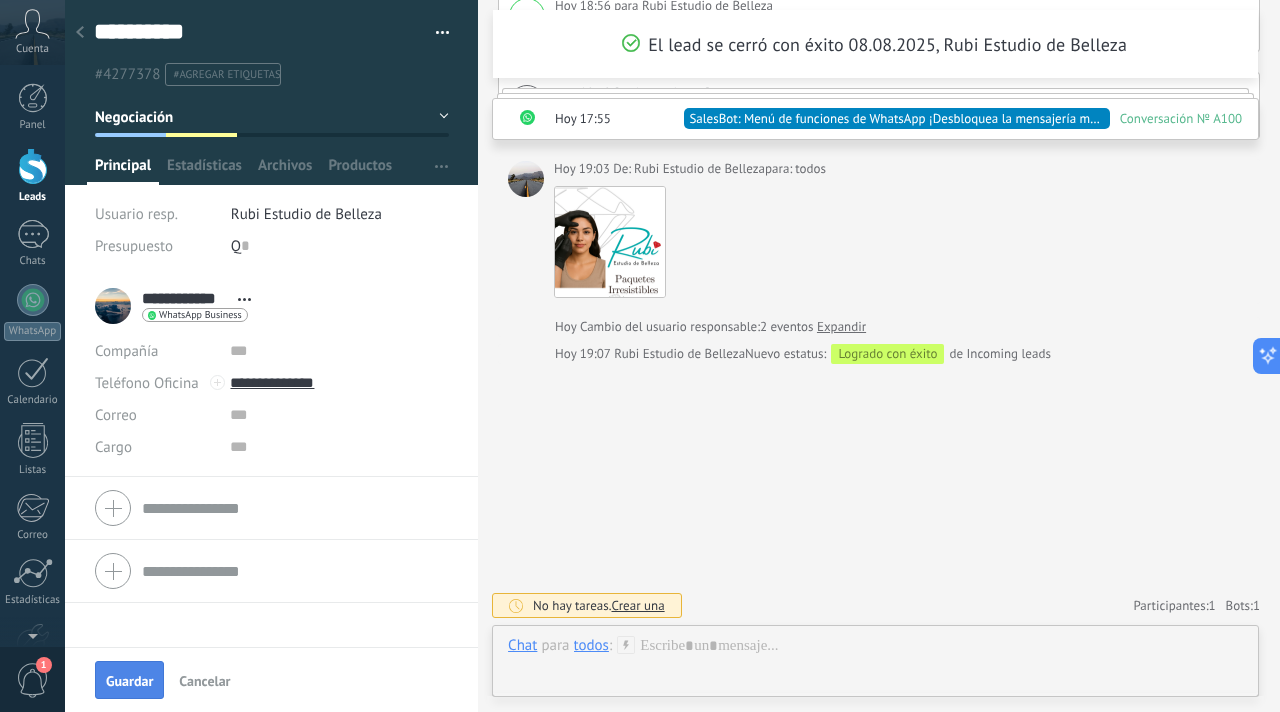 click on "Guardar" at bounding box center [129, 681] 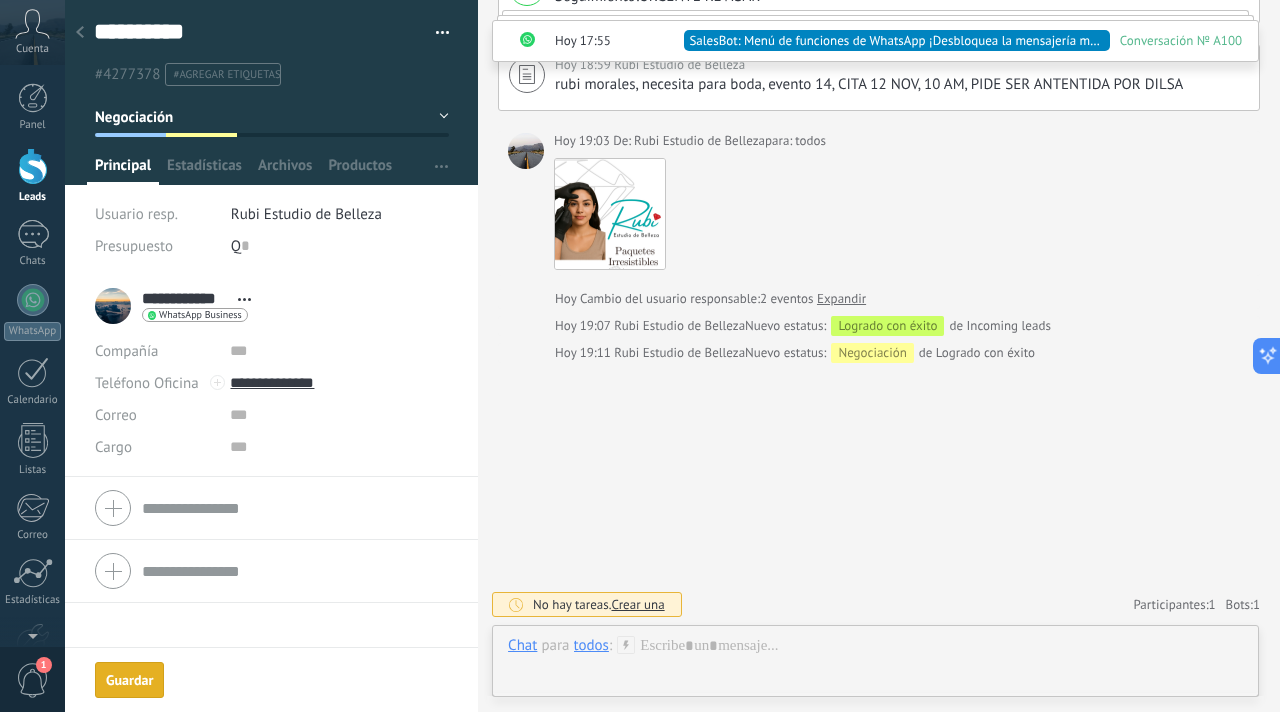 scroll, scrollTop: 1391, scrollLeft: 0, axis: vertical 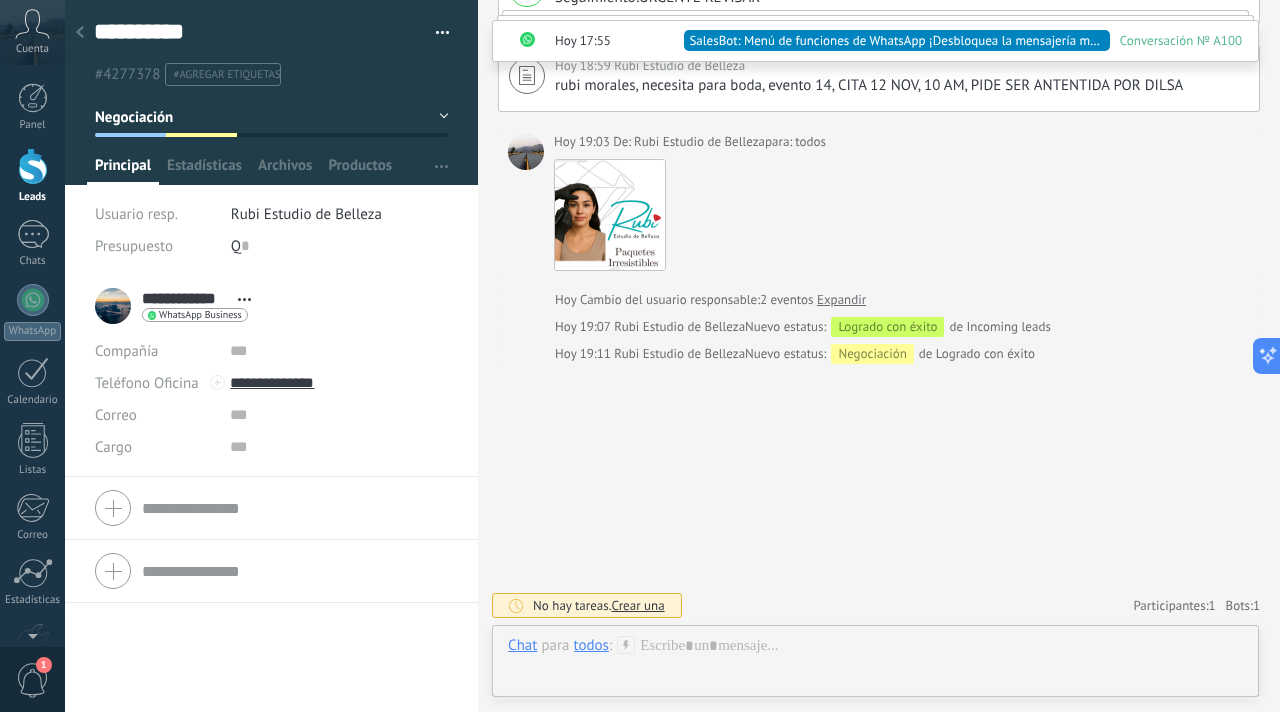 click at bounding box center (80, 33) 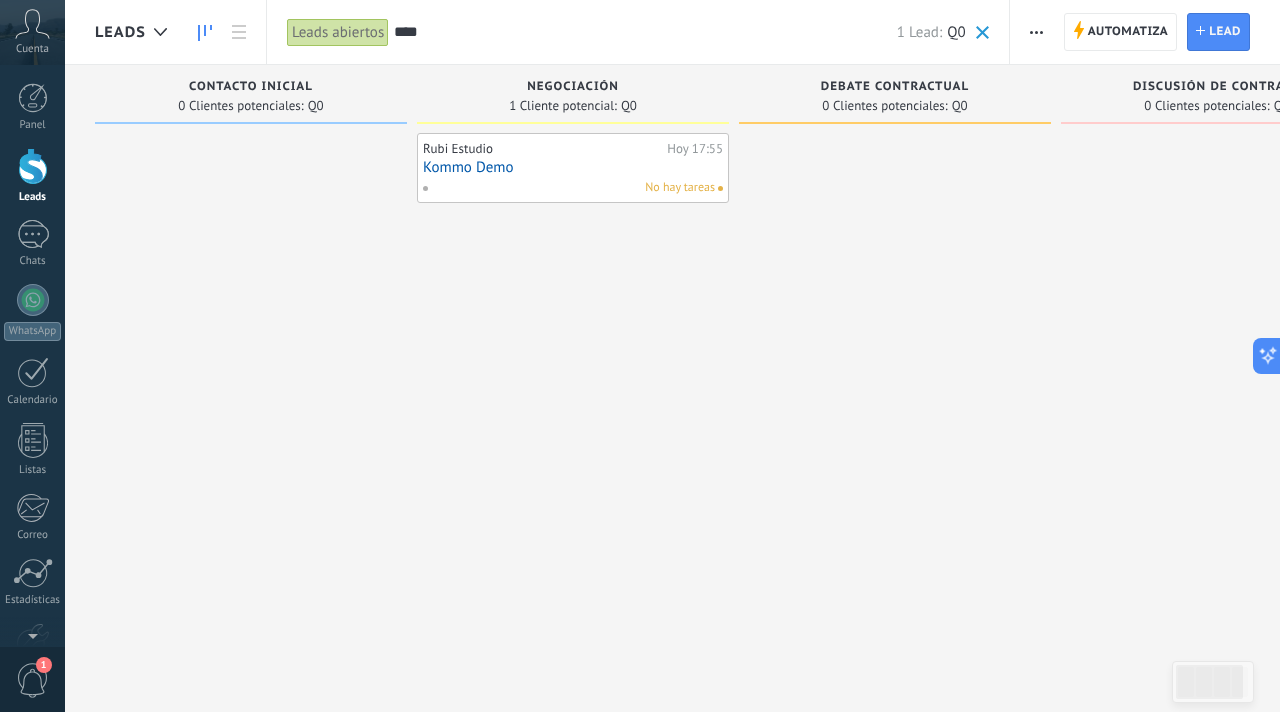 click on "Kommo Demo" at bounding box center [573, 167] 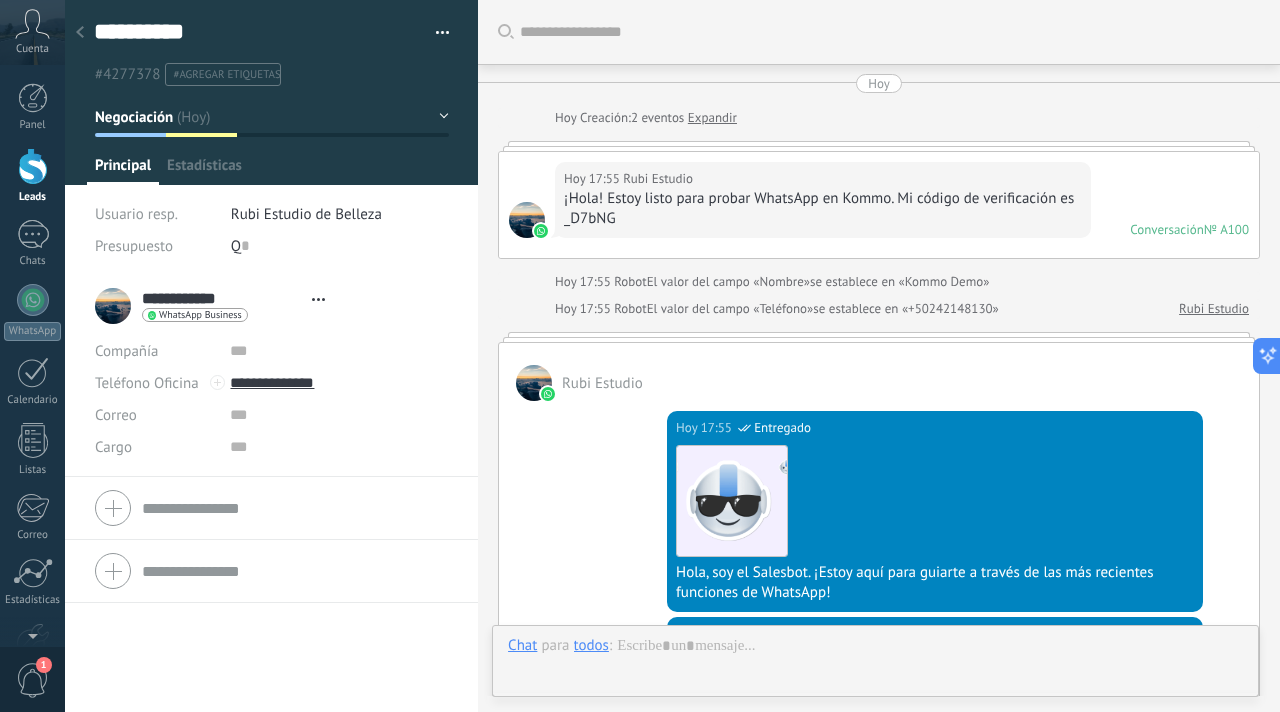 type on "**********" 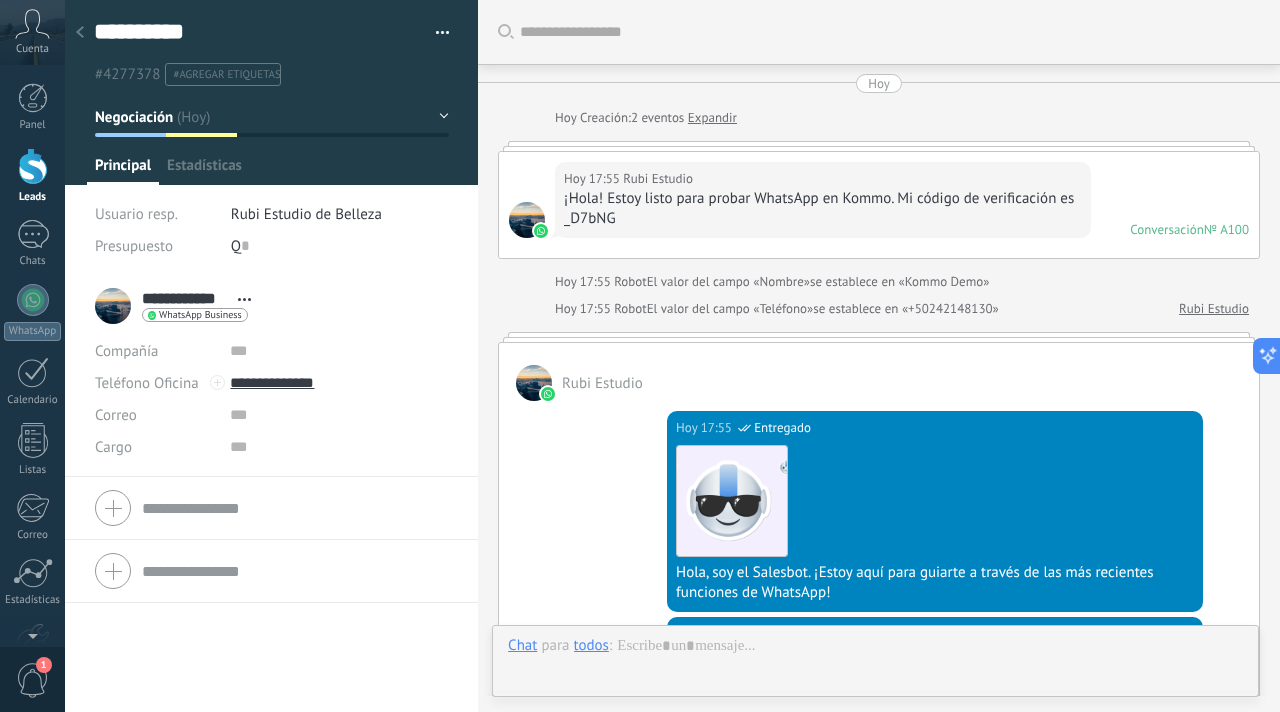 scroll, scrollTop: 30, scrollLeft: 0, axis: vertical 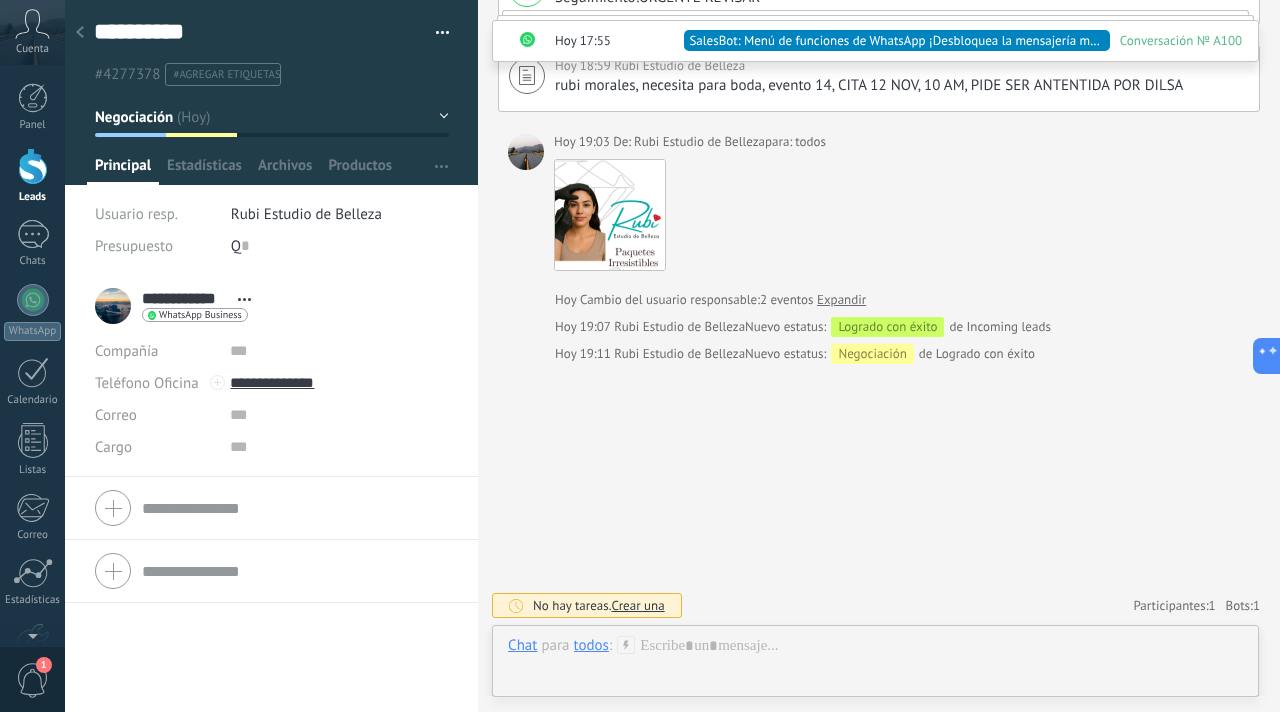 click 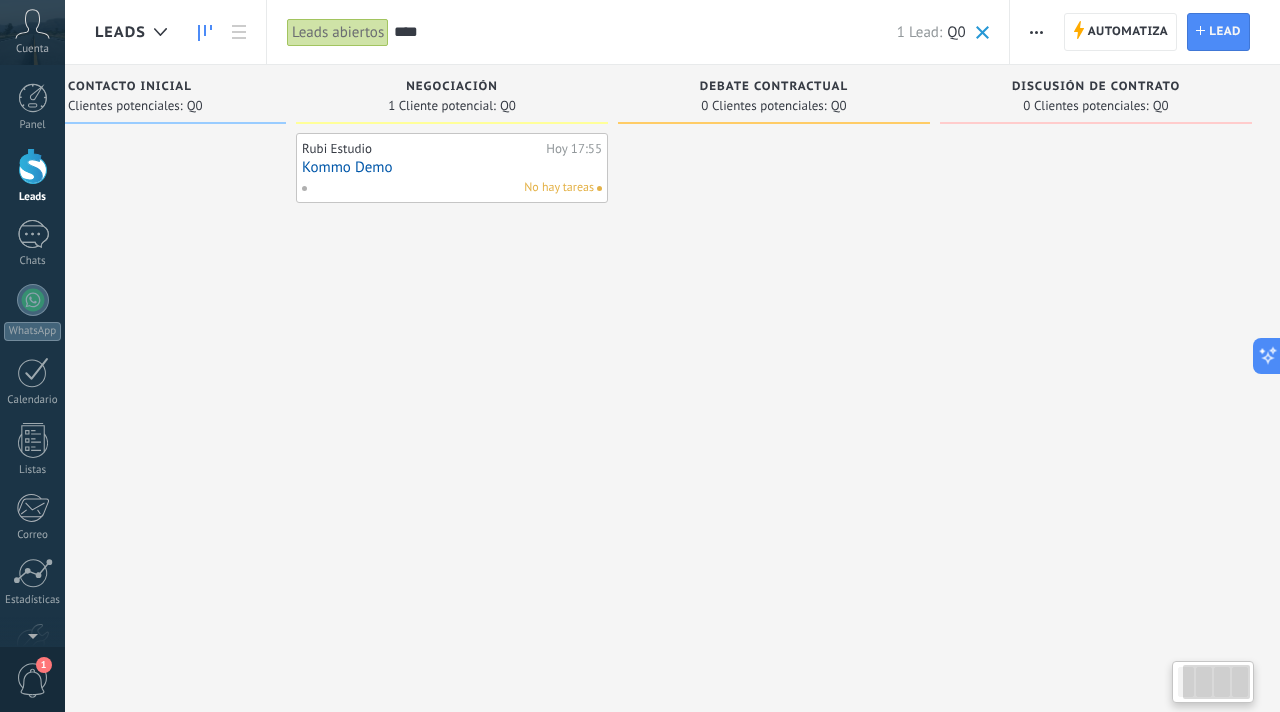 scroll, scrollTop: 0, scrollLeft: 0, axis: both 